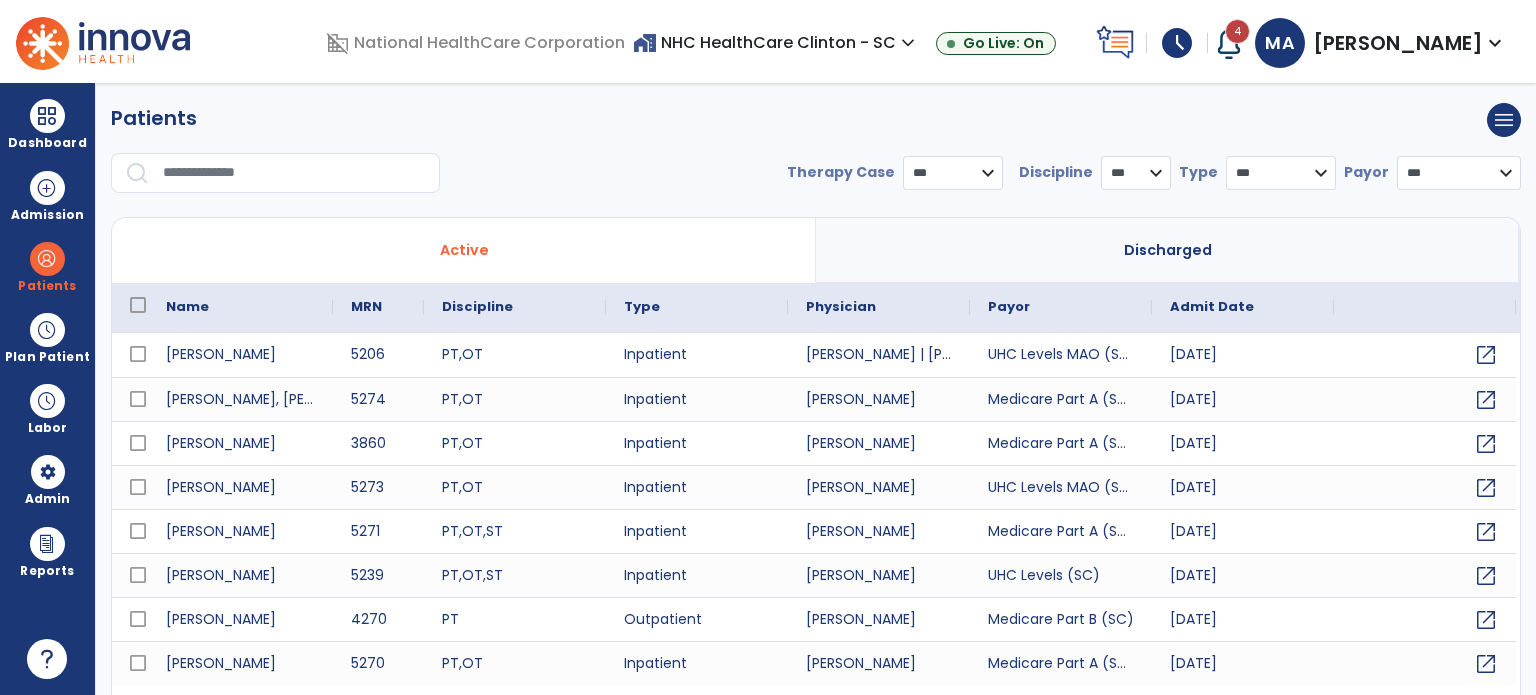 scroll, scrollTop: 0, scrollLeft: 0, axis: both 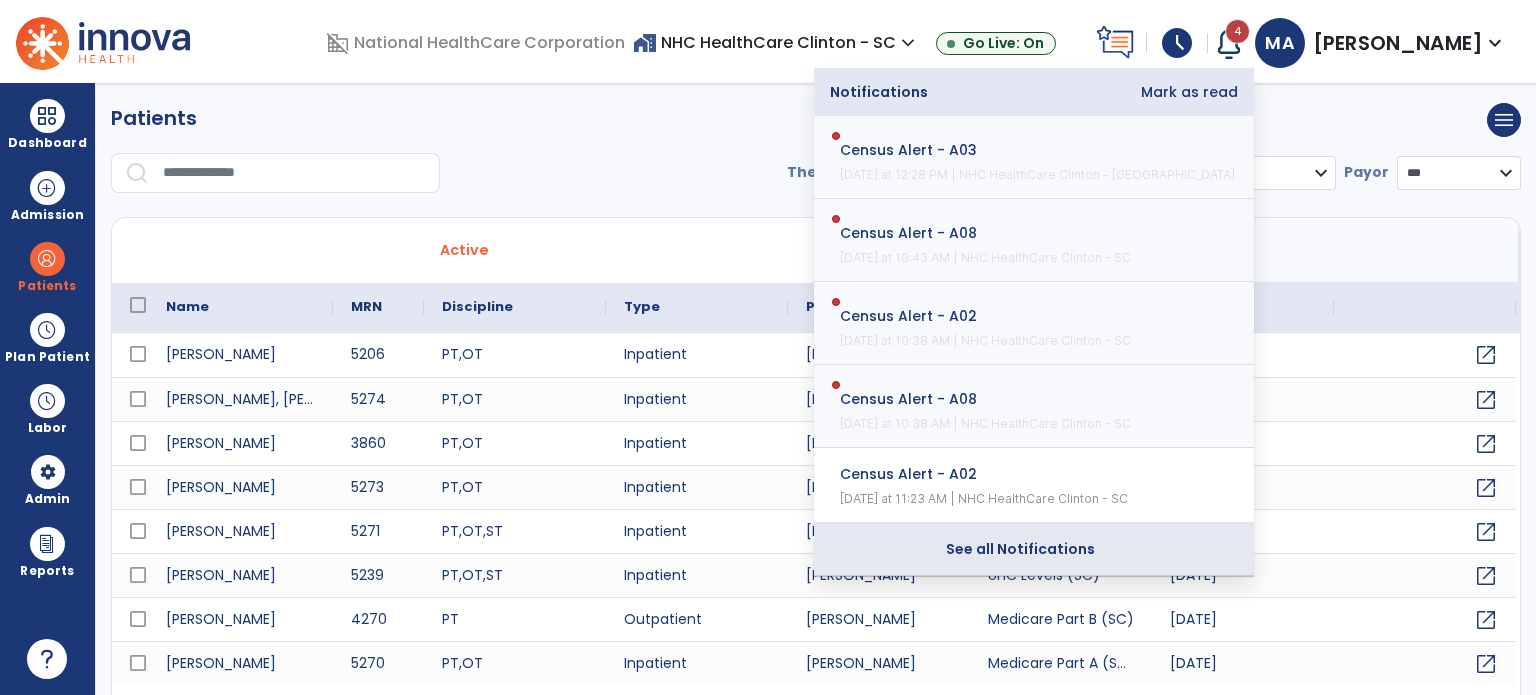 click on "See all Notifications" at bounding box center [1020, 549] 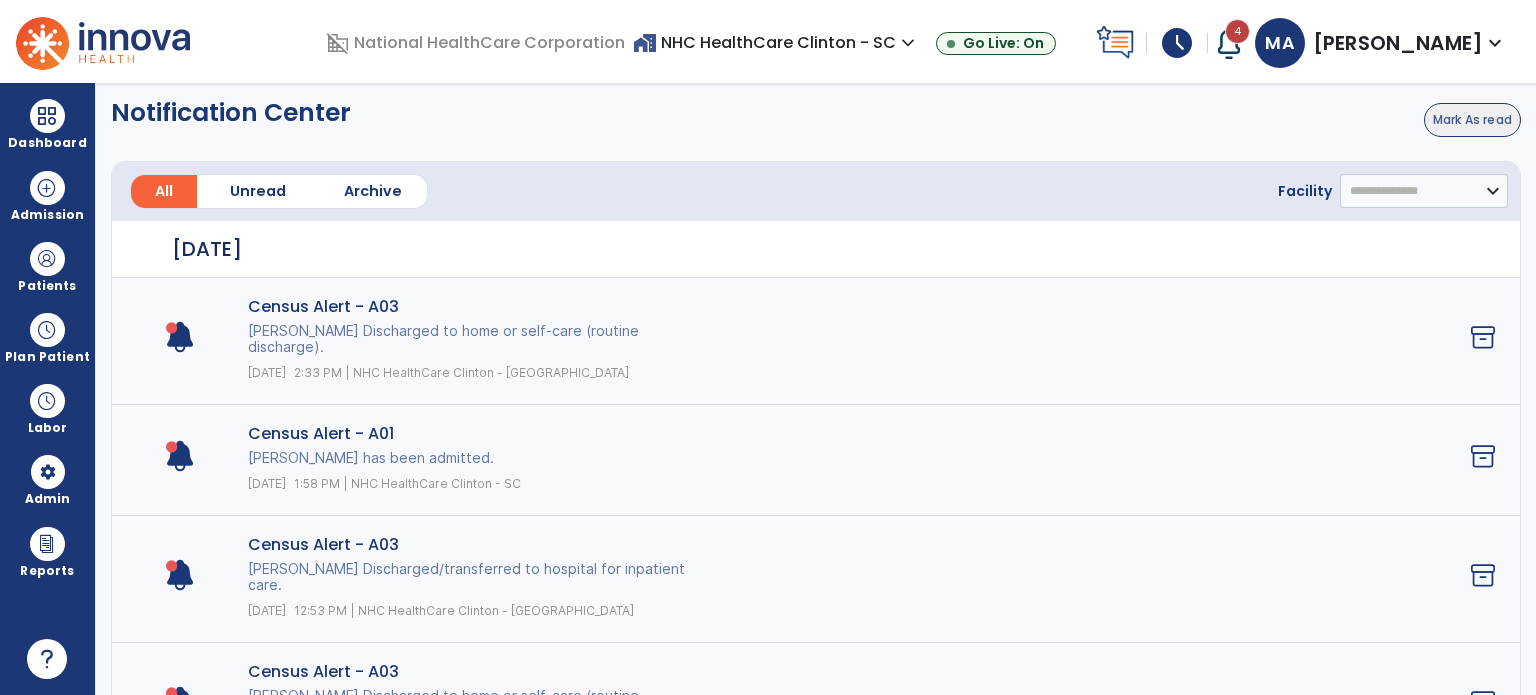 click on "Census Alert - A03 [PERSON_NAME] Discharged to home or self-care (routine discharge)." 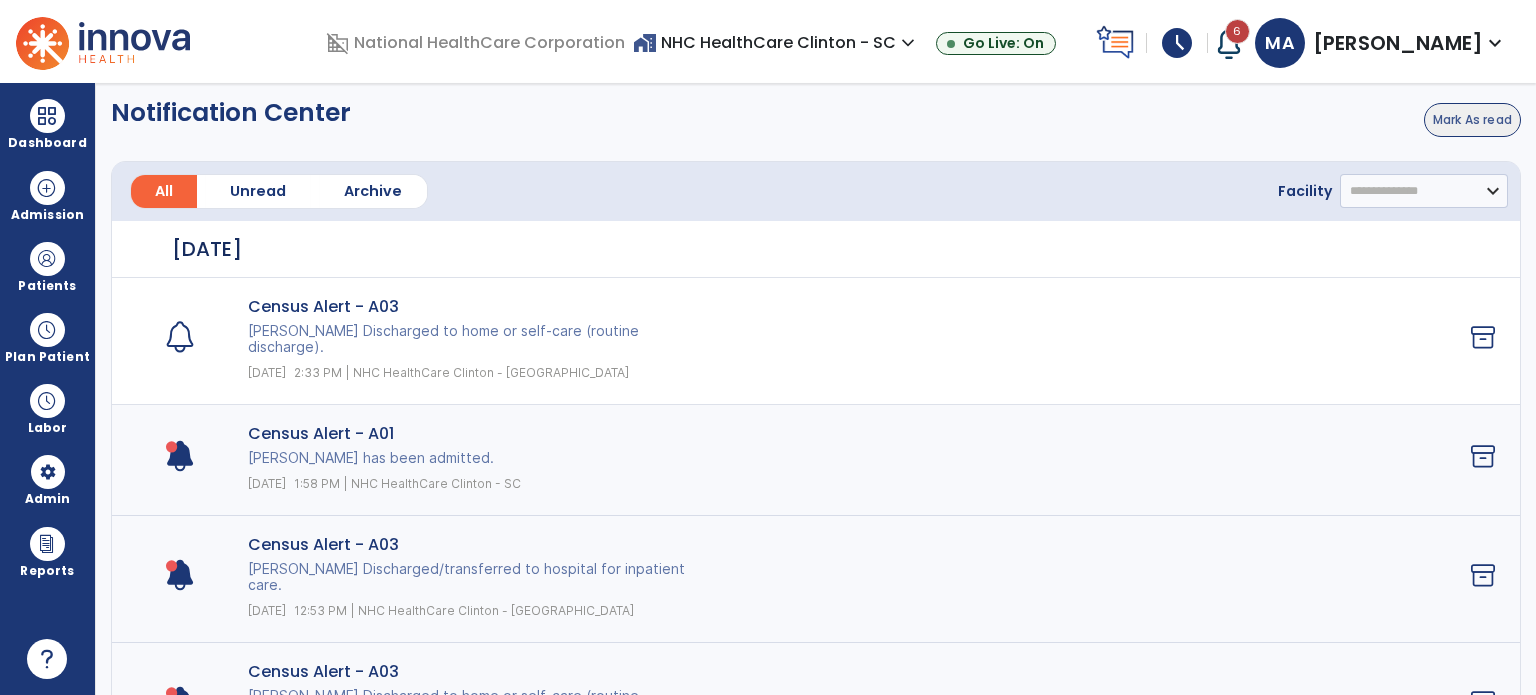 click on "Census Alert - A01" 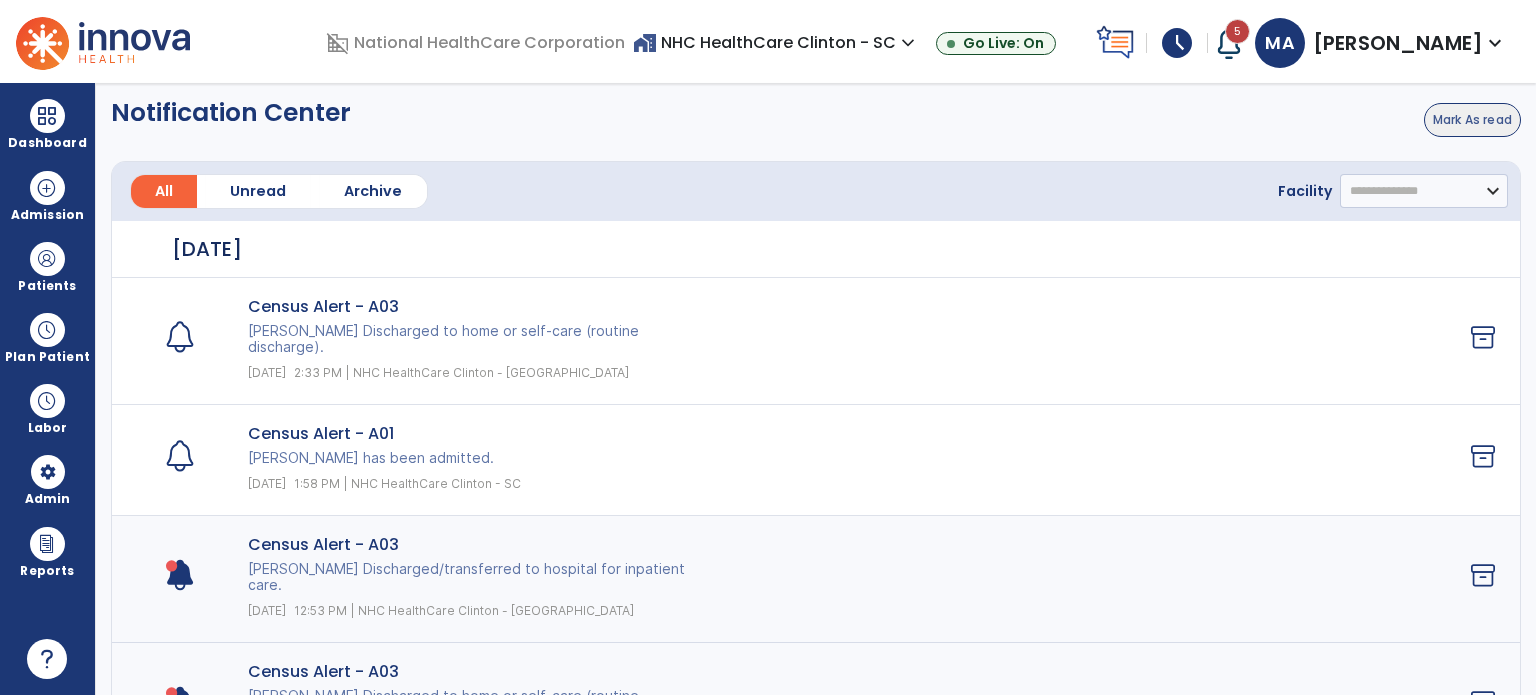 click on "Census Alert - A03" 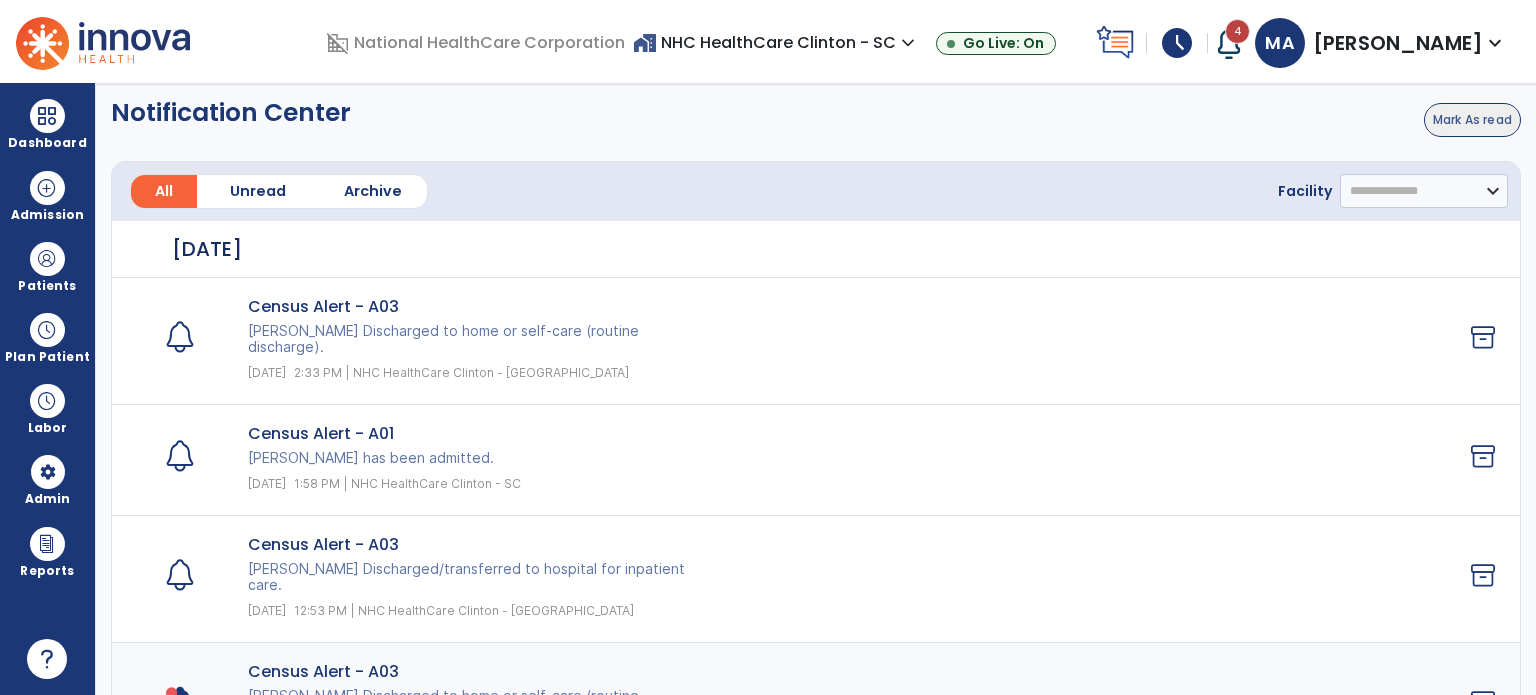 scroll, scrollTop: 100, scrollLeft: 0, axis: vertical 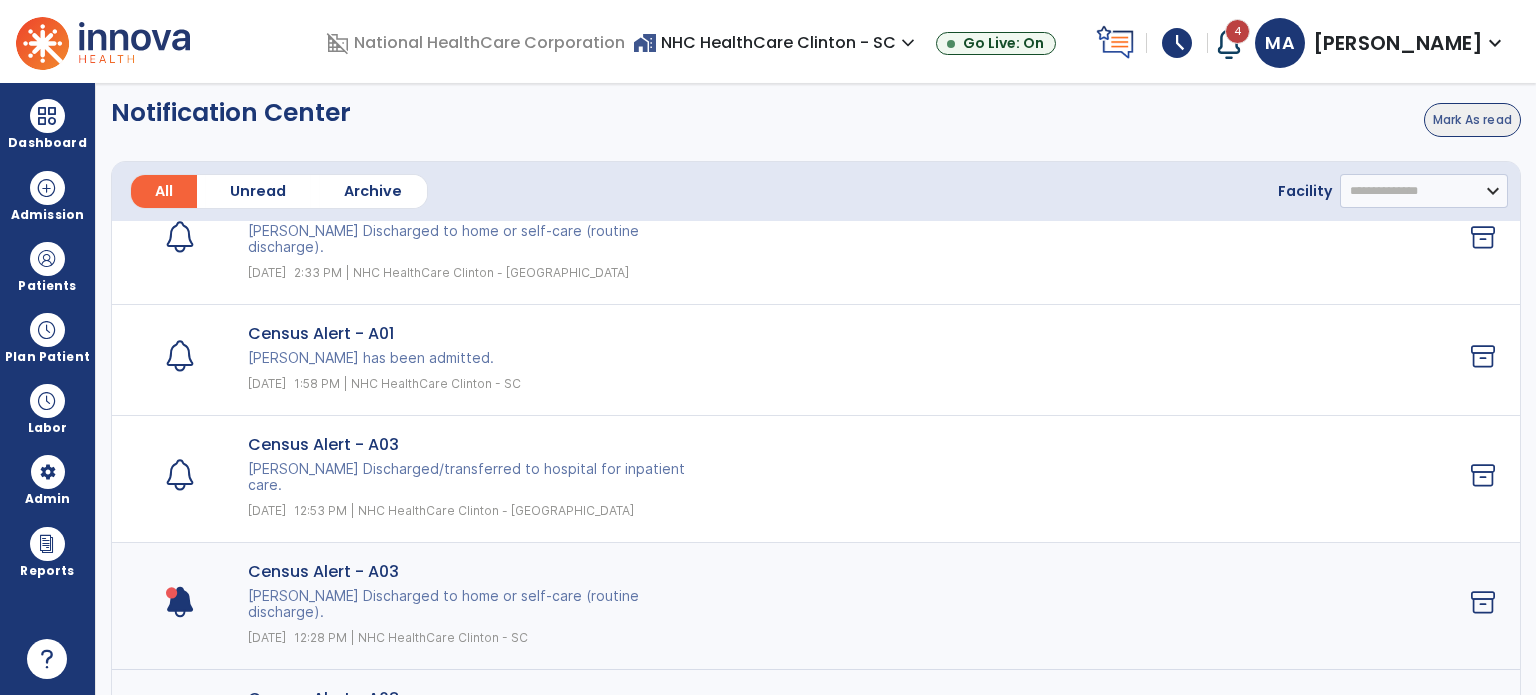 click on "Census Alert - A03 [PERSON_NAME] to home or self-care (routine discharge). [DATE] 12:28 PM | NHC HealthCare Clinton - [GEOGRAPHIC_DATA]" 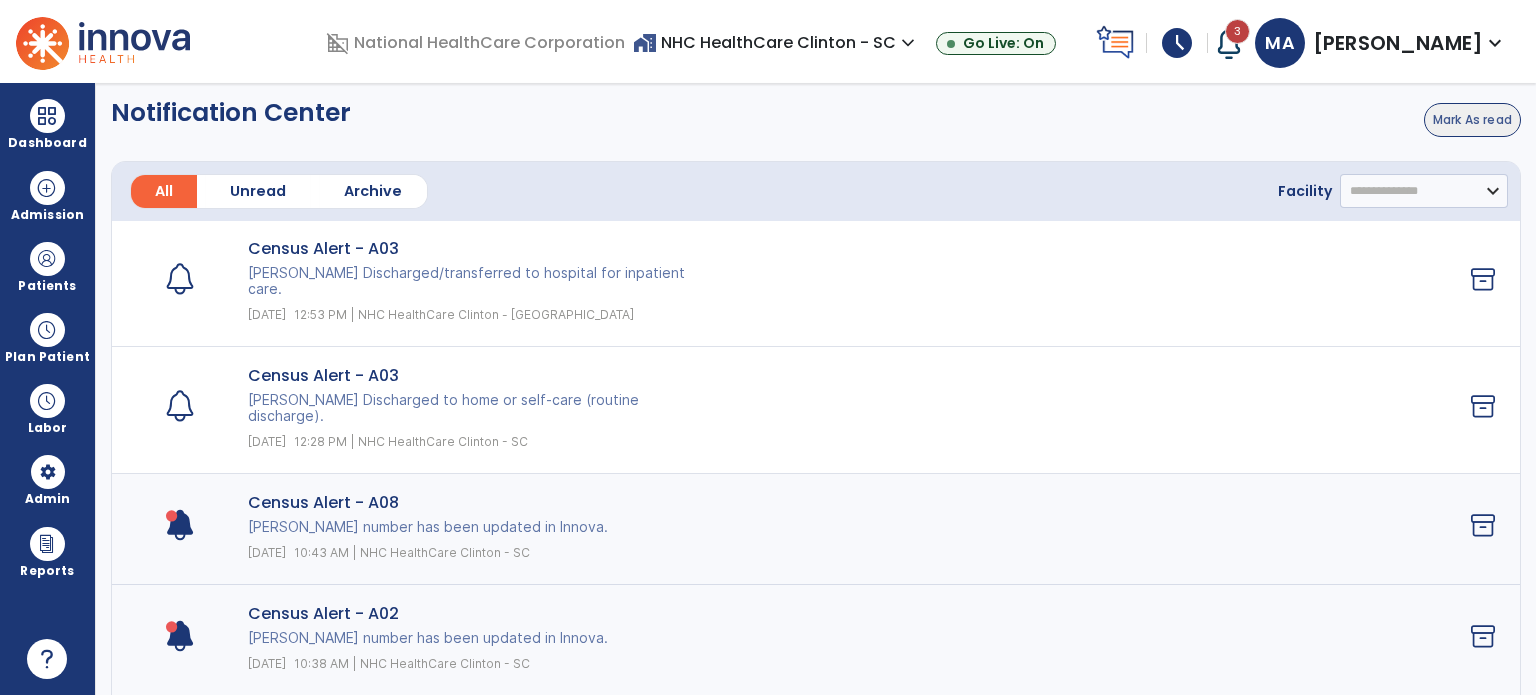 scroll, scrollTop: 300, scrollLeft: 0, axis: vertical 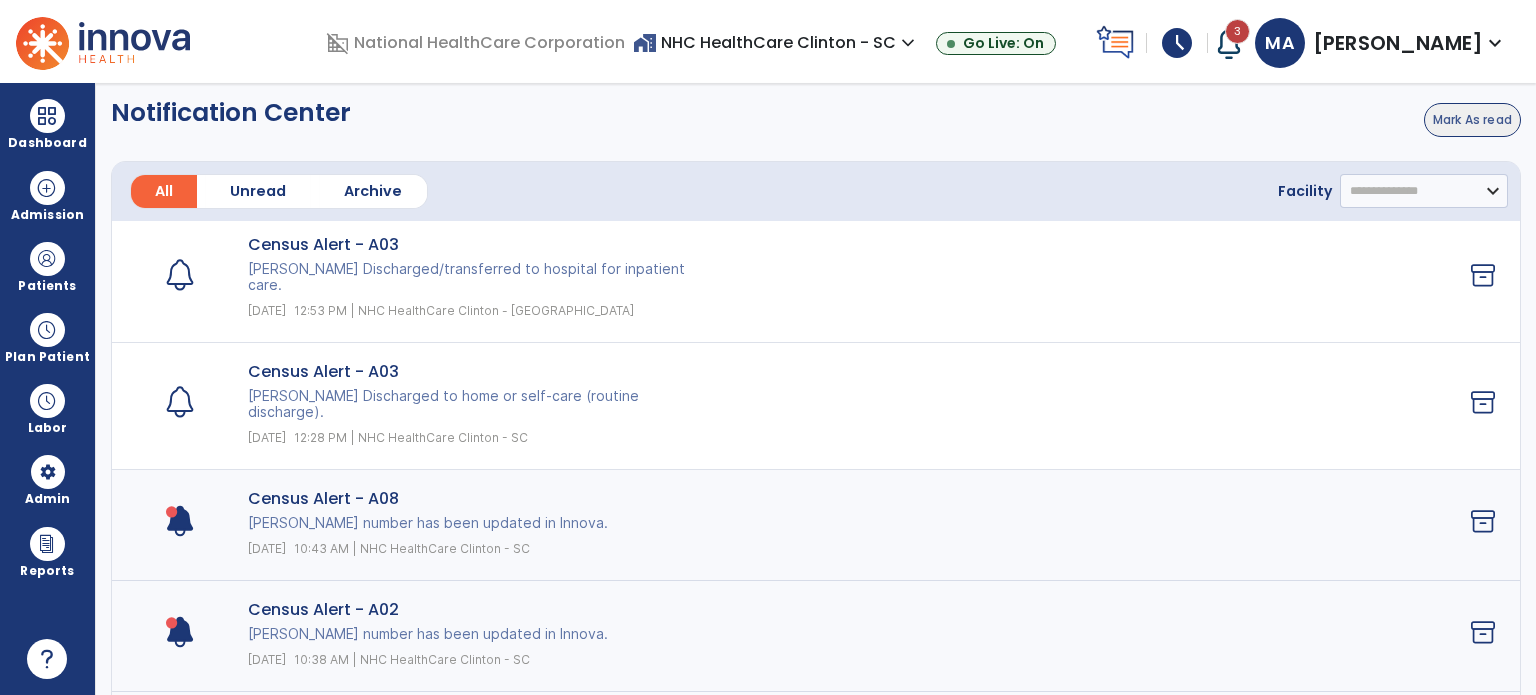 click on "[PERSON_NAME] number has been updated in Innova." 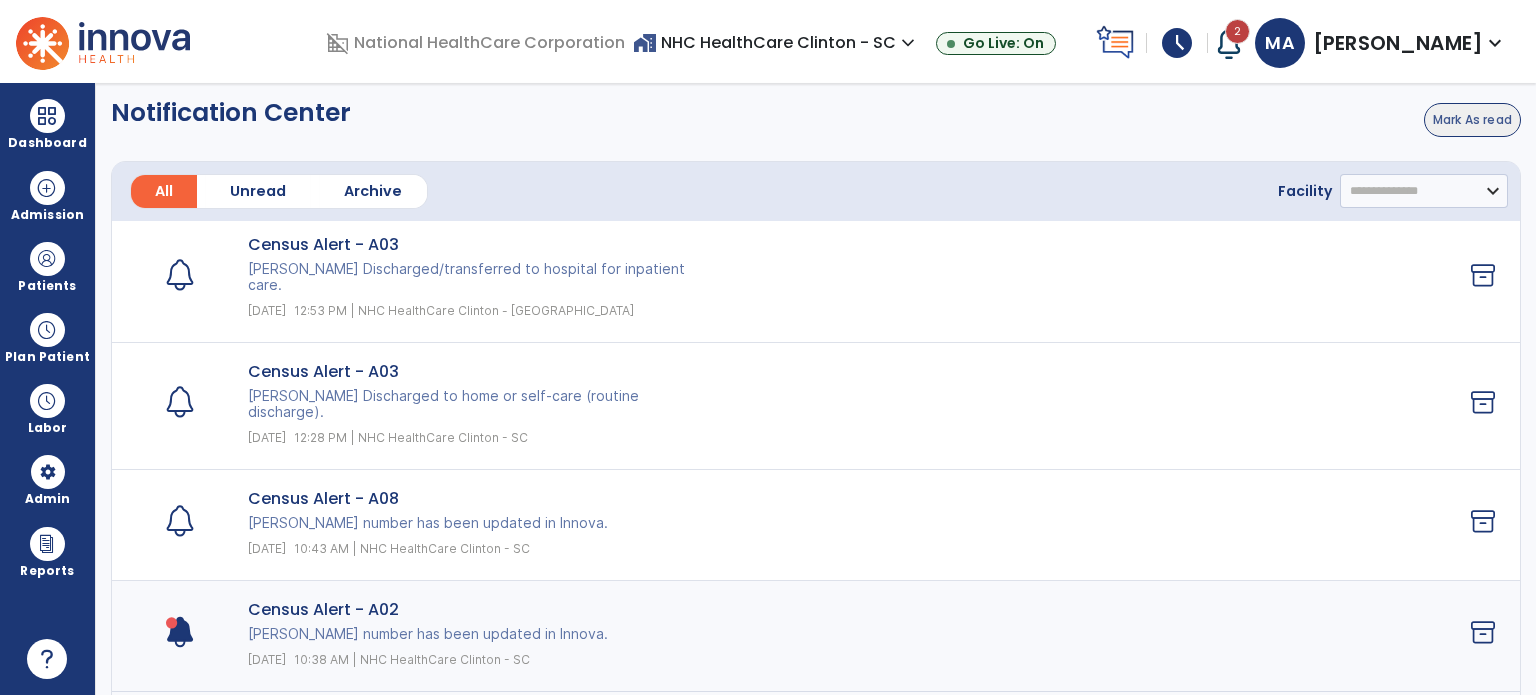 click on "Census Alert - A02 [PERSON_NAME] number has been updated in [GEOGRAPHIC_DATA]." 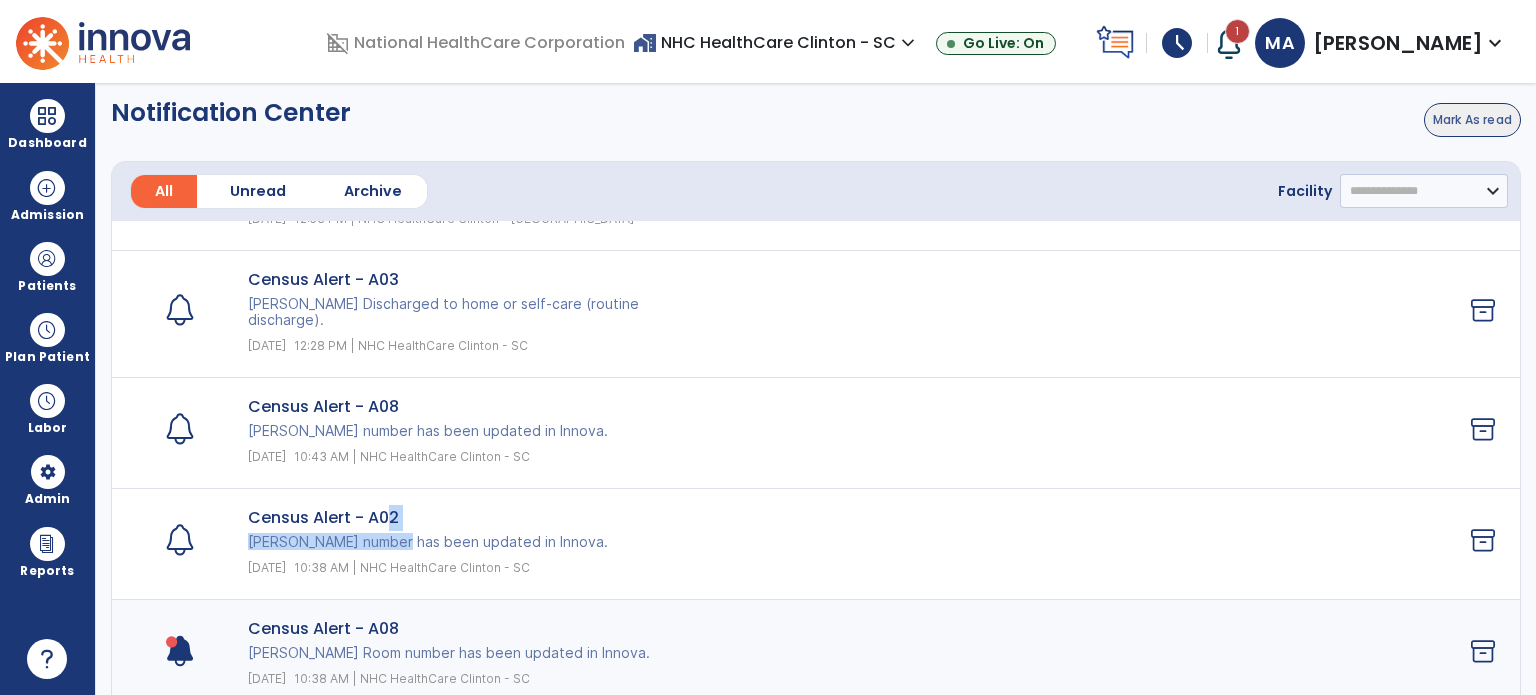 scroll, scrollTop: 500, scrollLeft: 0, axis: vertical 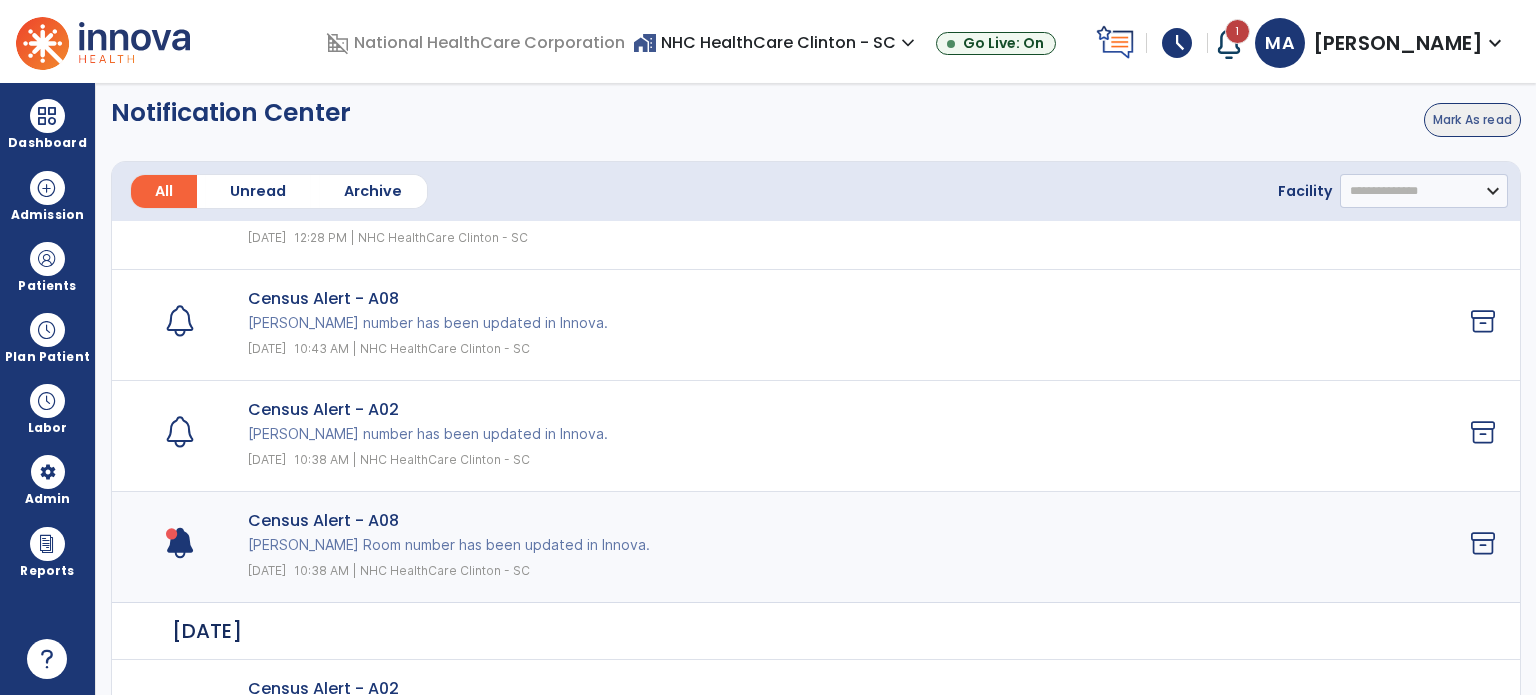 click on "[PERSON_NAME] Room number has been updated in Innova." 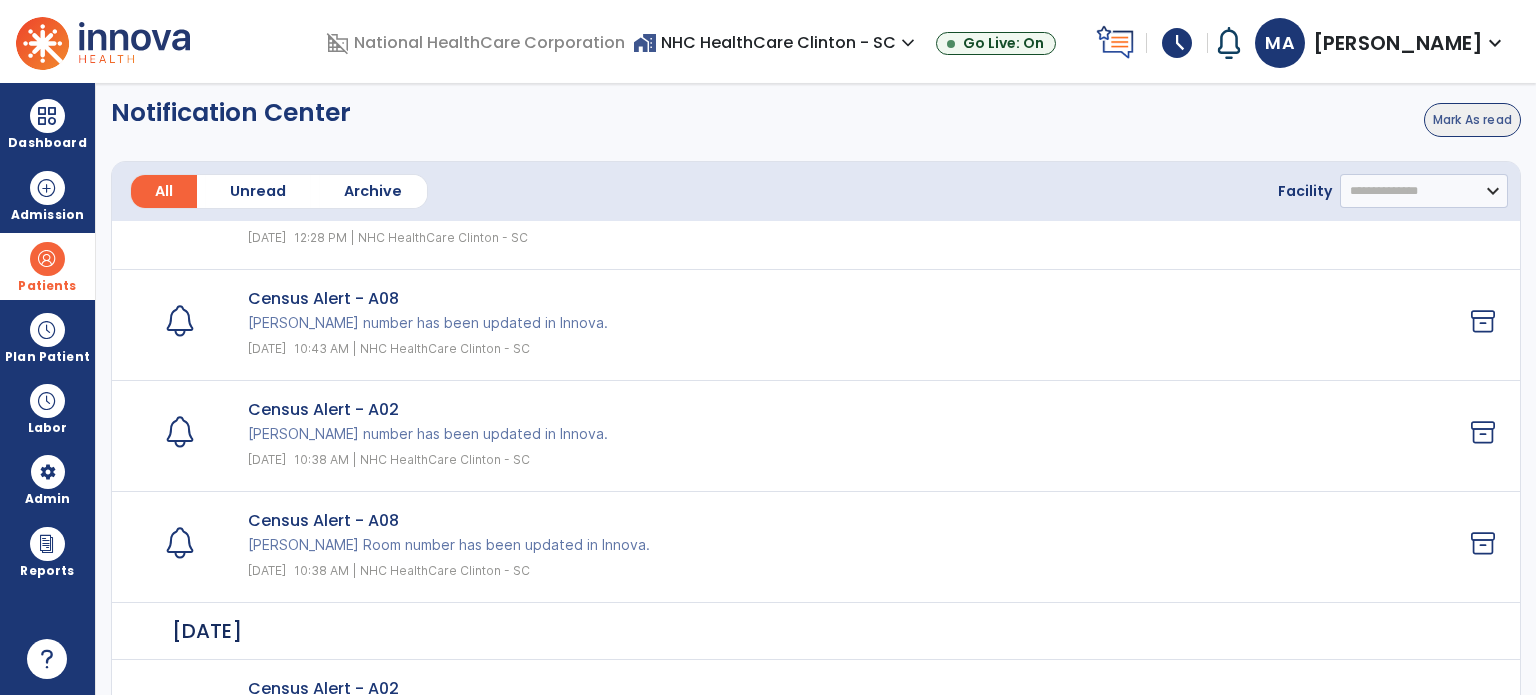 click at bounding box center [47, 259] 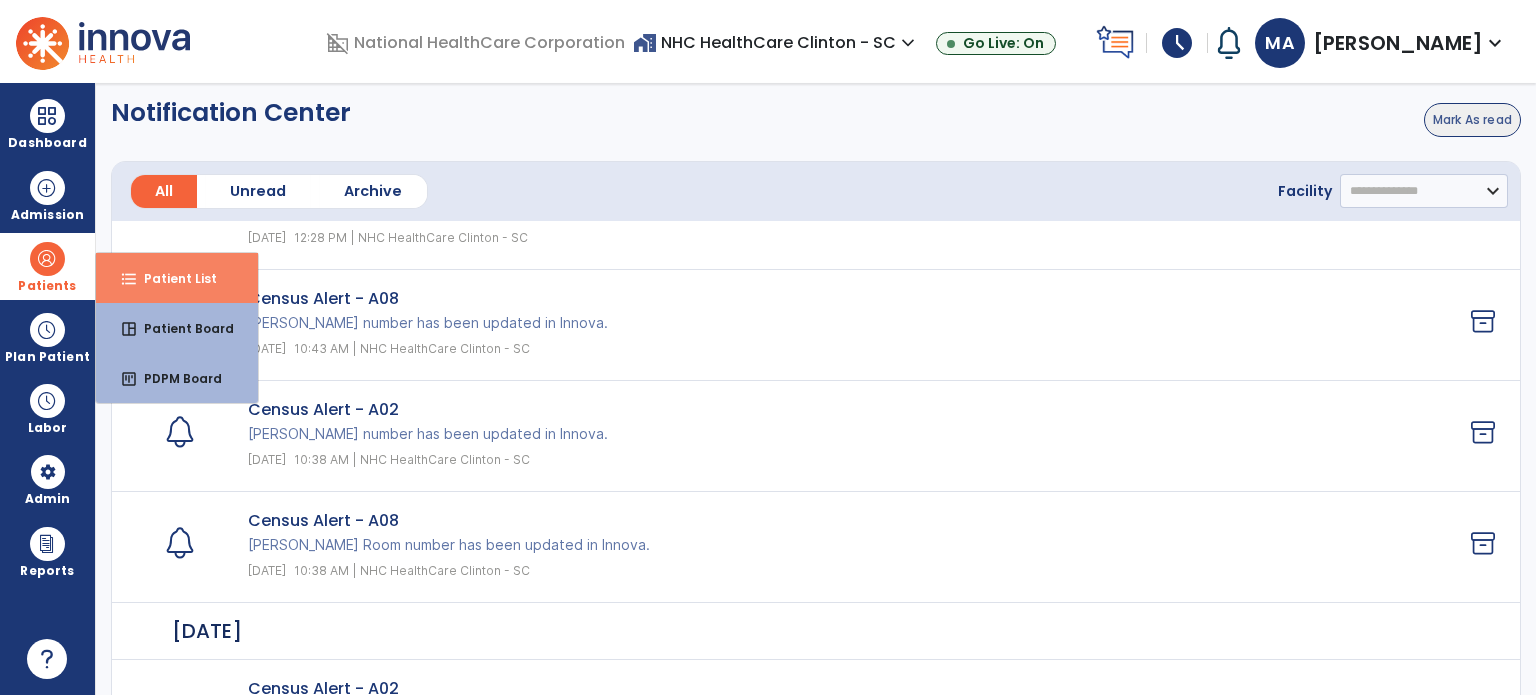 click on "Patient List" at bounding box center [172, 278] 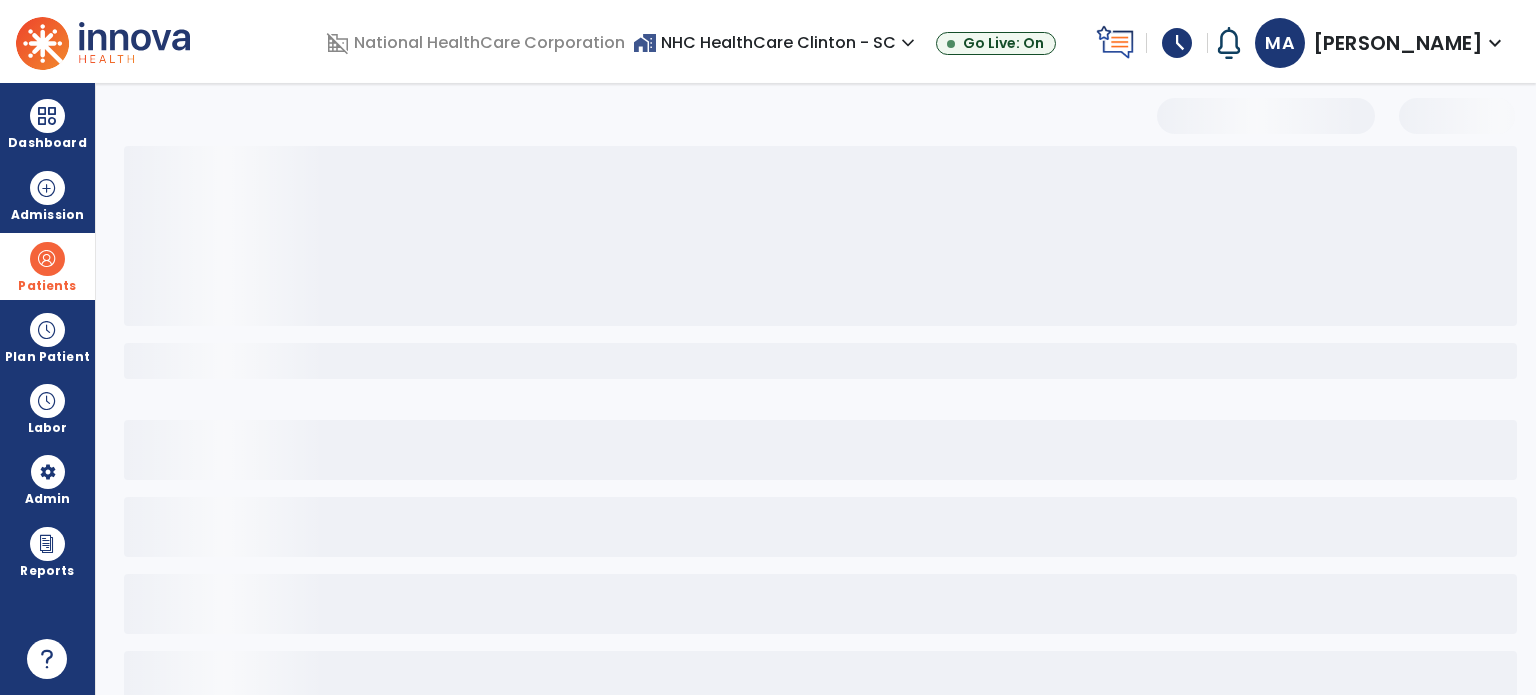select on "***" 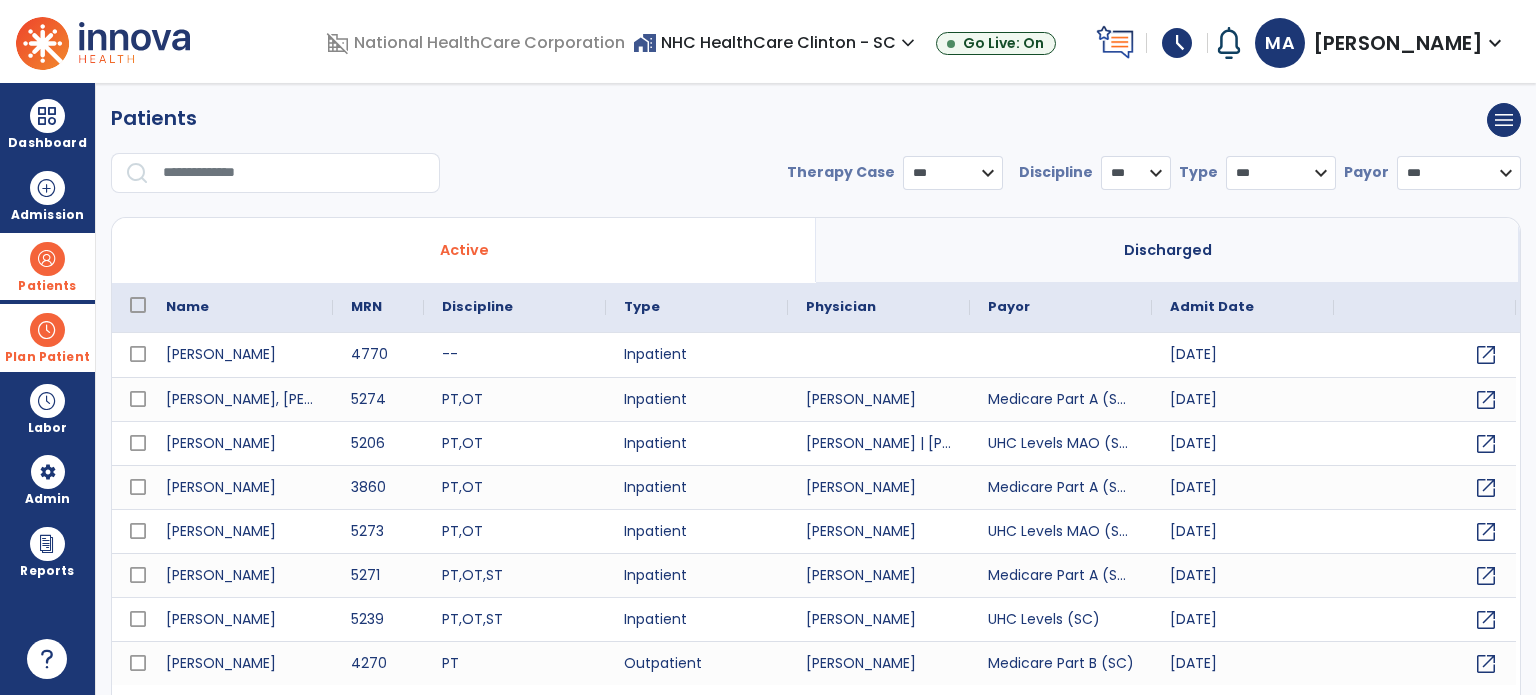 click at bounding box center (47, 330) 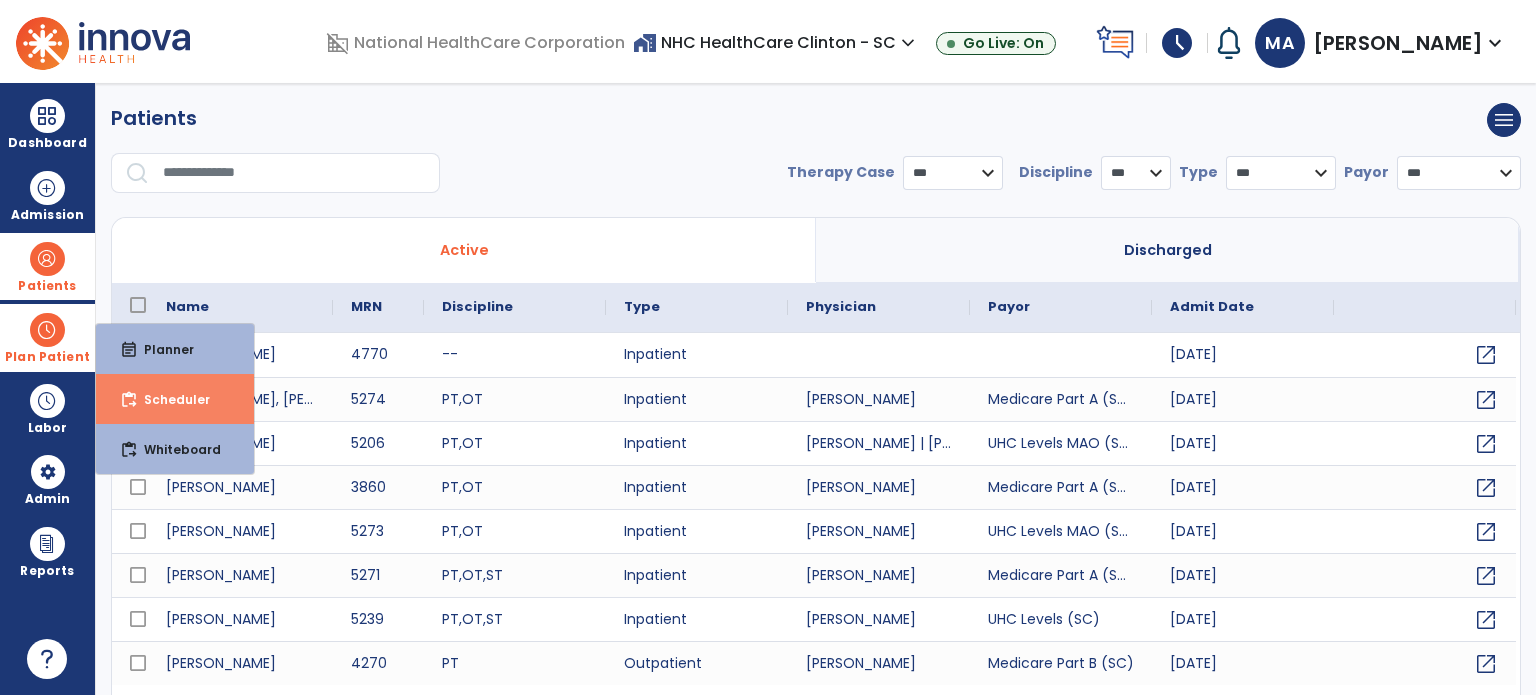 click on "Scheduler" at bounding box center (169, 399) 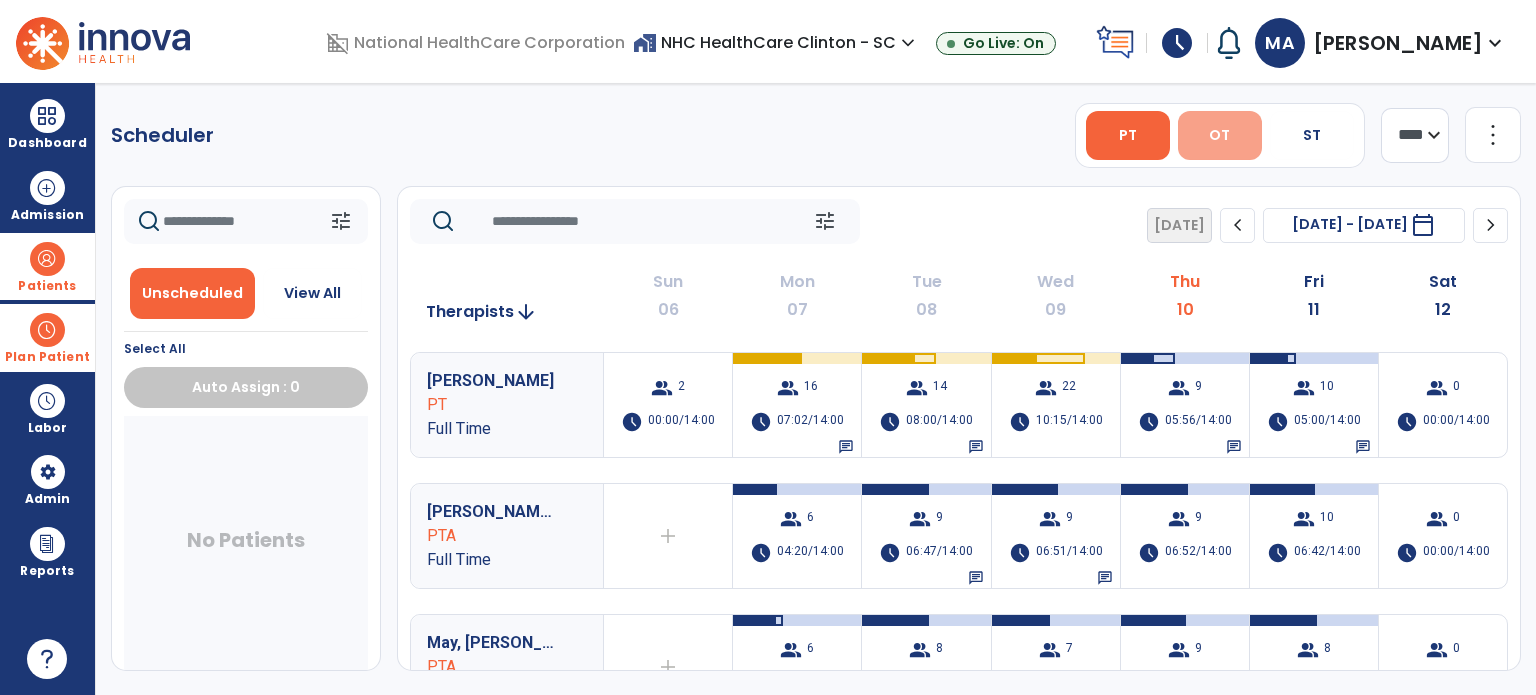 click on "OT" at bounding box center (1219, 135) 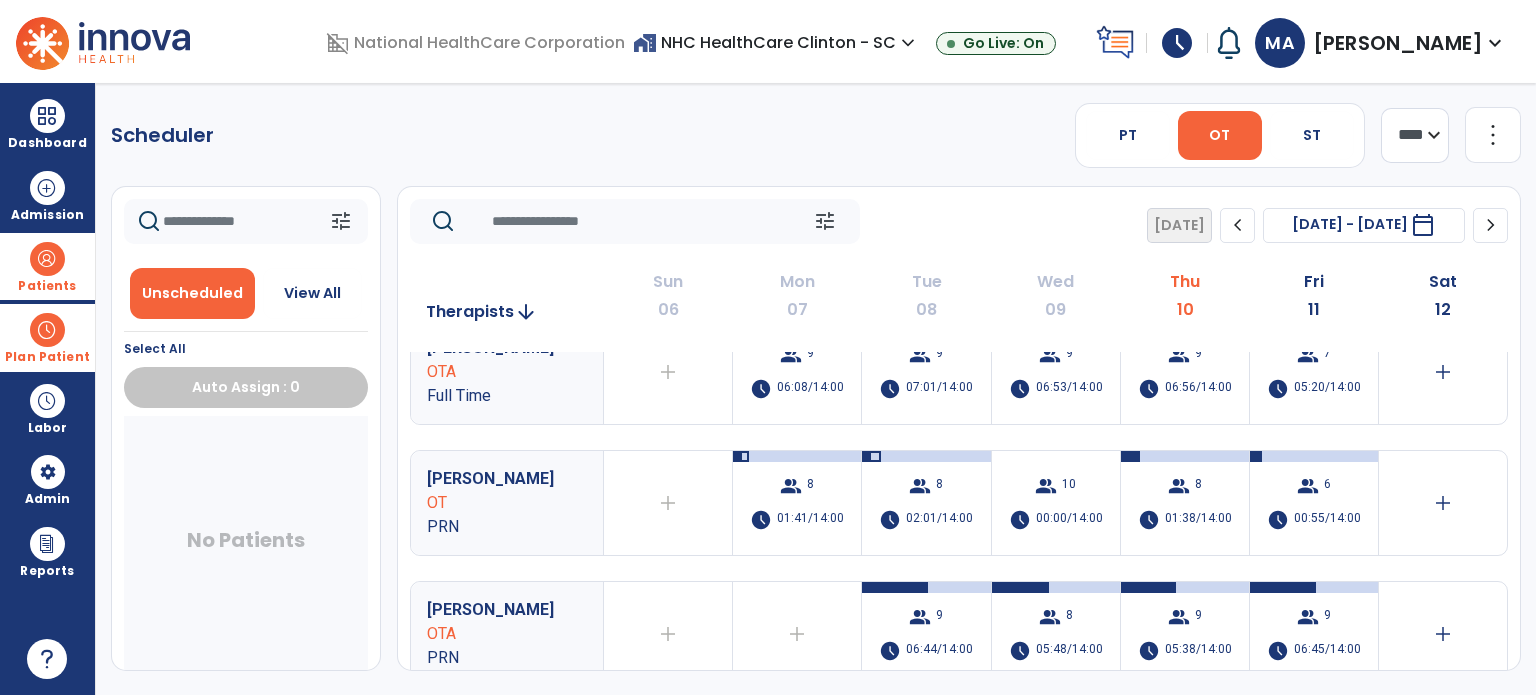 scroll, scrollTop: 0, scrollLeft: 0, axis: both 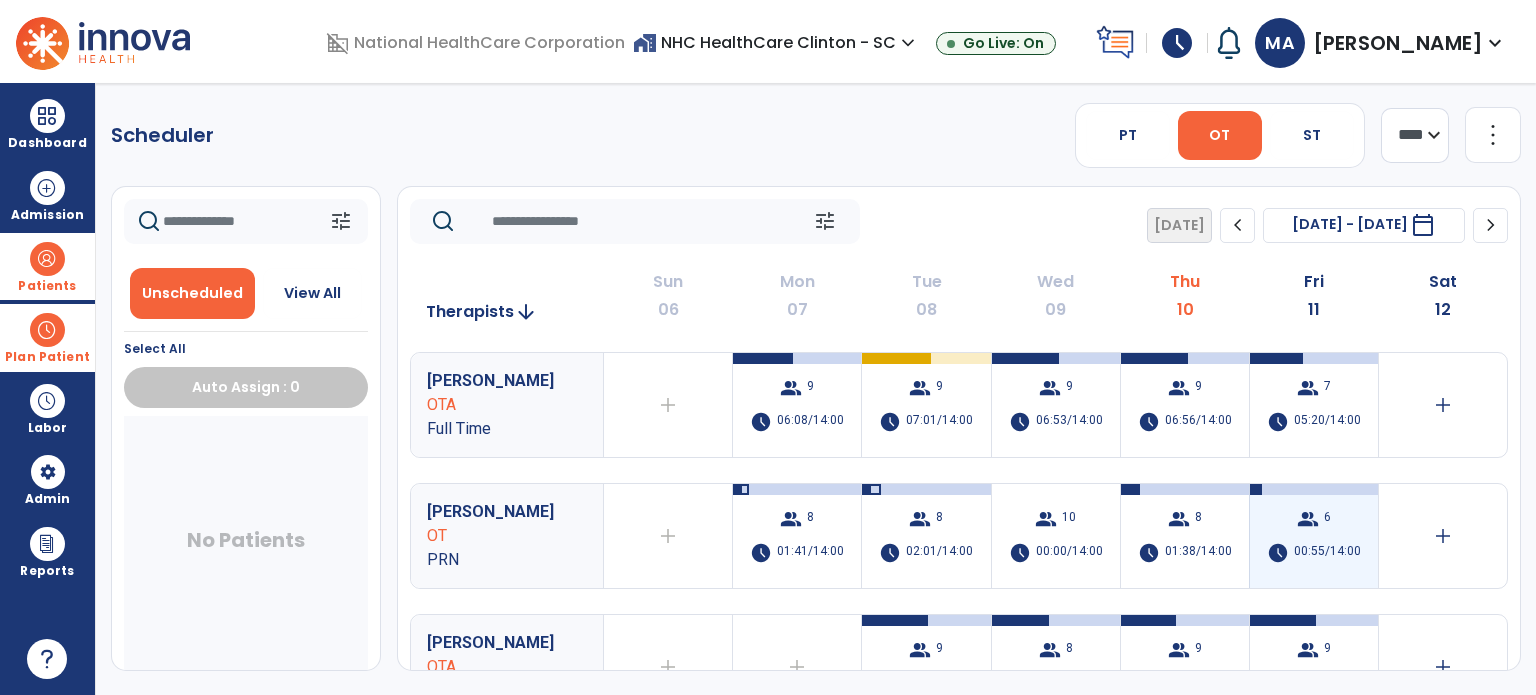 click on "group" at bounding box center (1308, 519) 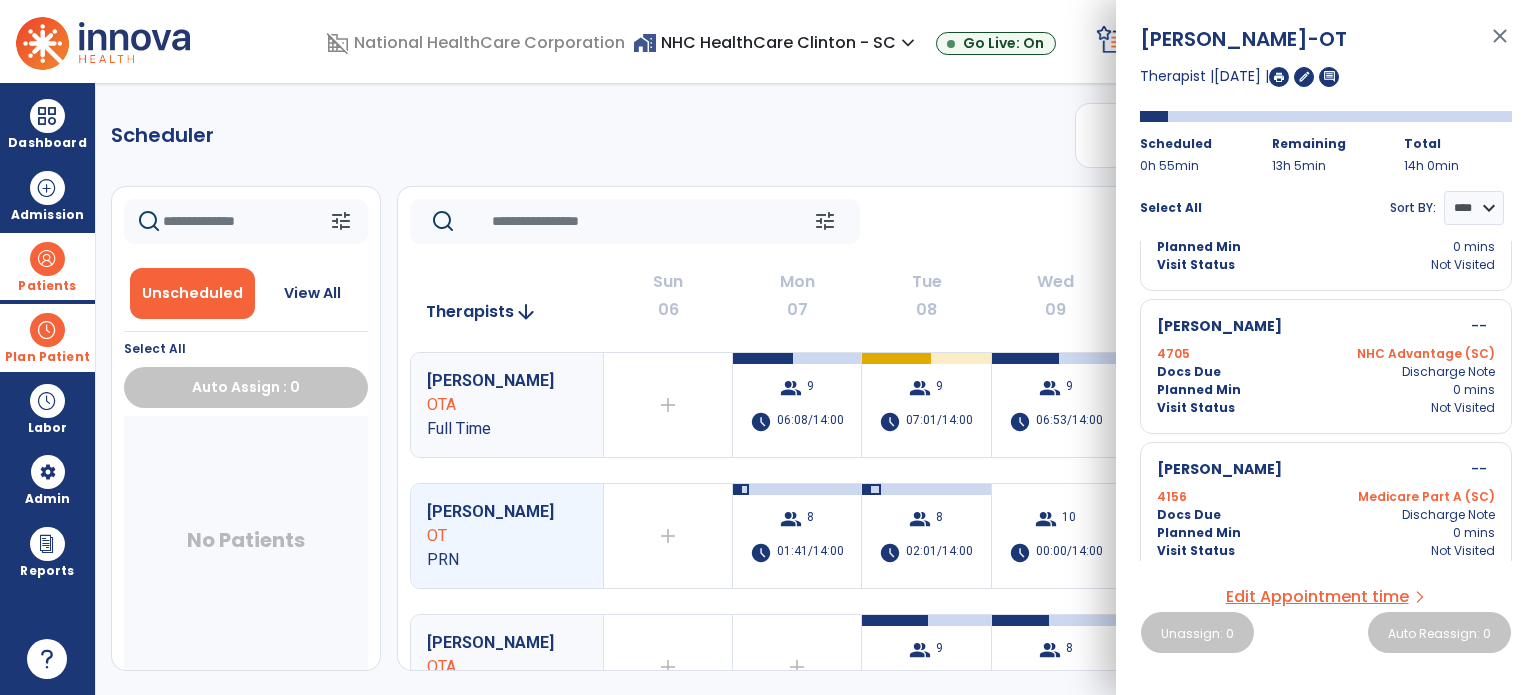 scroll, scrollTop: 536, scrollLeft: 0, axis: vertical 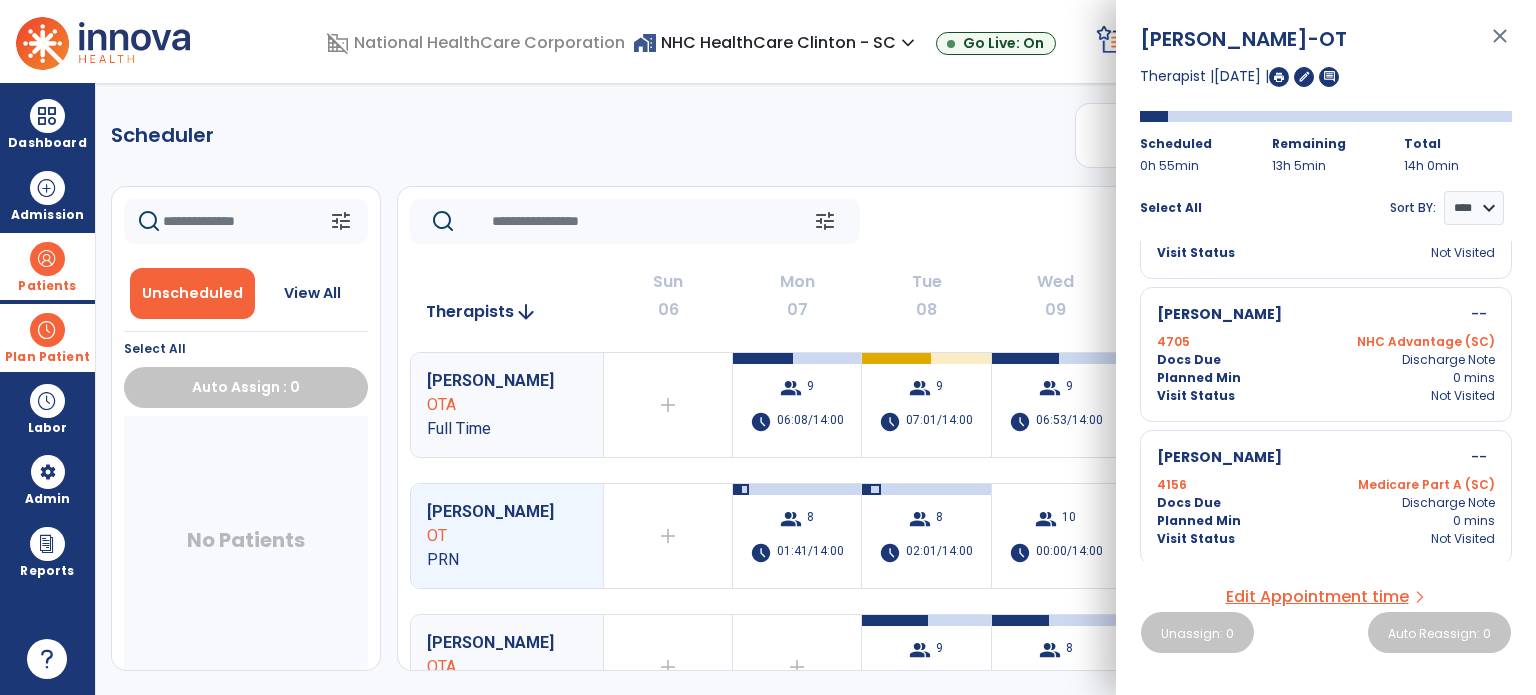click on "close" at bounding box center [1500, 45] 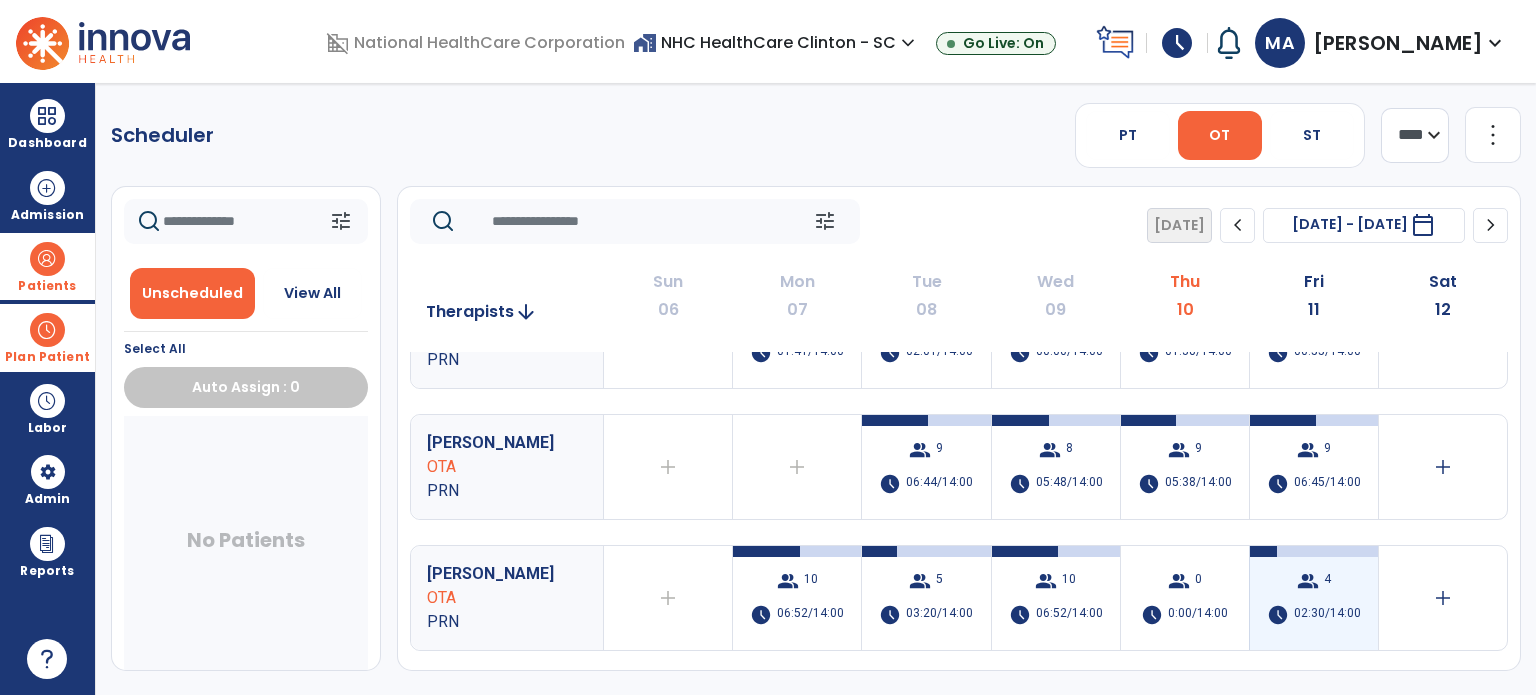 scroll, scrollTop: 0, scrollLeft: 0, axis: both 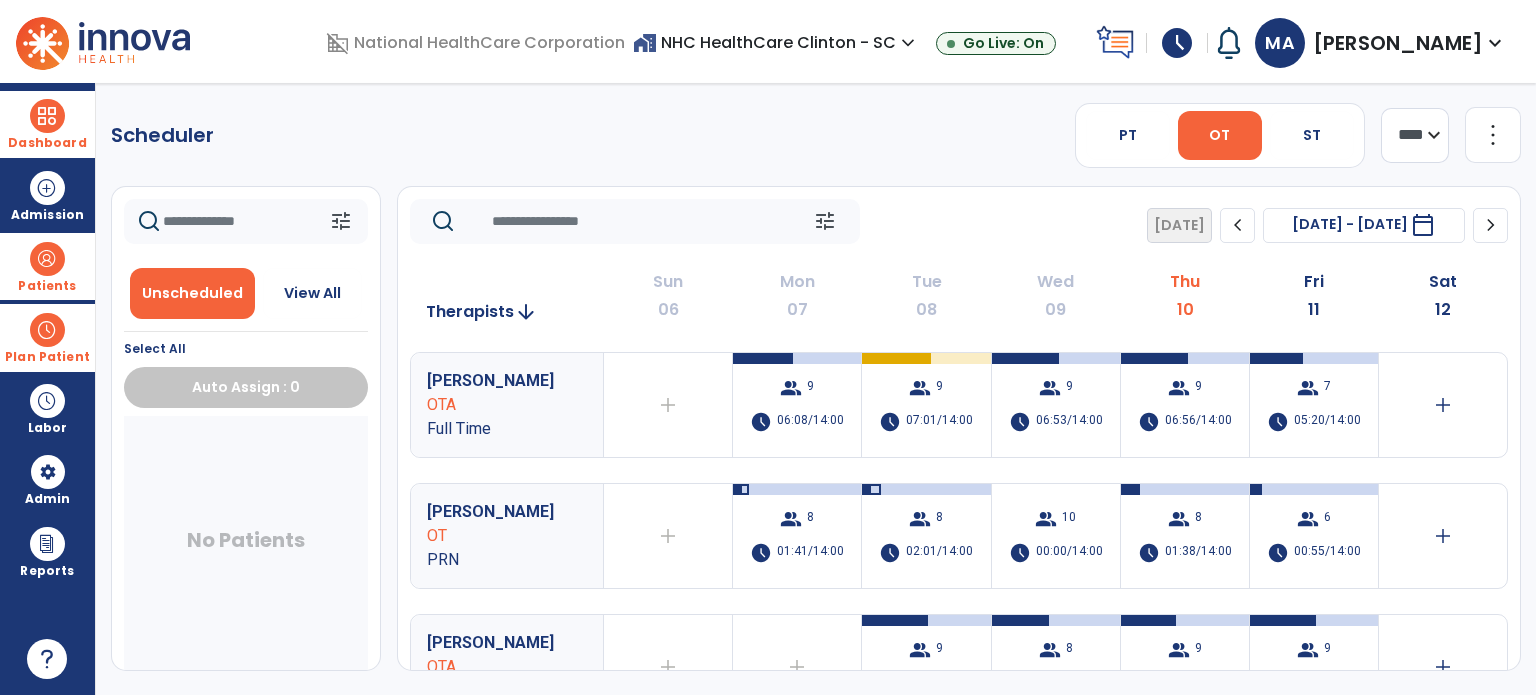 click at bounding box center [47, 116] 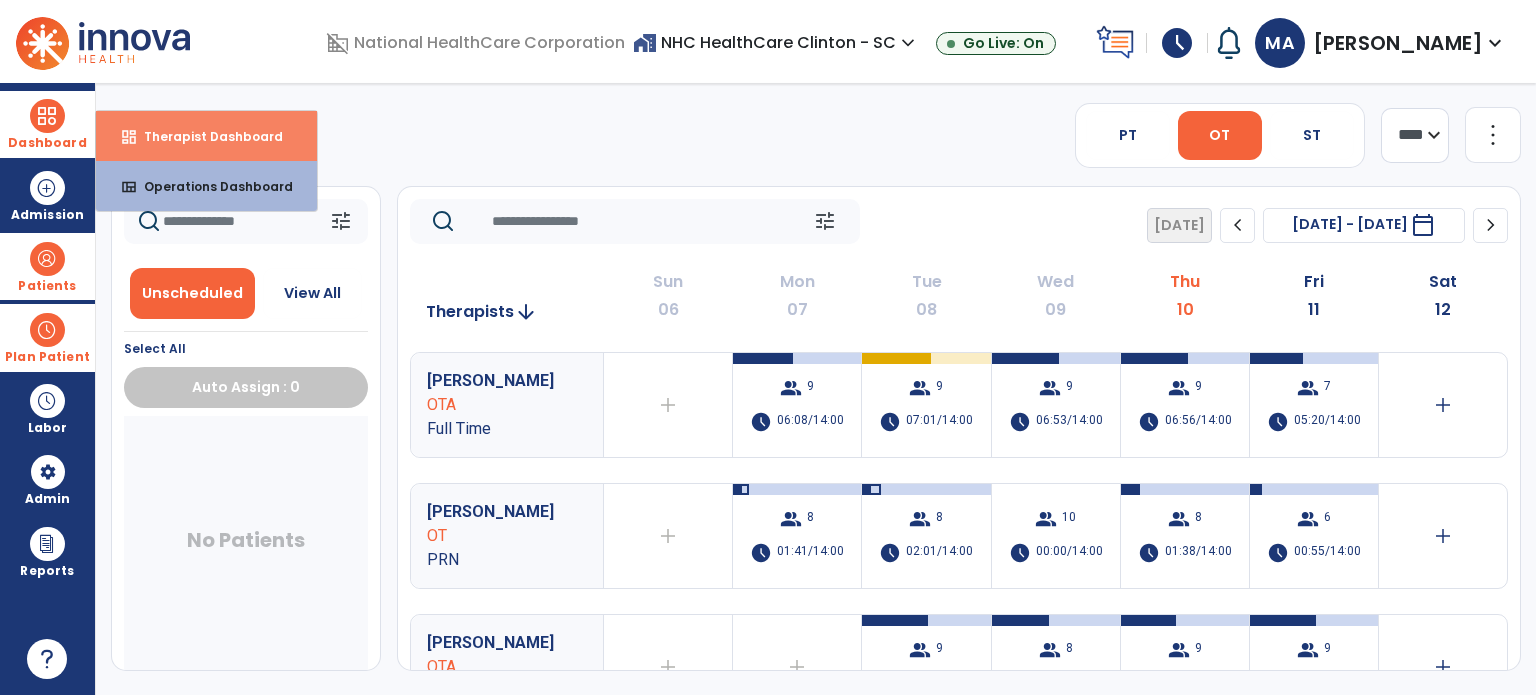 click on "Therapist Dashboard" at bounding box center (205, 136) 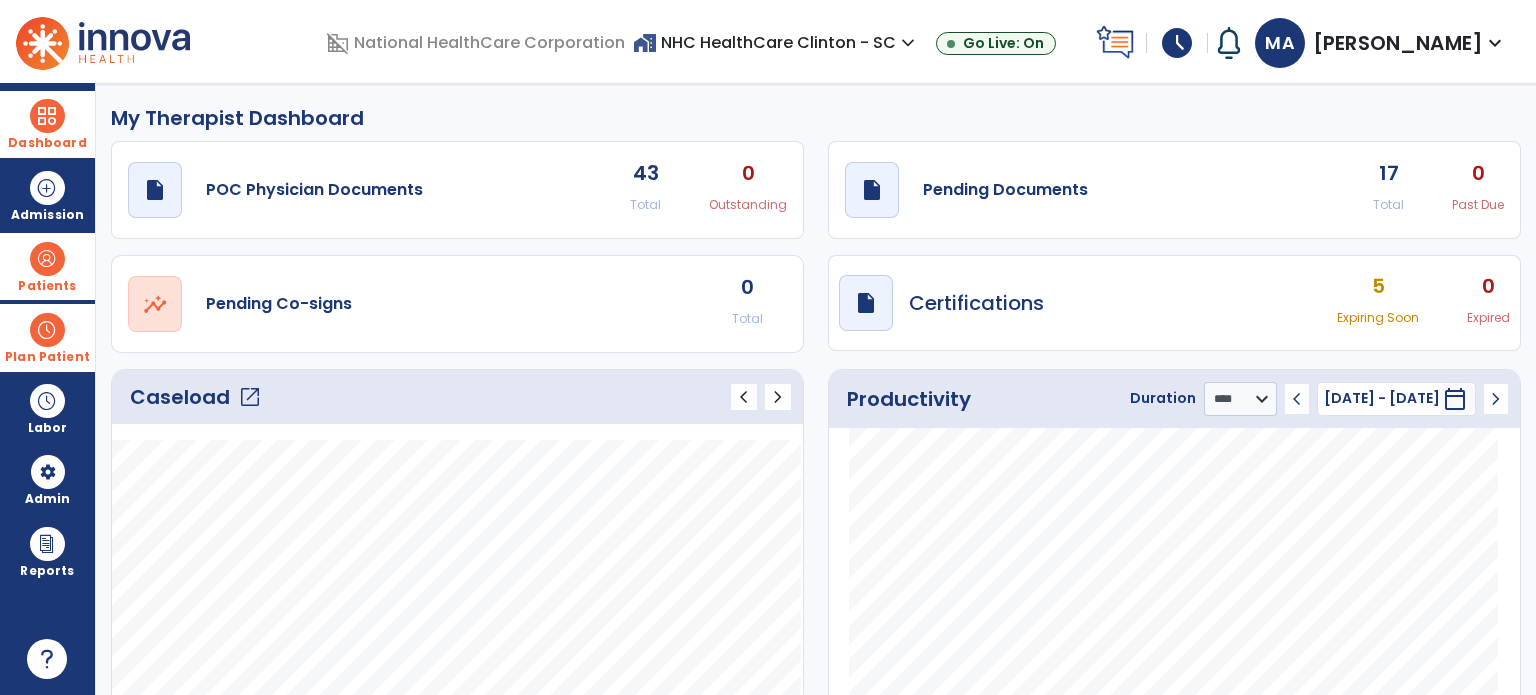 click at bounding box center (47, 330) 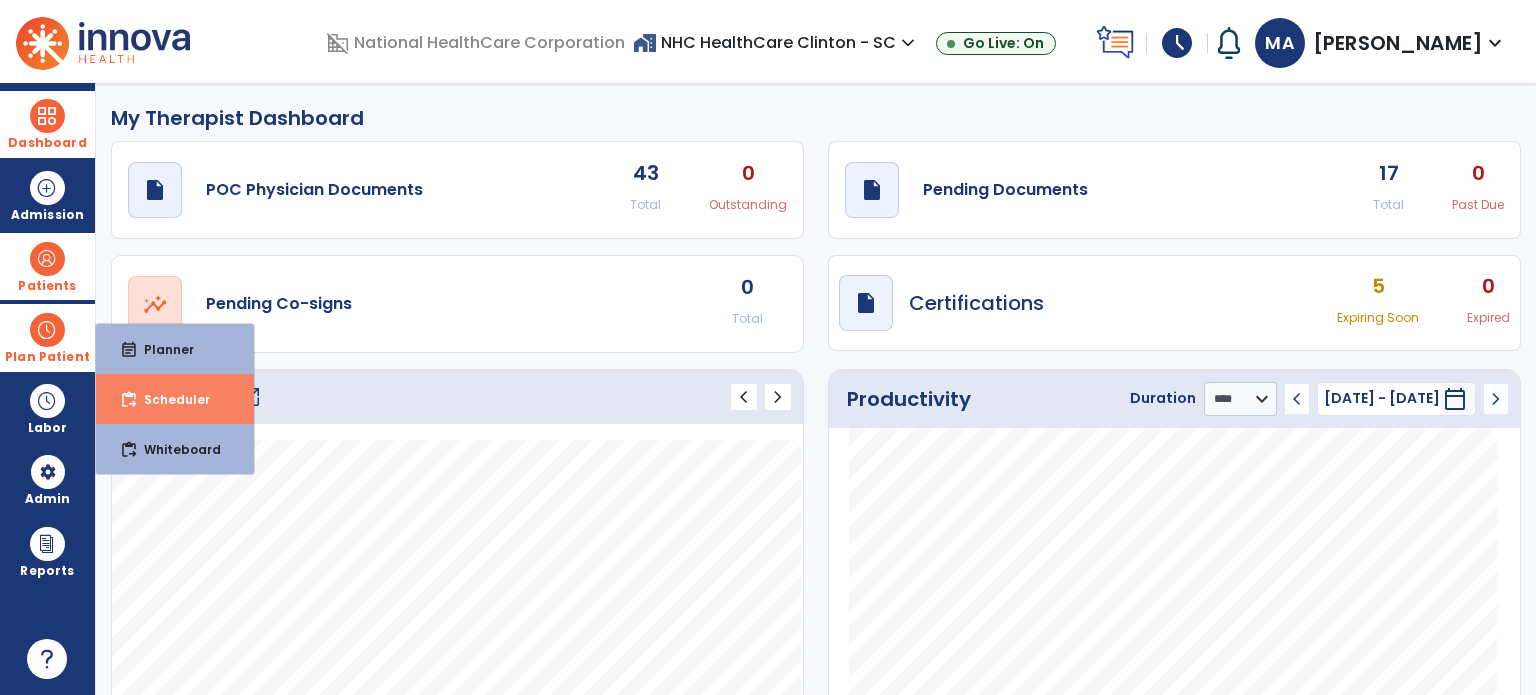 click on "Scheduler" at bounding box center [169, 399] 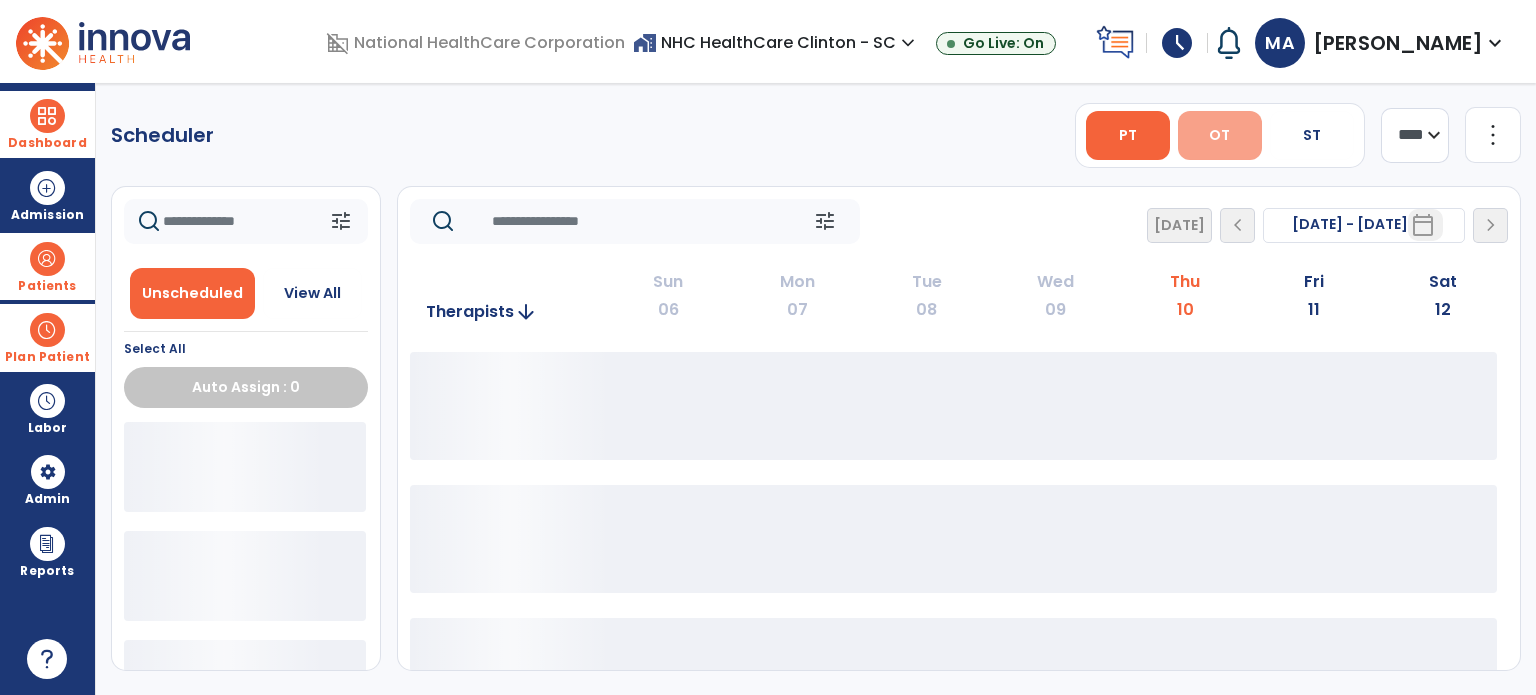 click on "OT" at bounding box center [1220, 135] 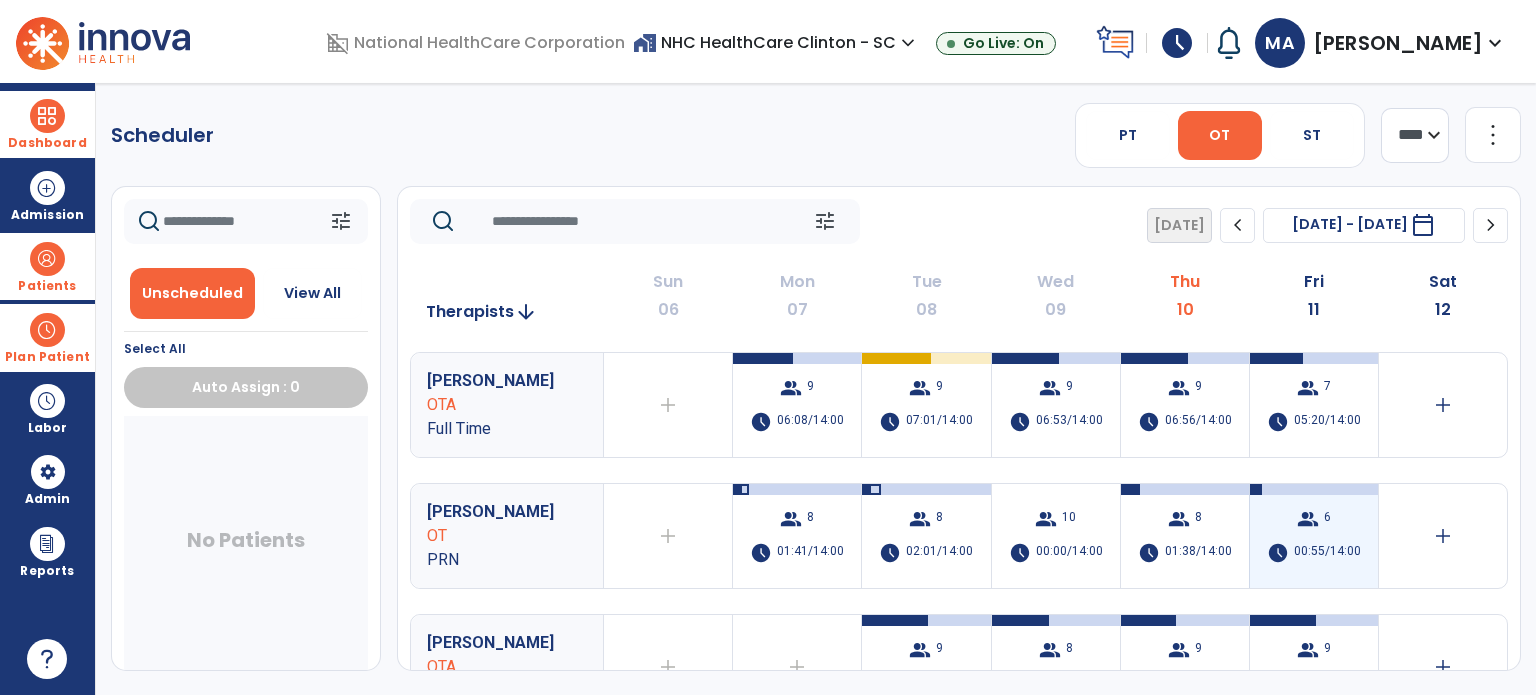 click on "group" at bounding box center [1308, 519] 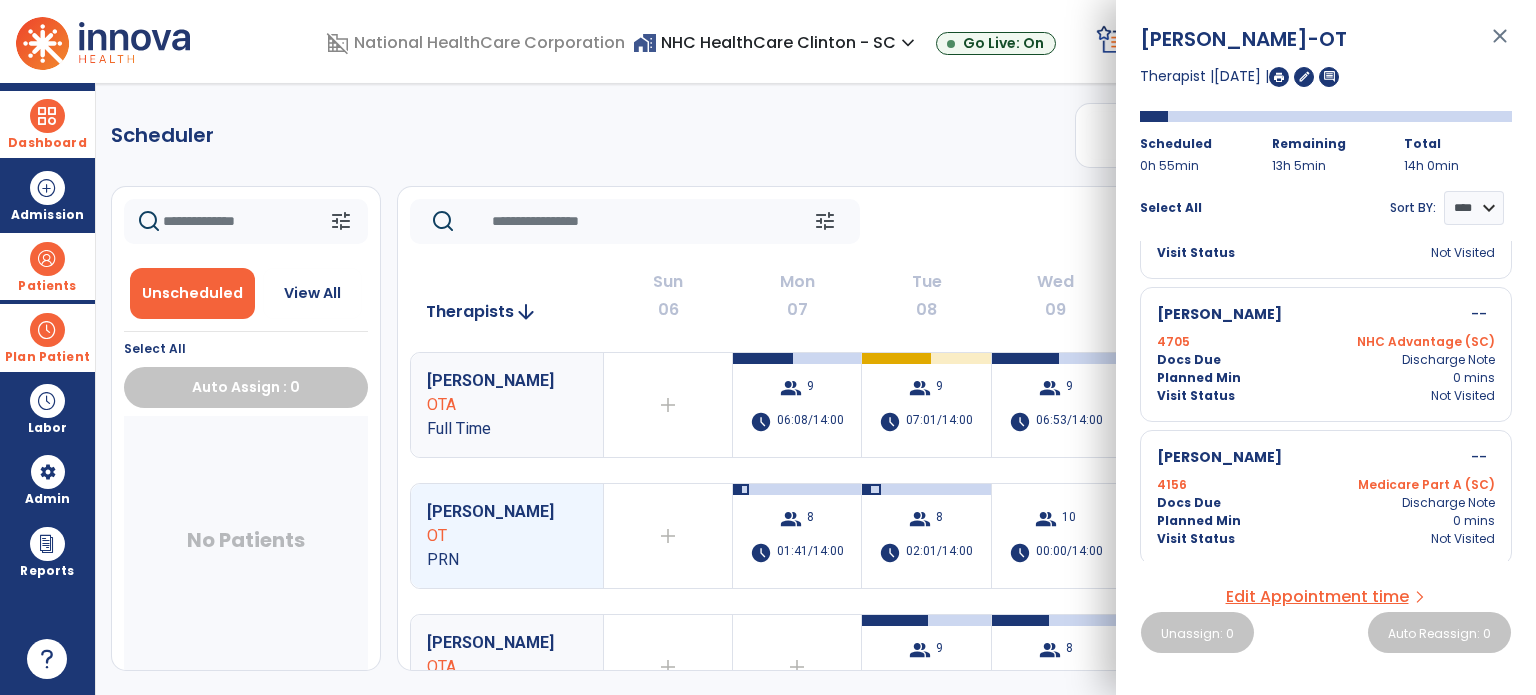 scroll, scrollTop: 536, scrollLeft: 0, axis: vertical 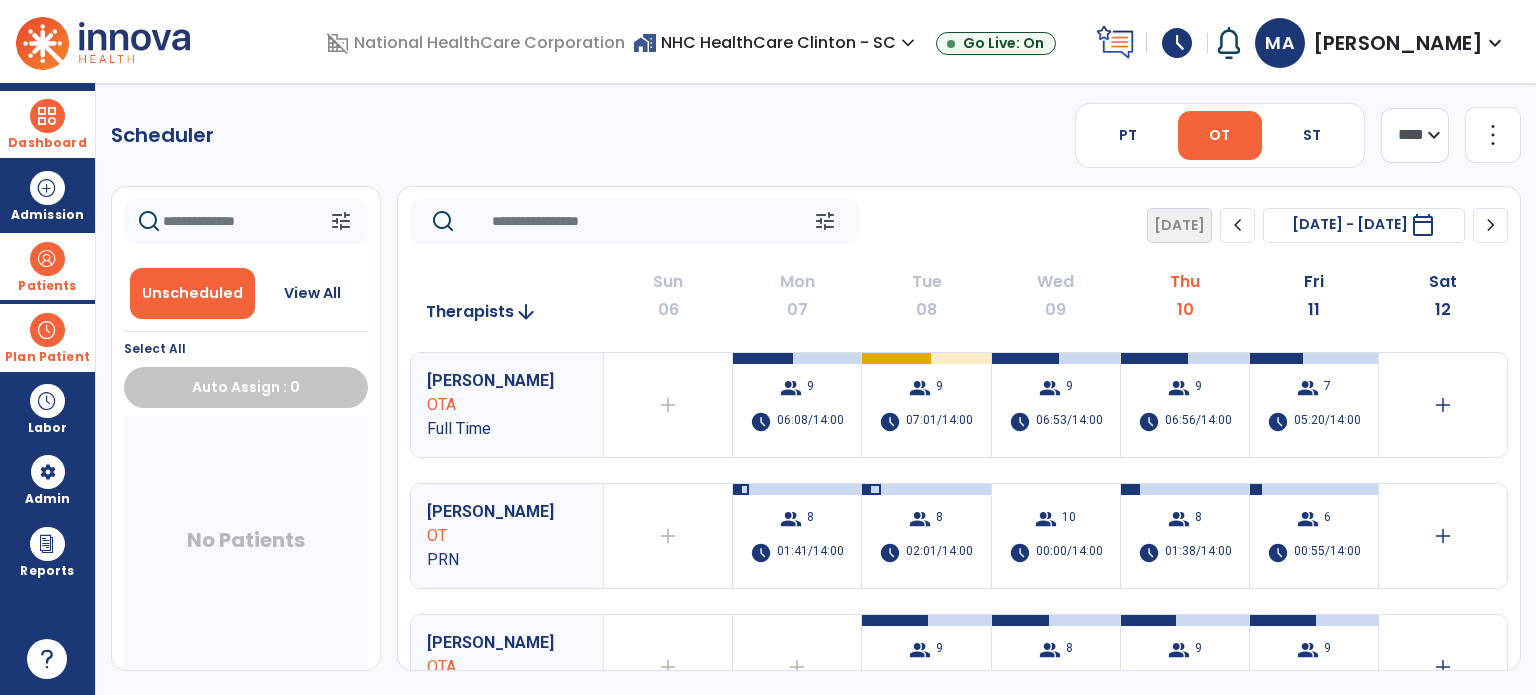 click at bounding box center (47, 259) 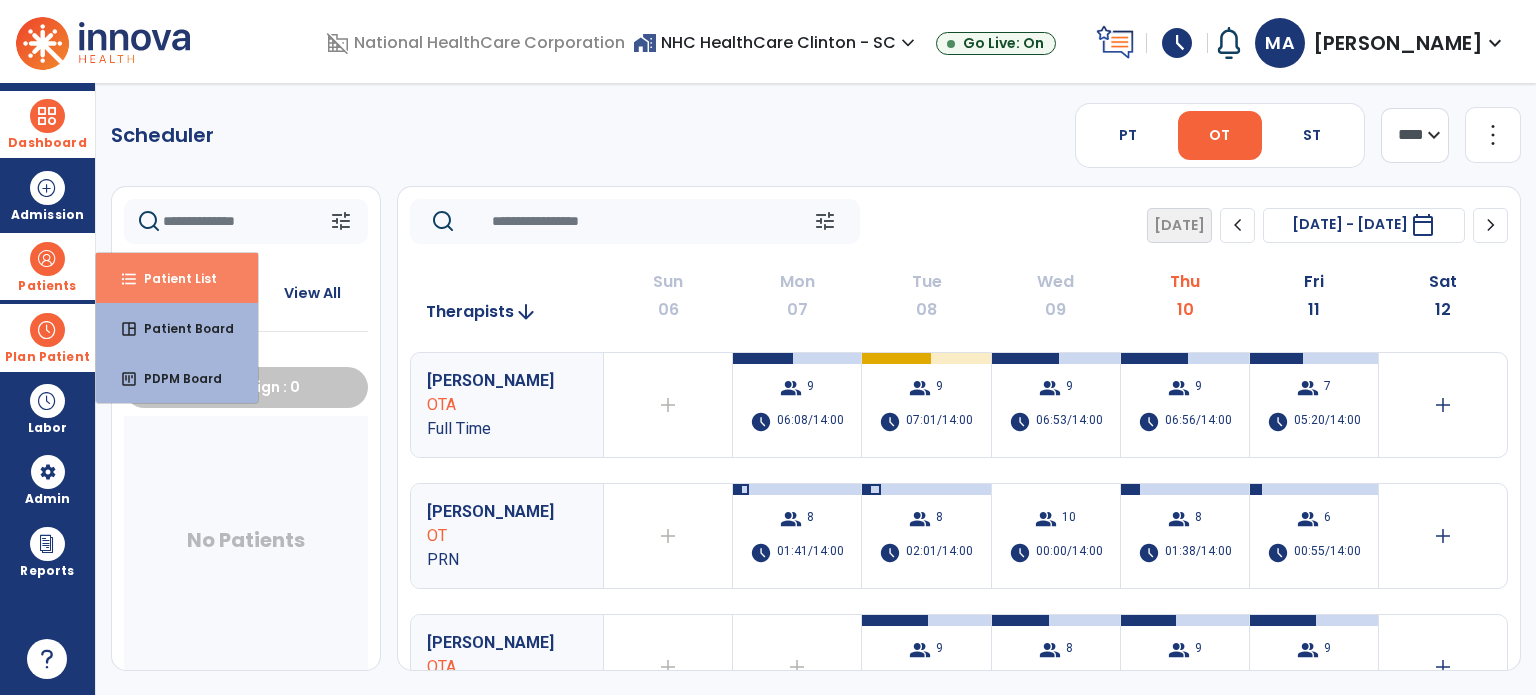 click on "Patient List" at bounding box center (172, 278) 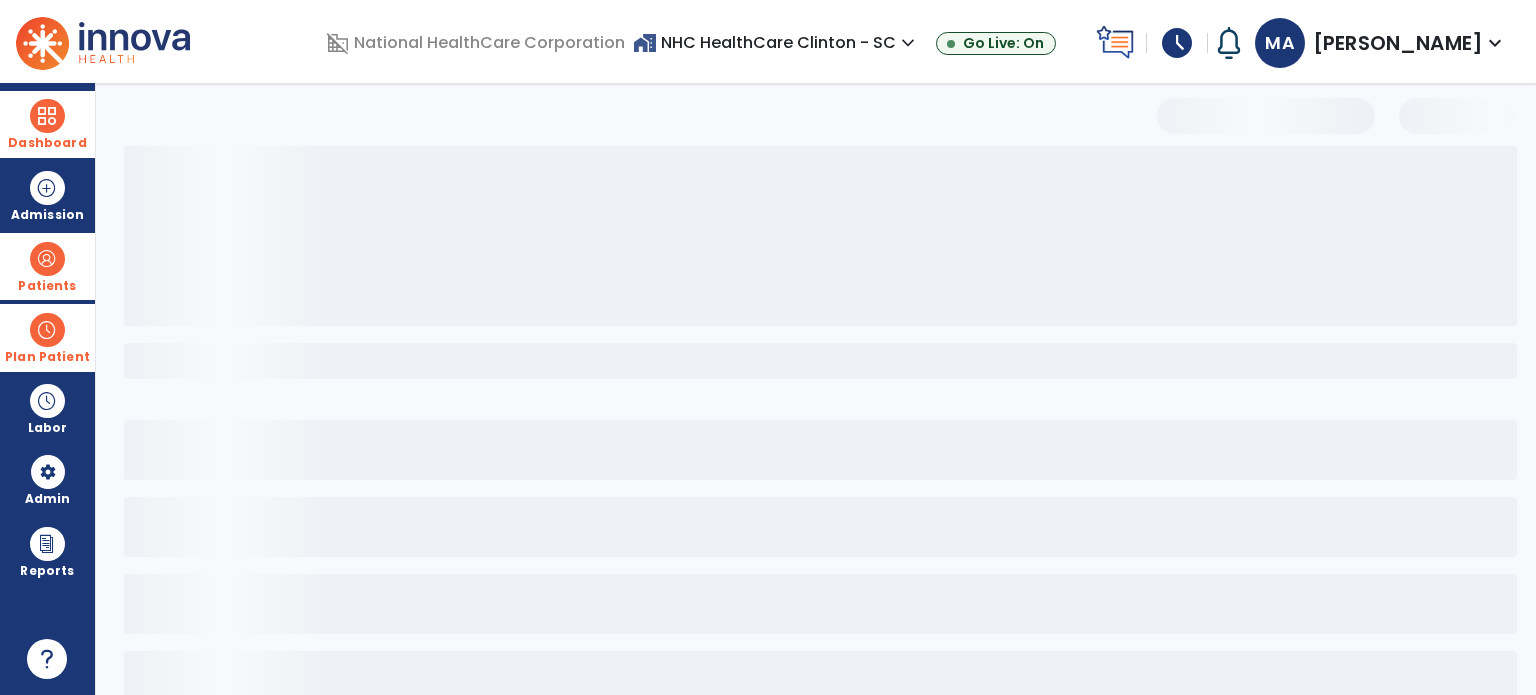 select on "***" 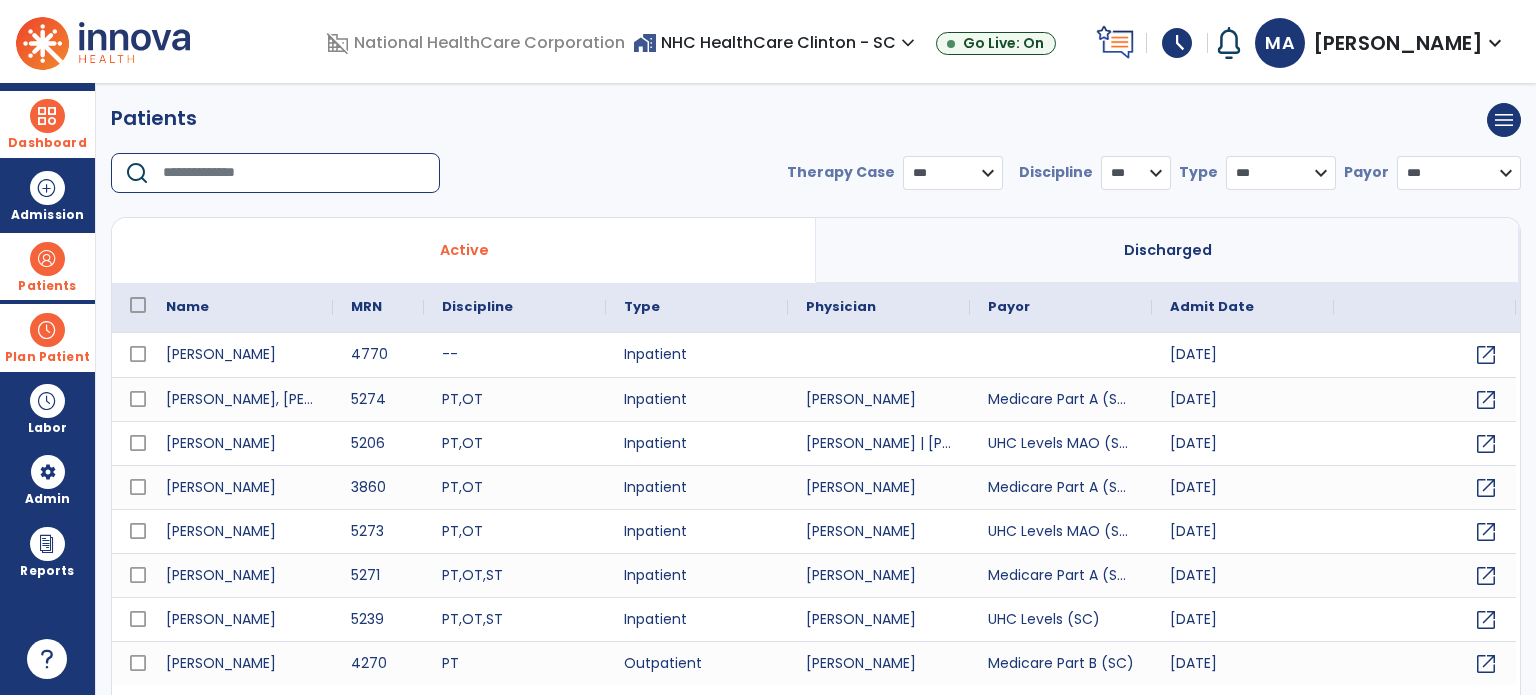 click at bounding box center (294, 173) 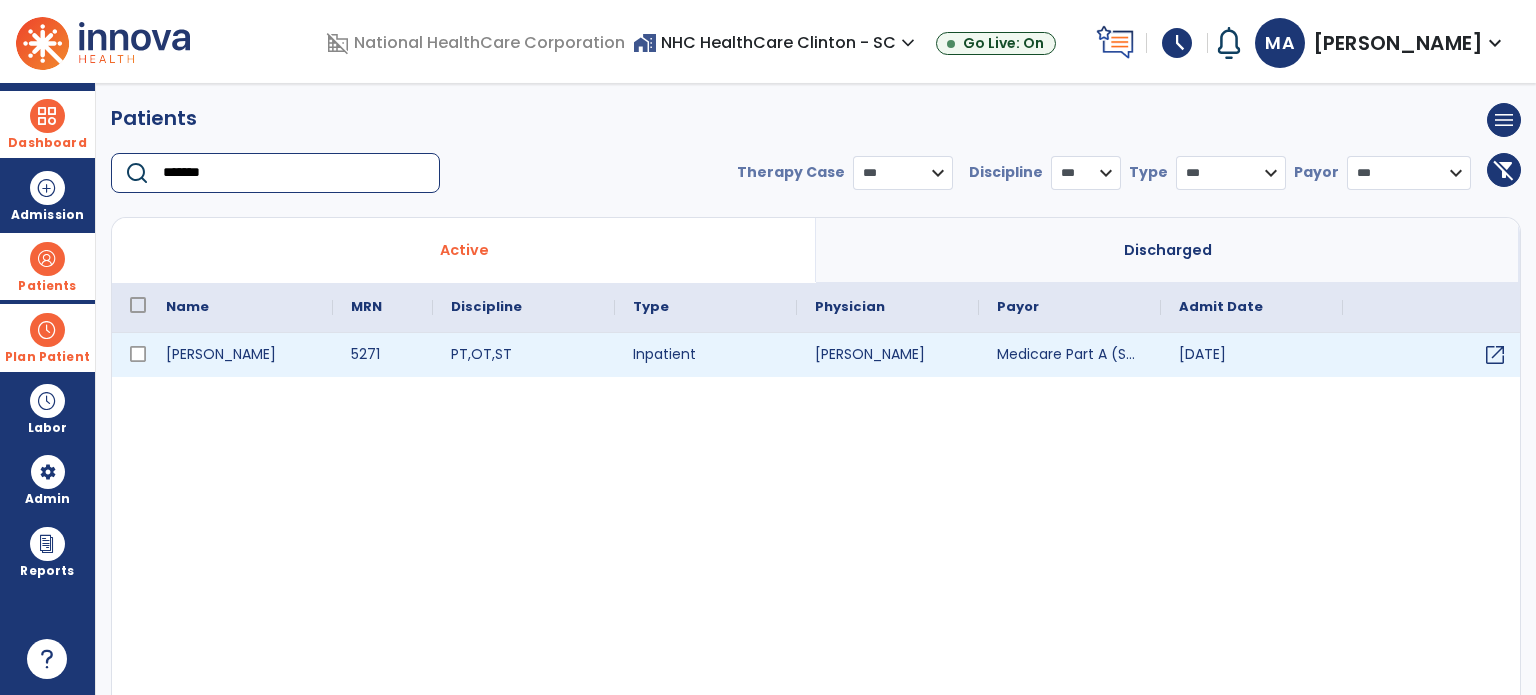 type on "*******" 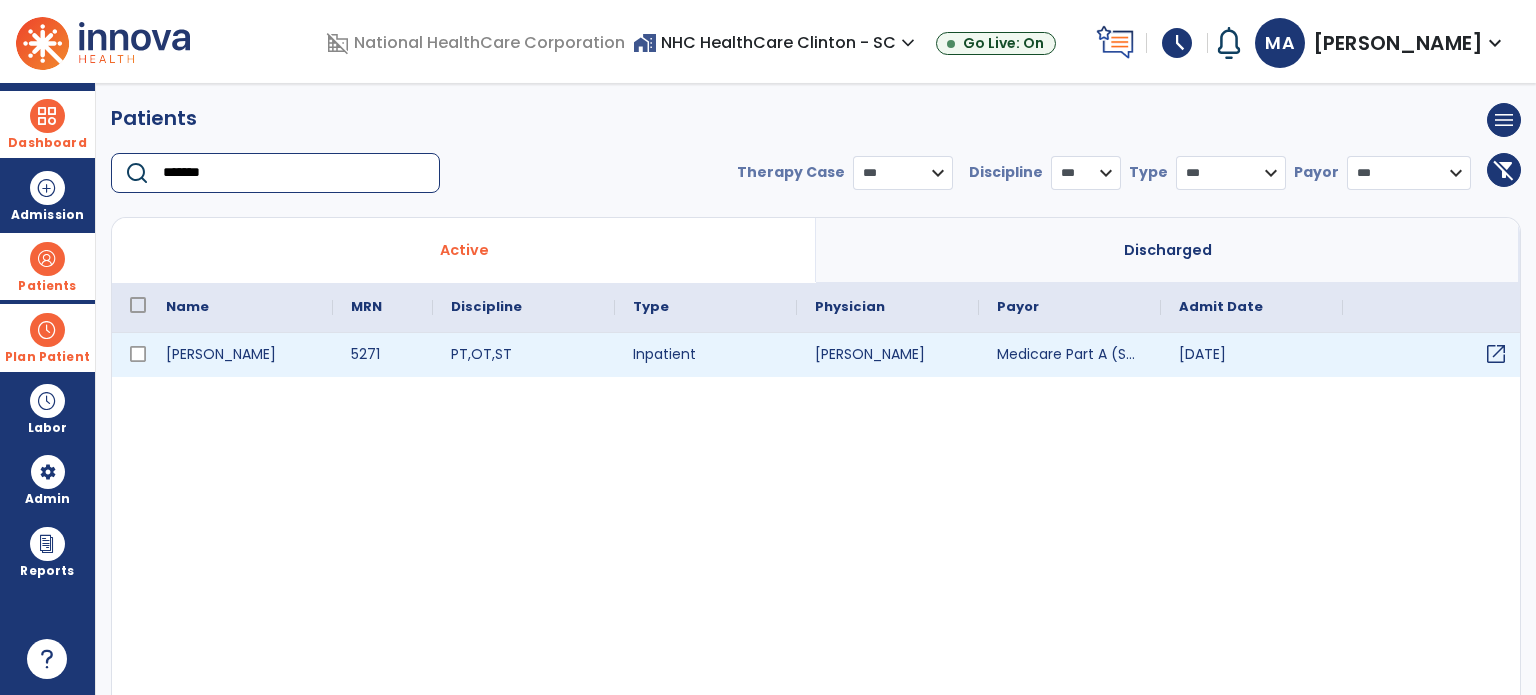 click on "open_in_new" at bounding box center (1496, 354) 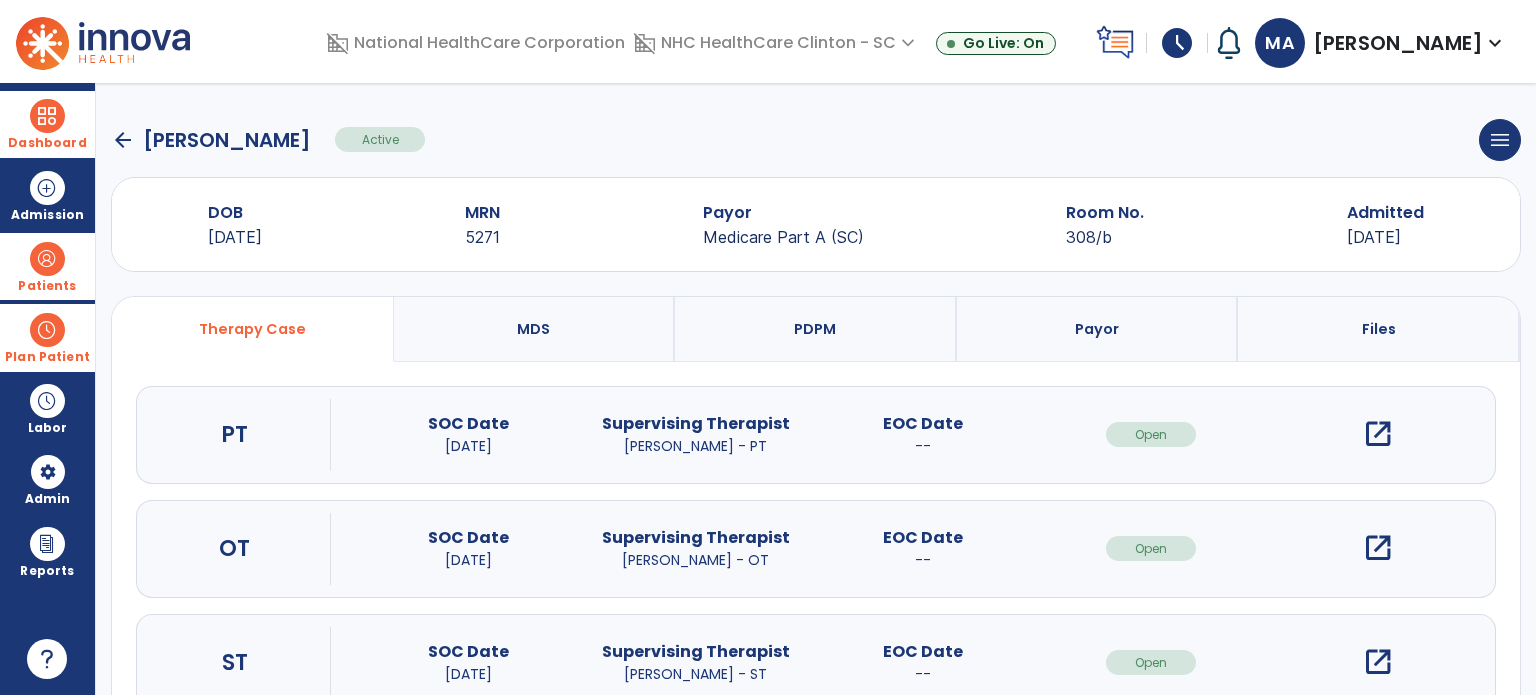 click on "open_in_new" at bounding box center (1378, 548) 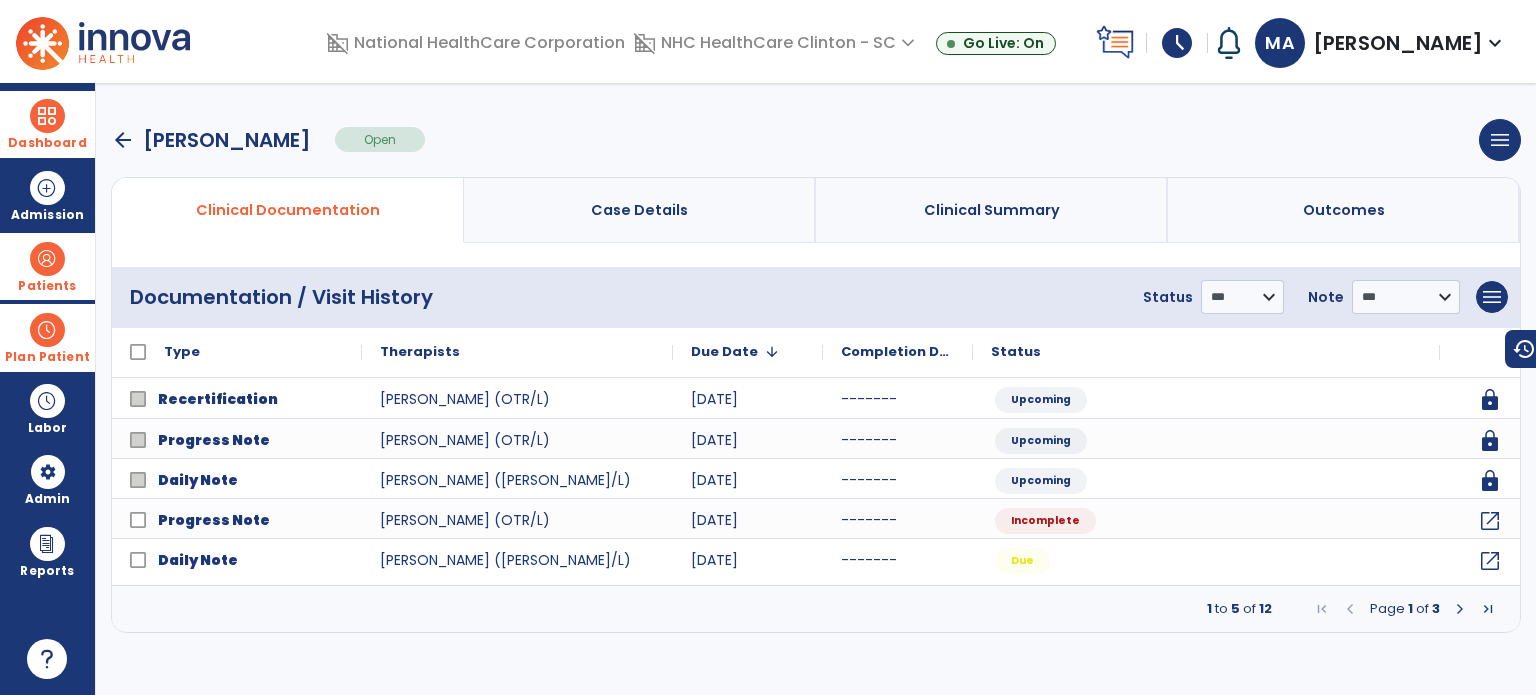 click on "arrow_back" at bounding box center (123, 140) 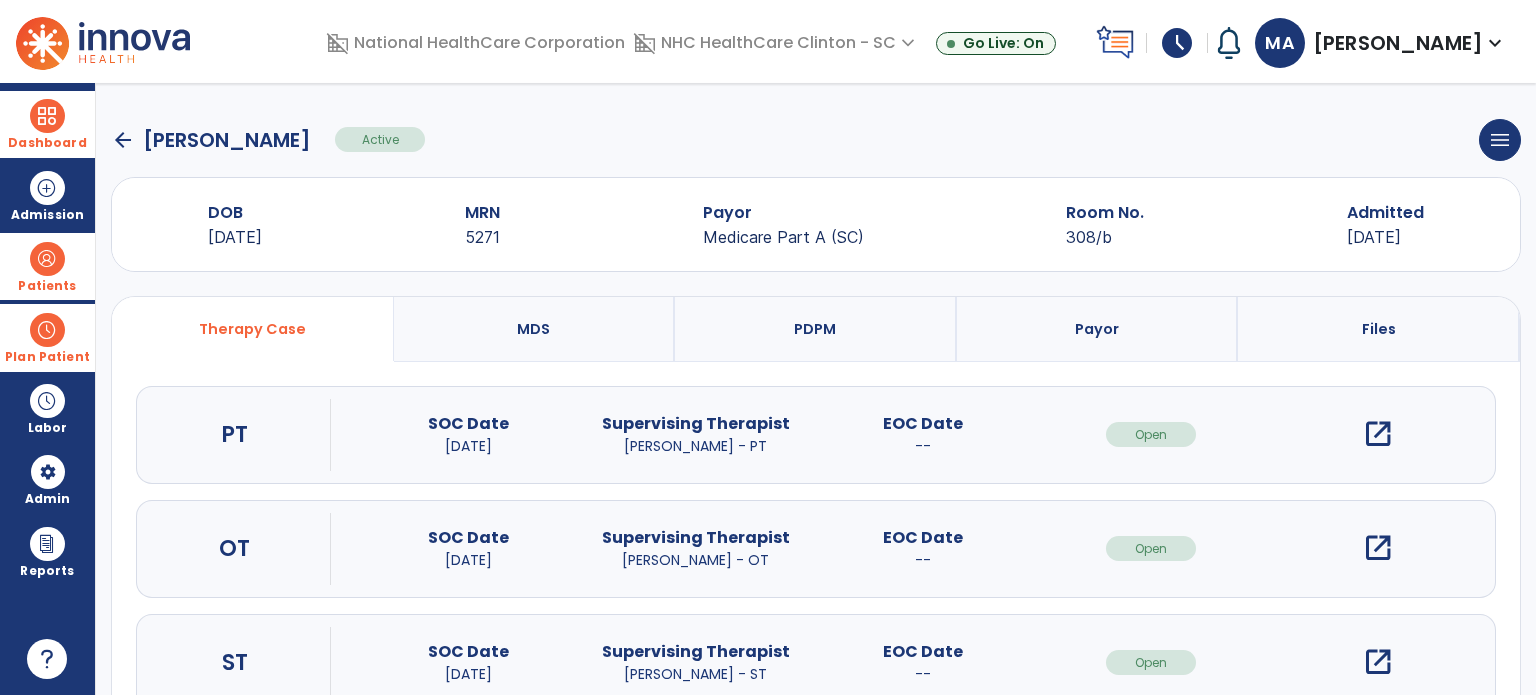 click on "arrow_back" 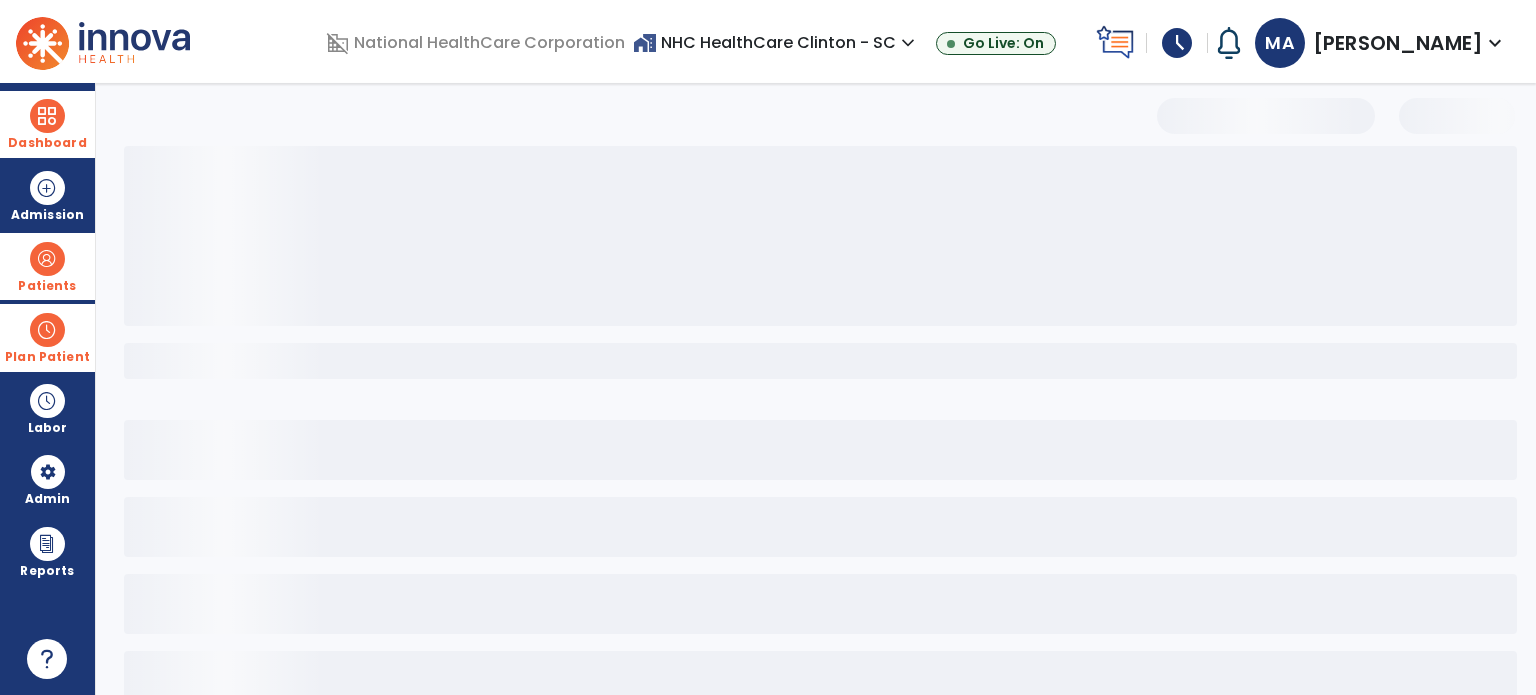 select on "***" 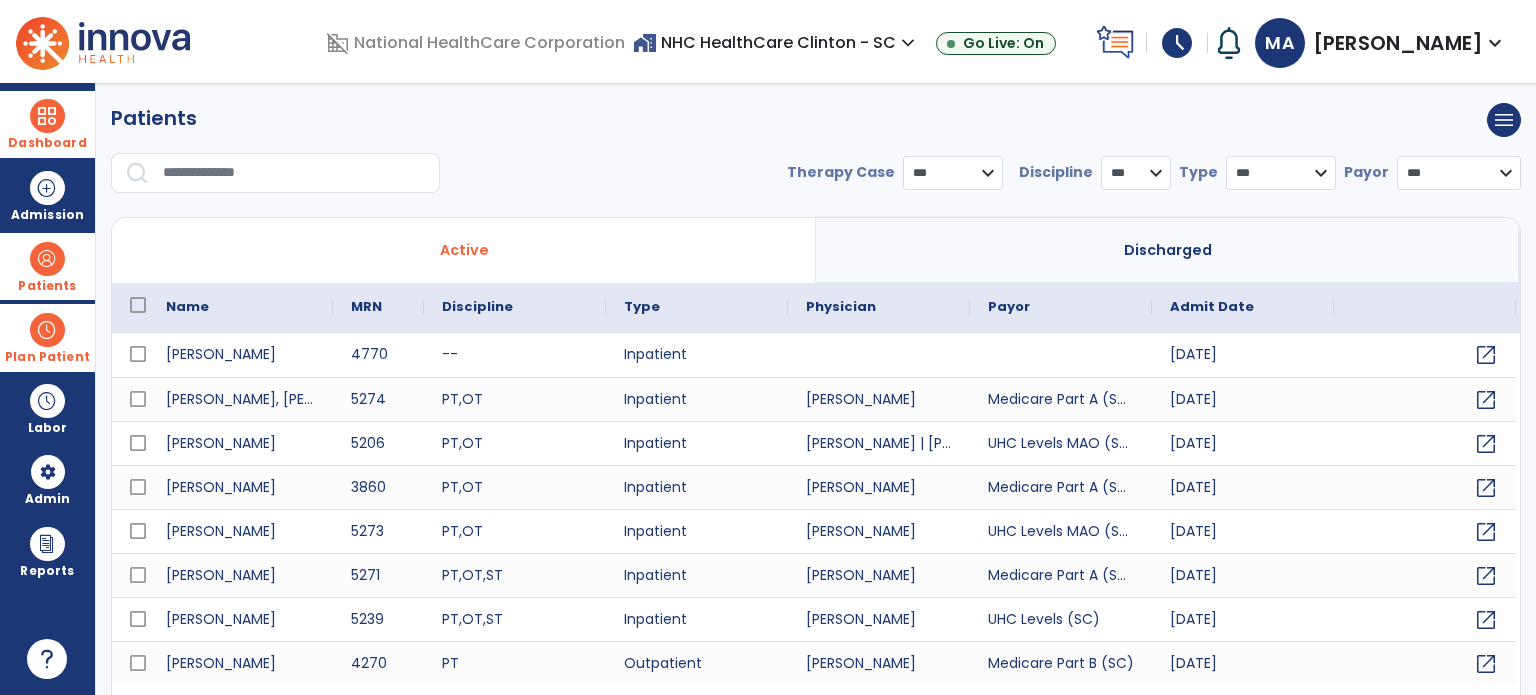 click at bounding box center (47, 116) 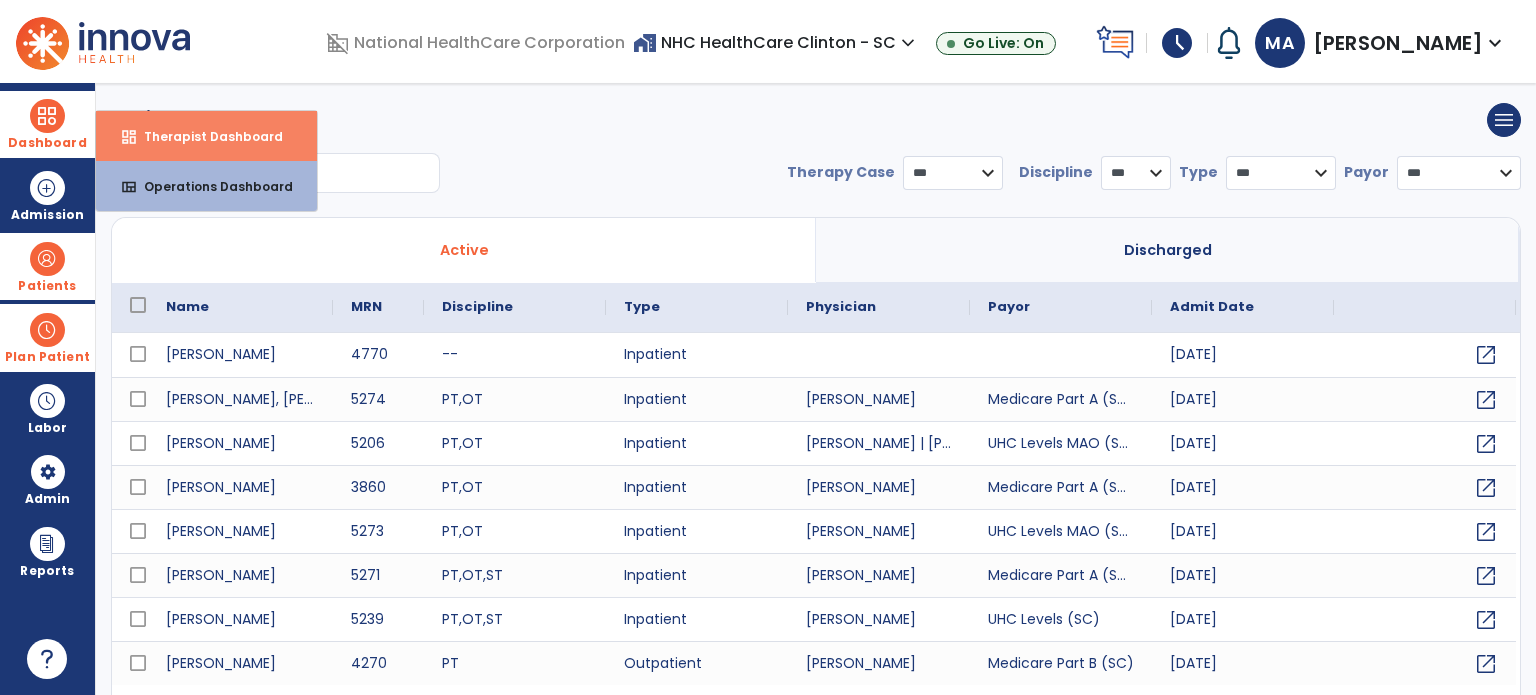 click on "Therapist Dashboard" at bounding box center [205, 136] 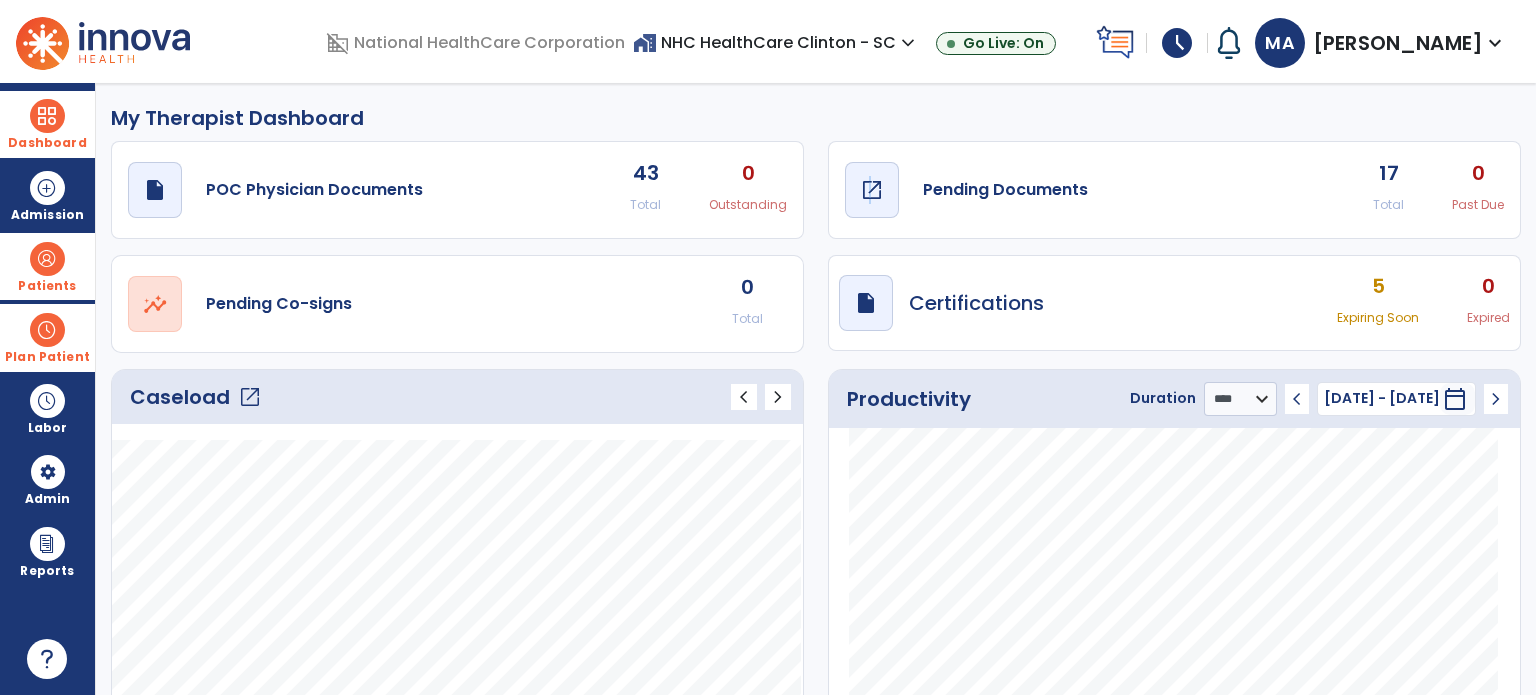click on "open_in_new" 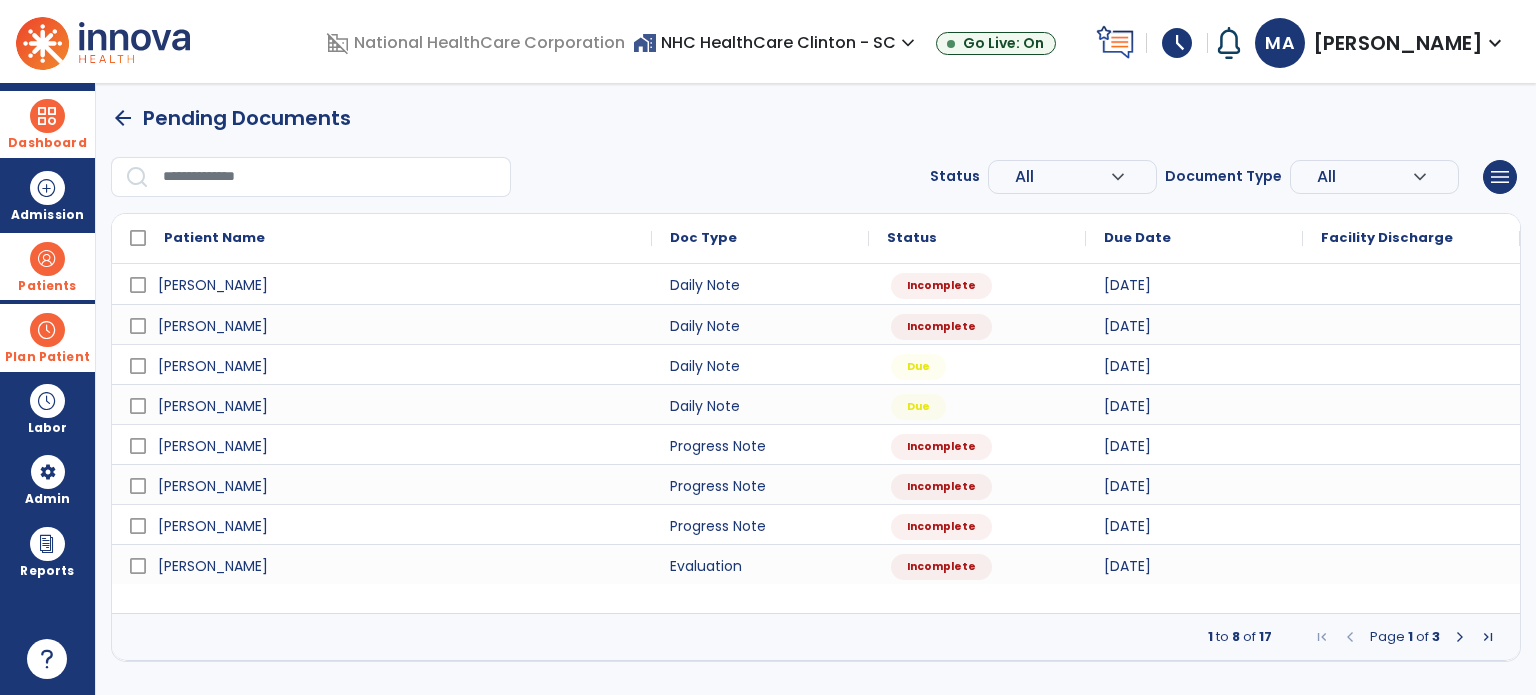 click at bounding box center [1460, 637] 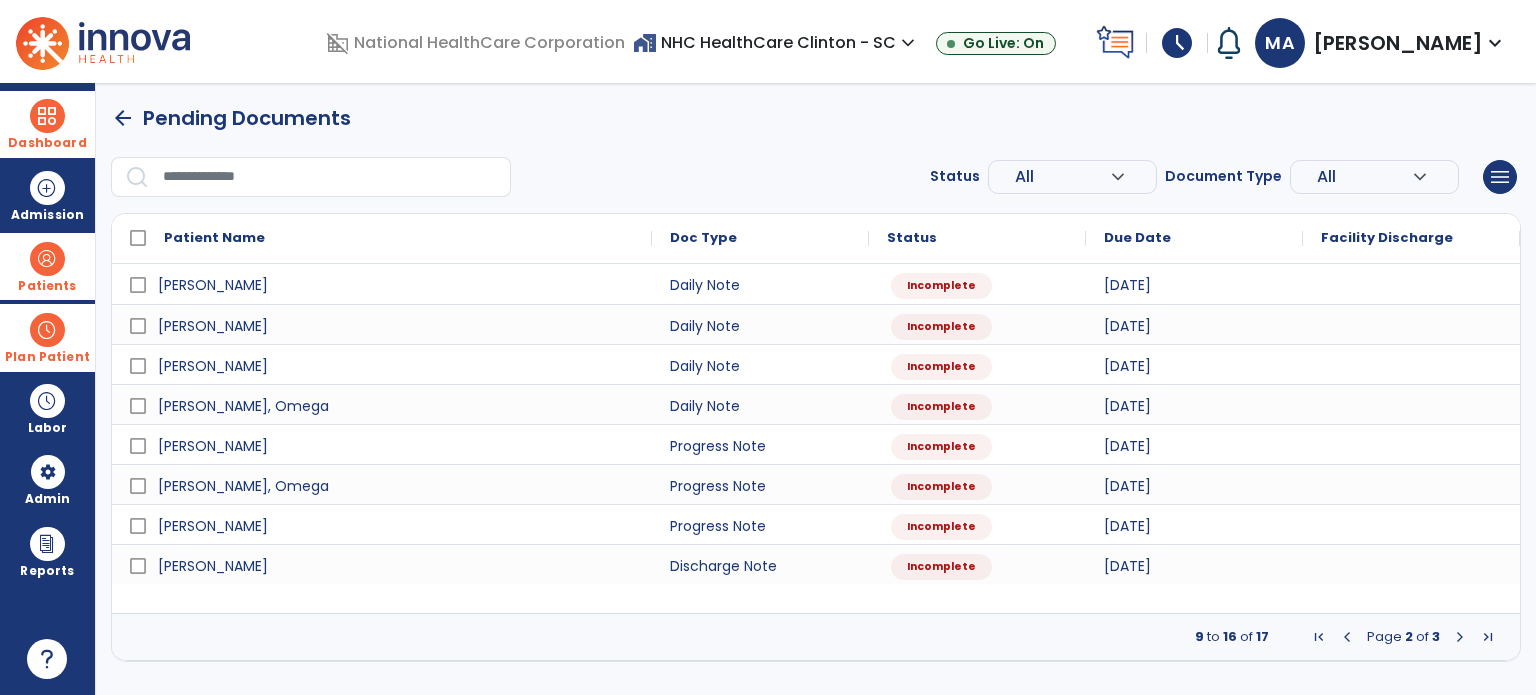 click at bounding box center (1460, 637) 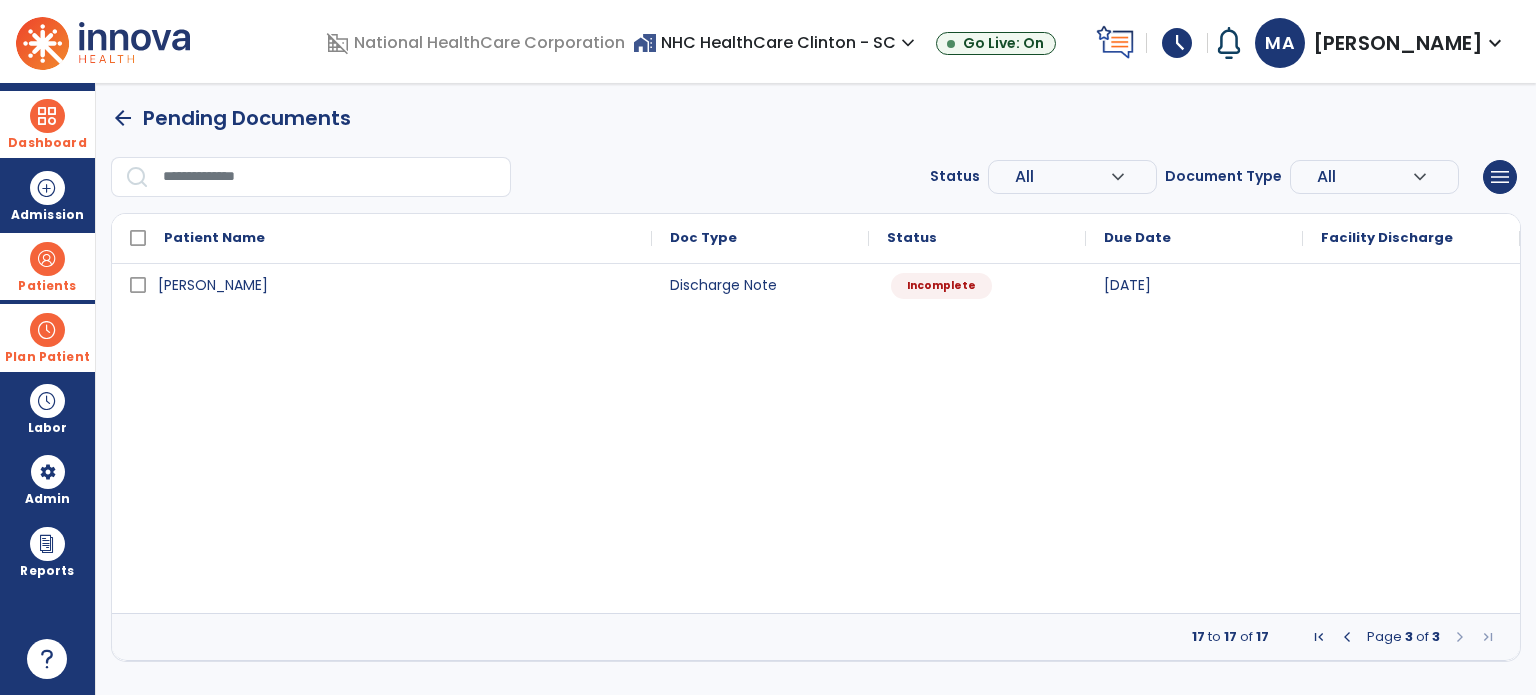 click on "arrow_back" at bounding box center (123, 118) 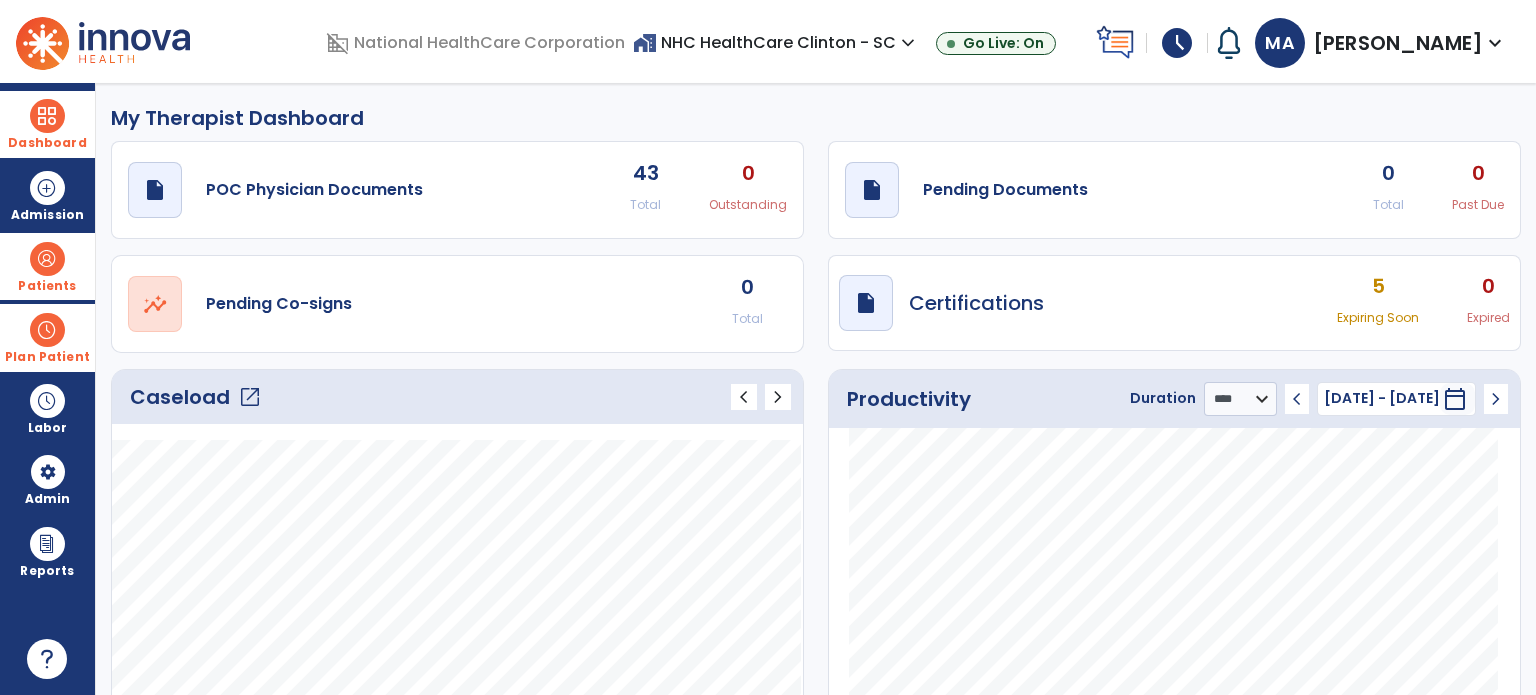 click at bounding box center (47, 259) 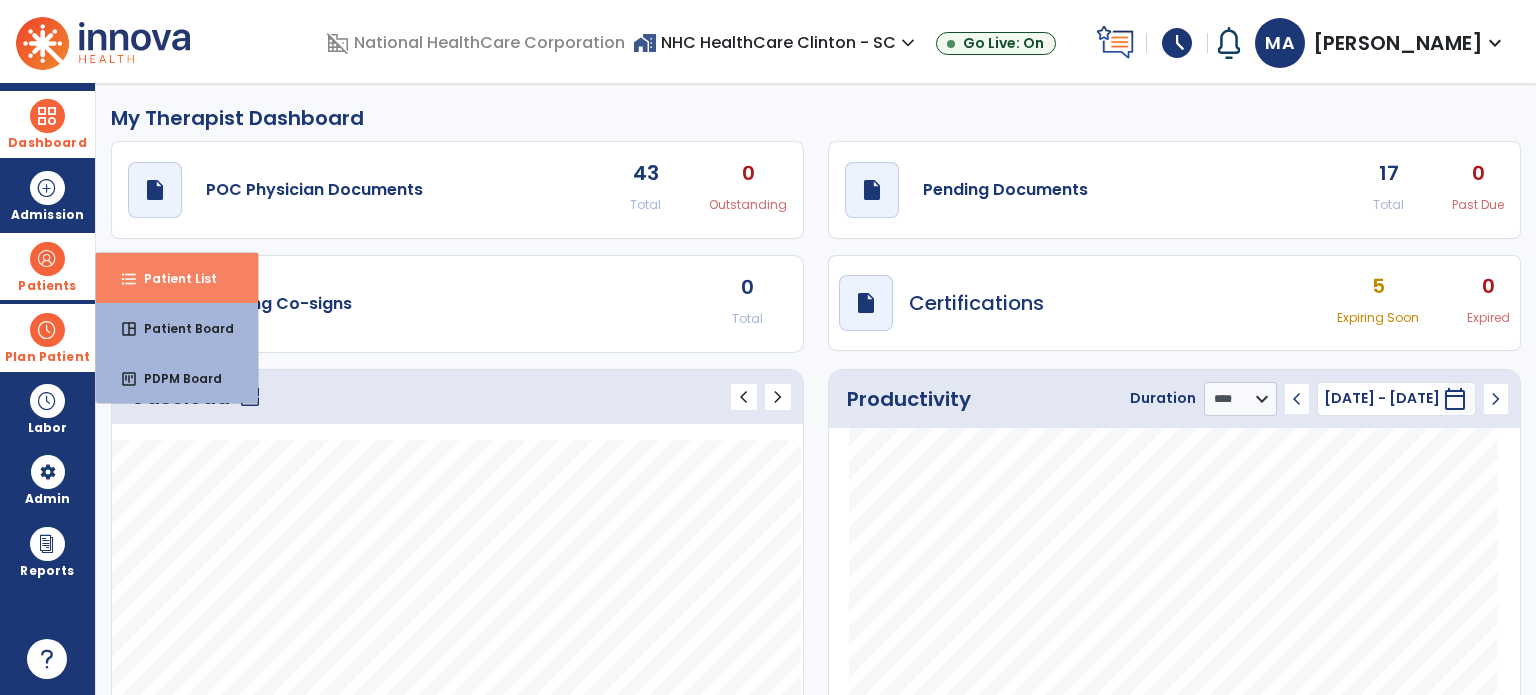 click on "format_list_bulleted  Patient List" at bounding box center (177, 278) 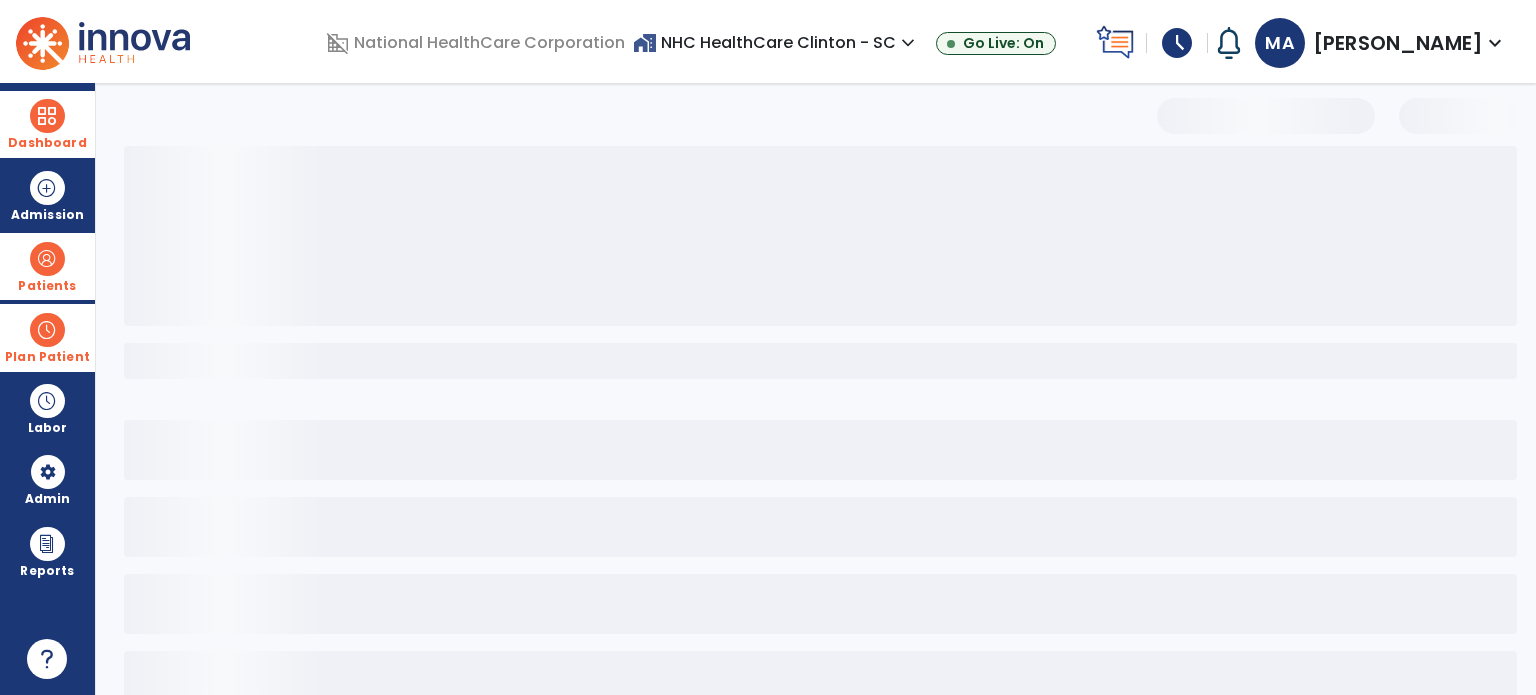 select on "***" 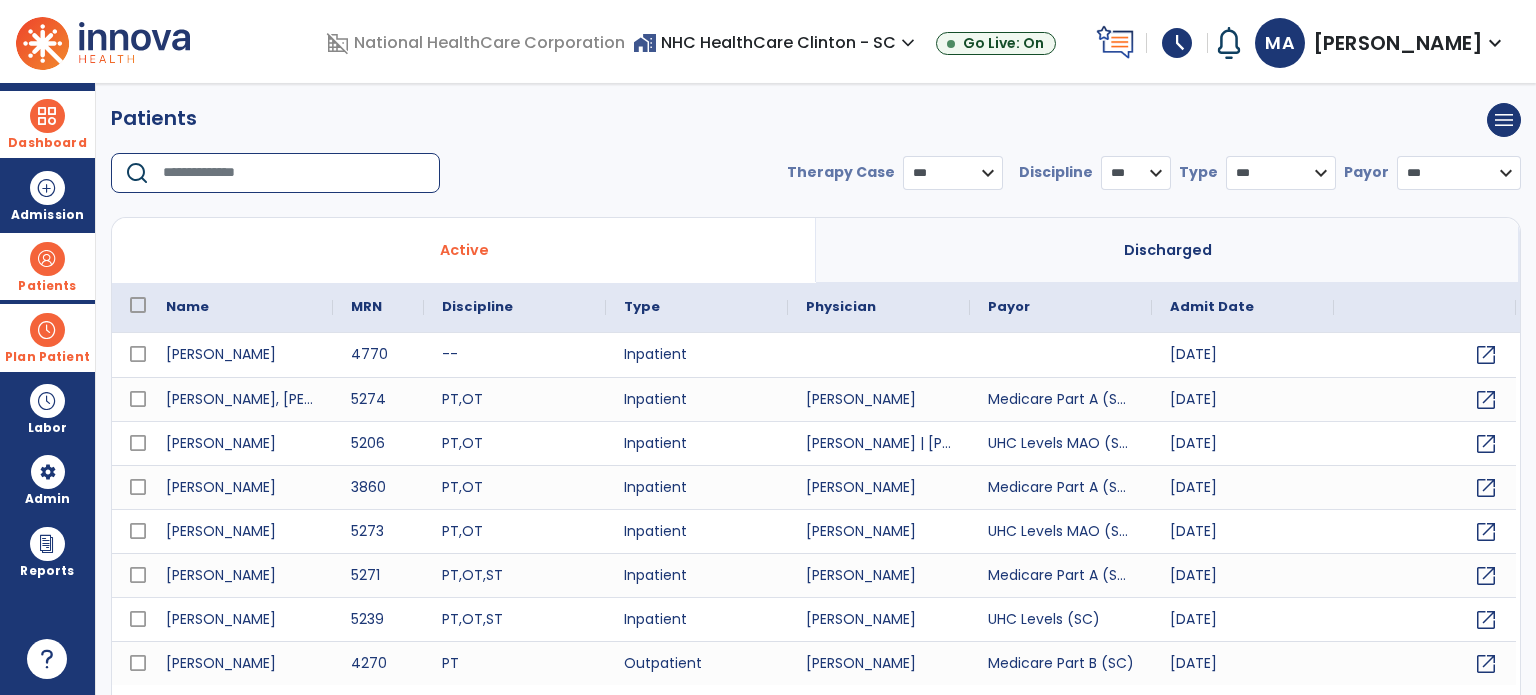 click at bounding box center (294, 173) 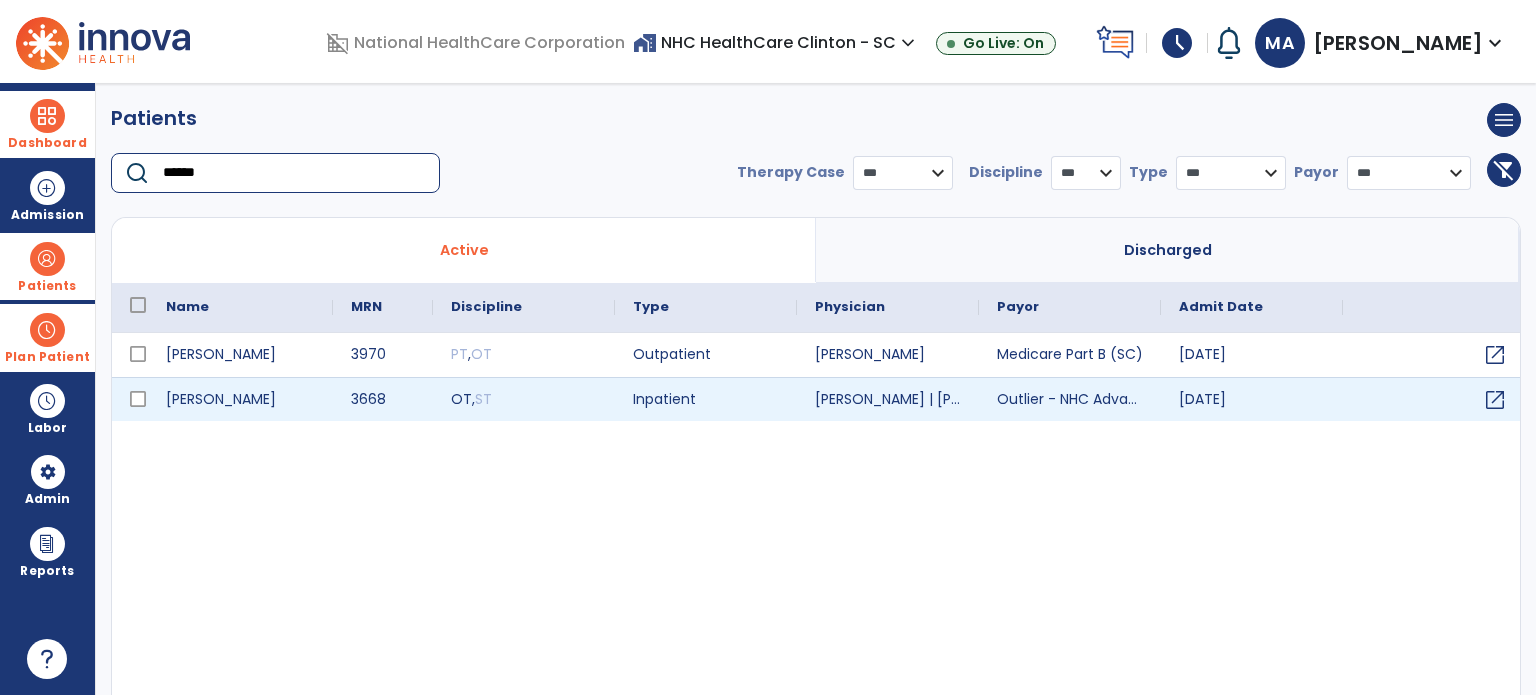 type on "******" 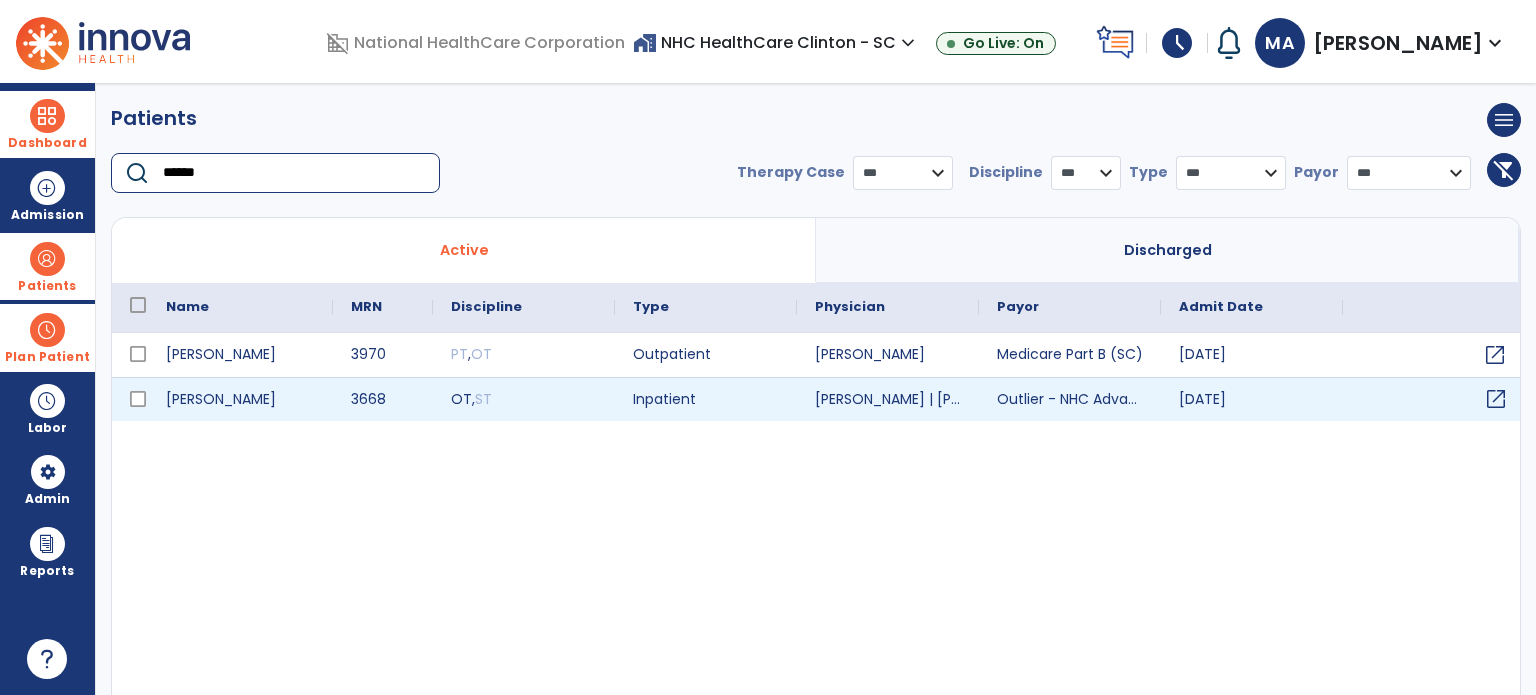 click on "open_in_new" at bounding box center (1496, 399) 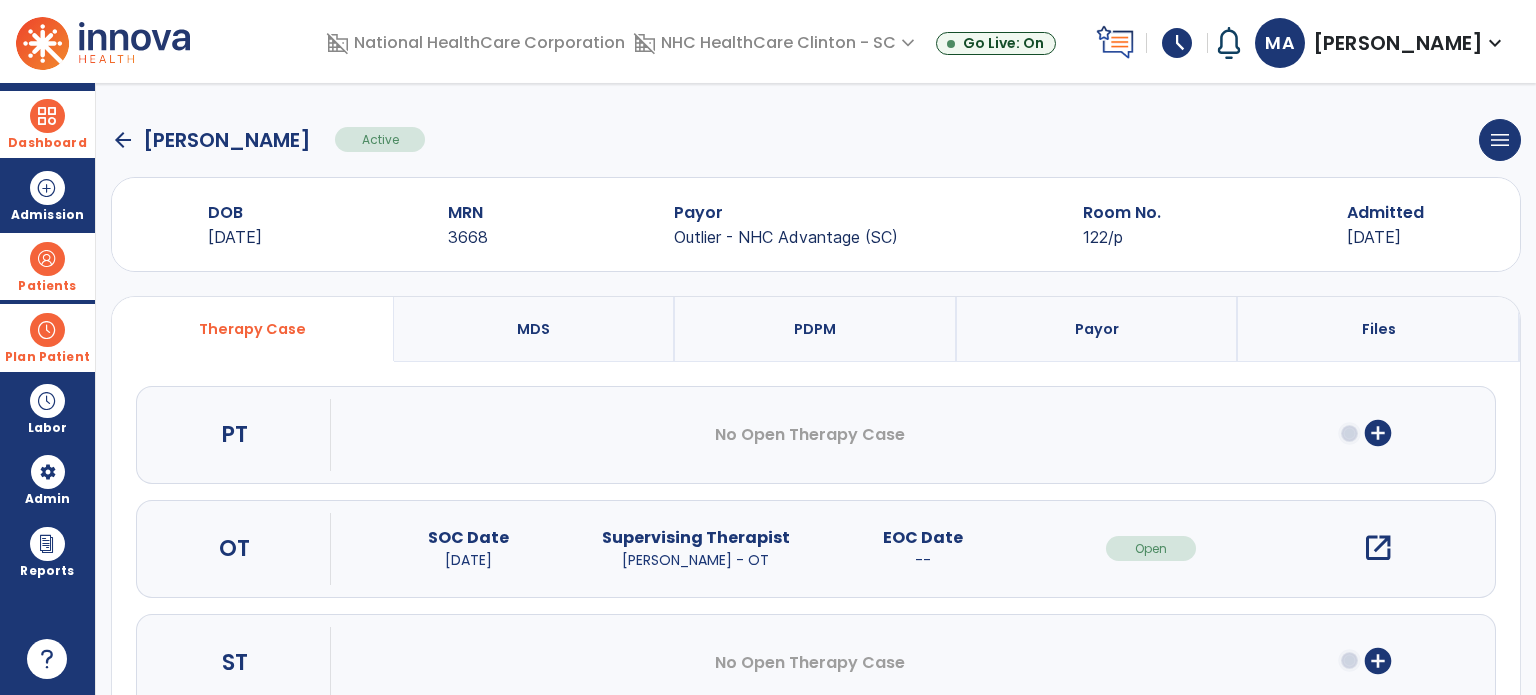 click on "open_in_new" at bounding box center (1378, 548) 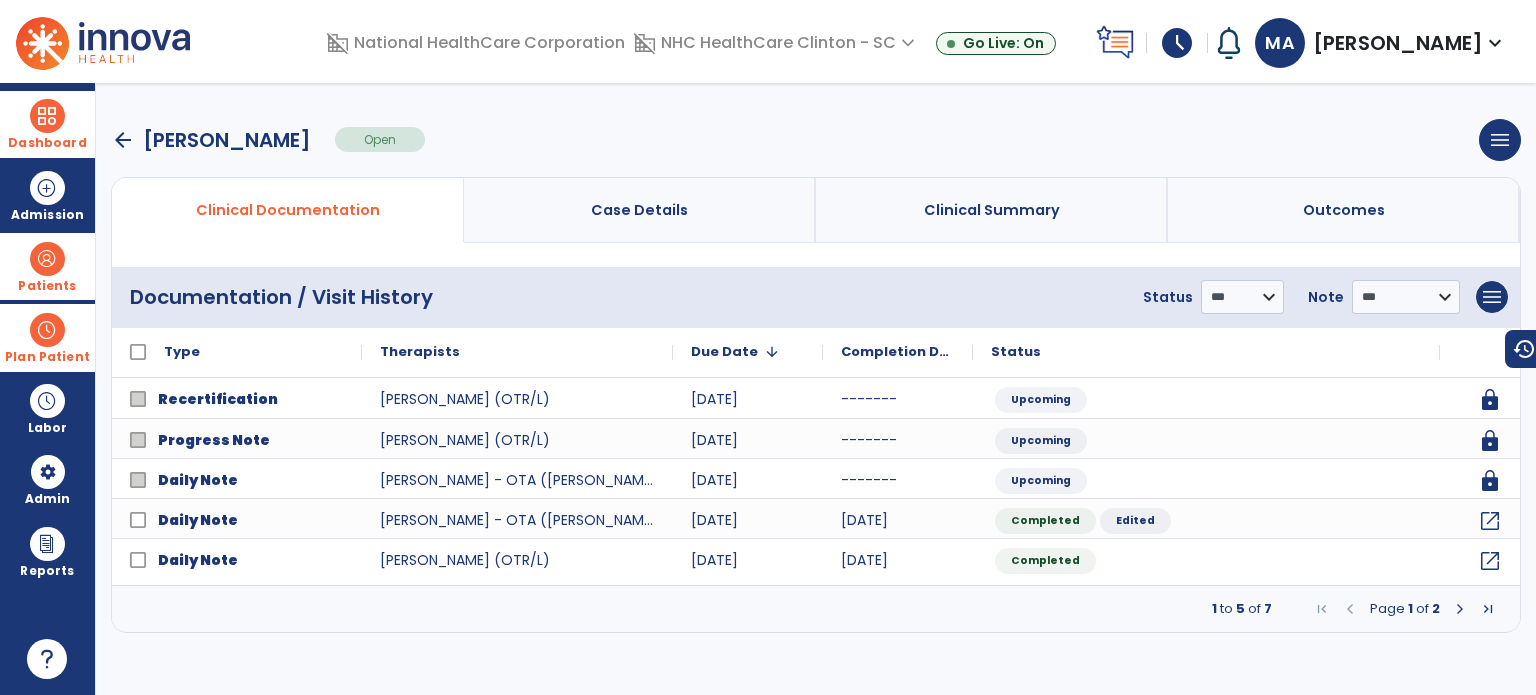 click at bounding box center (1460, 609) 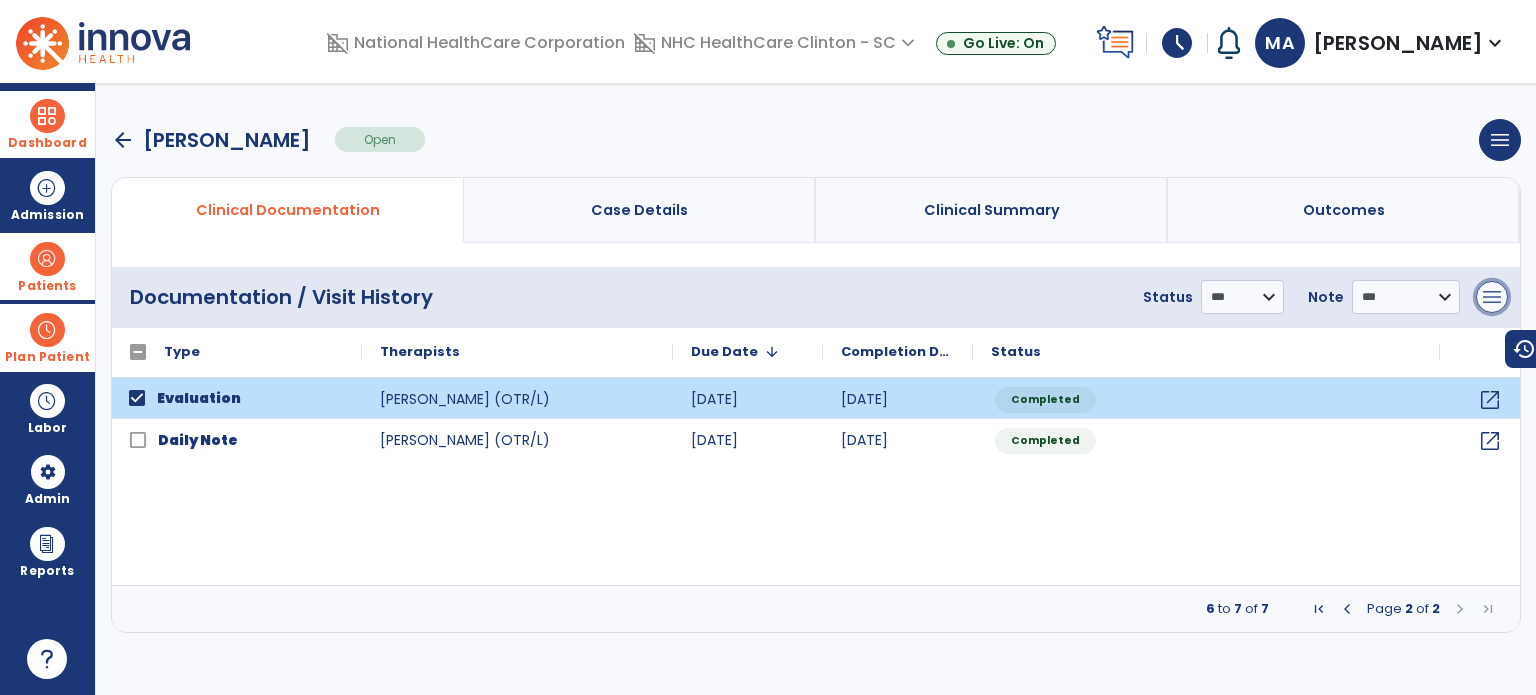 click on "menu" at bounding box center (1492, 297) 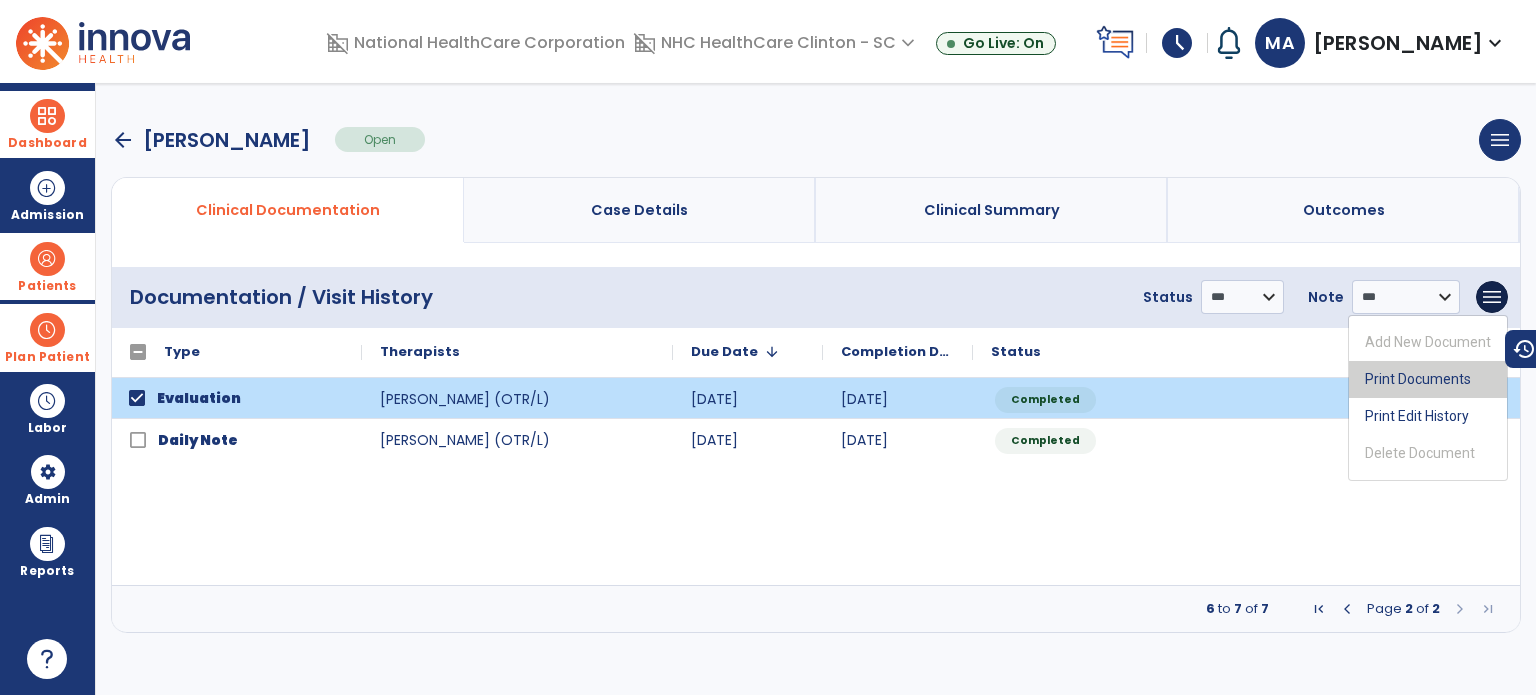 click on "Print Documents" at bounding box center (1428, 379) 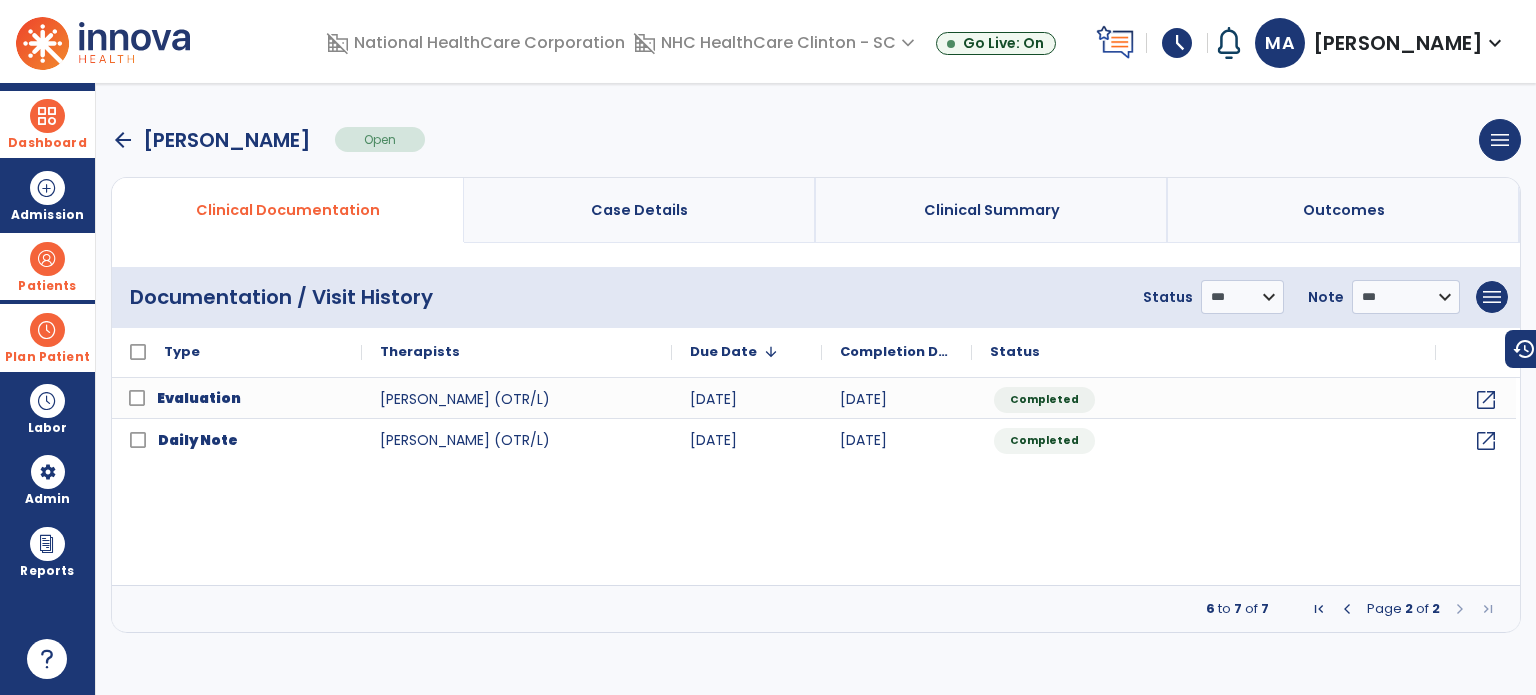 click on "arrow_back" at bounding box center (123, 140) 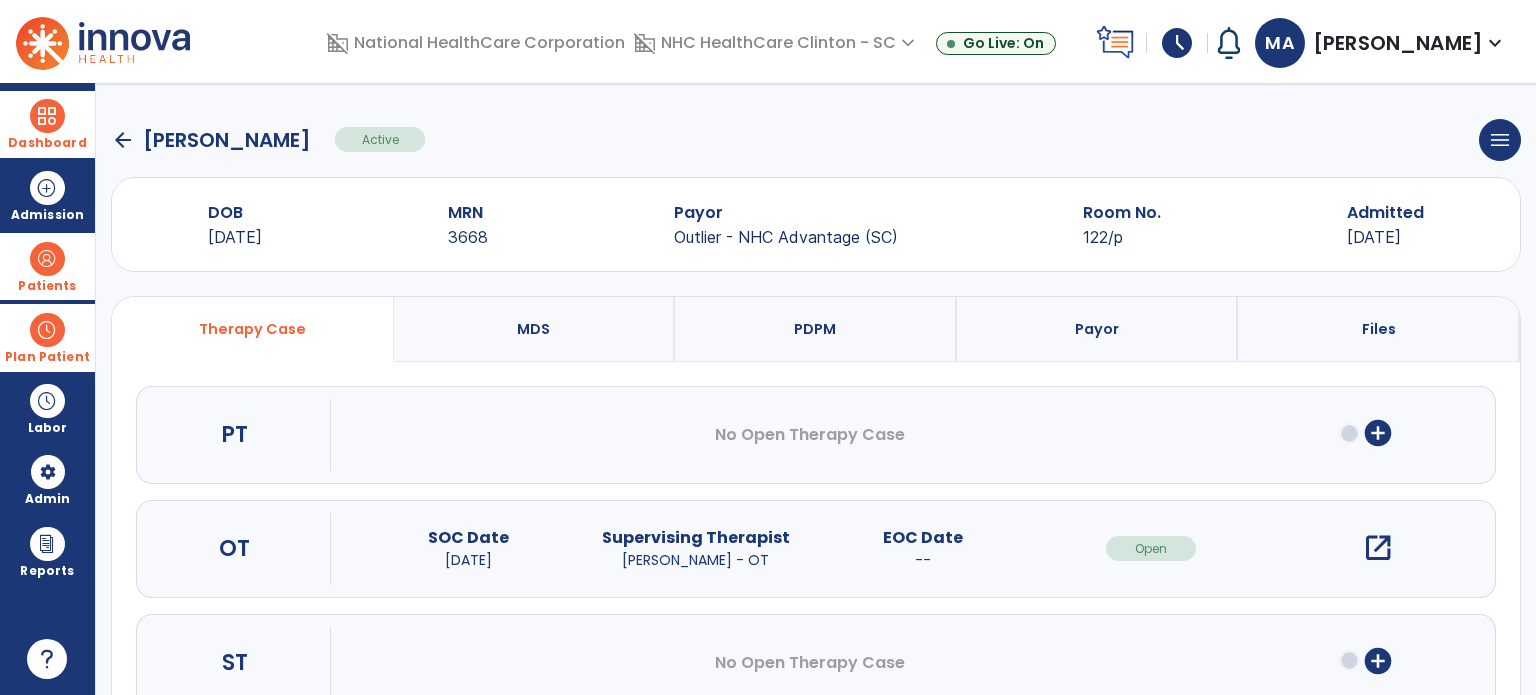 click on "arrow_back" 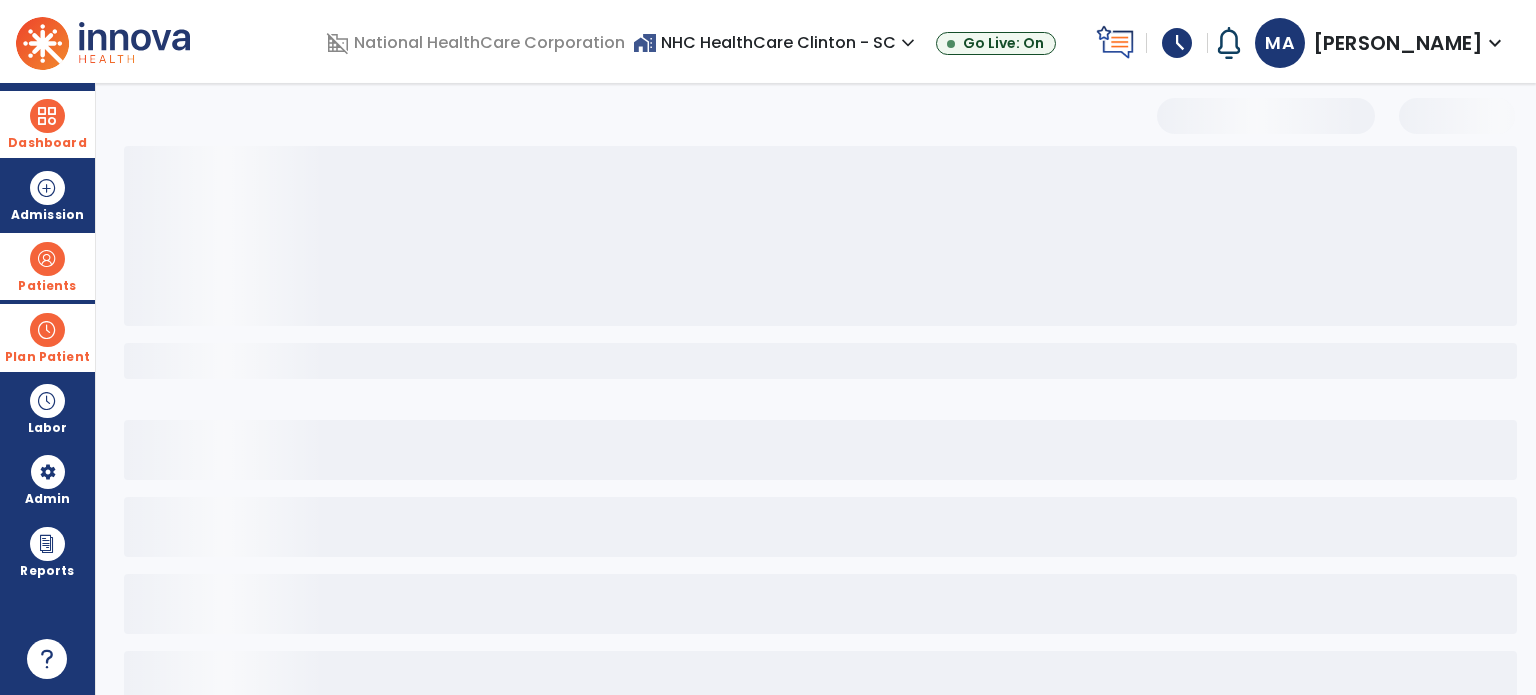select on "***" 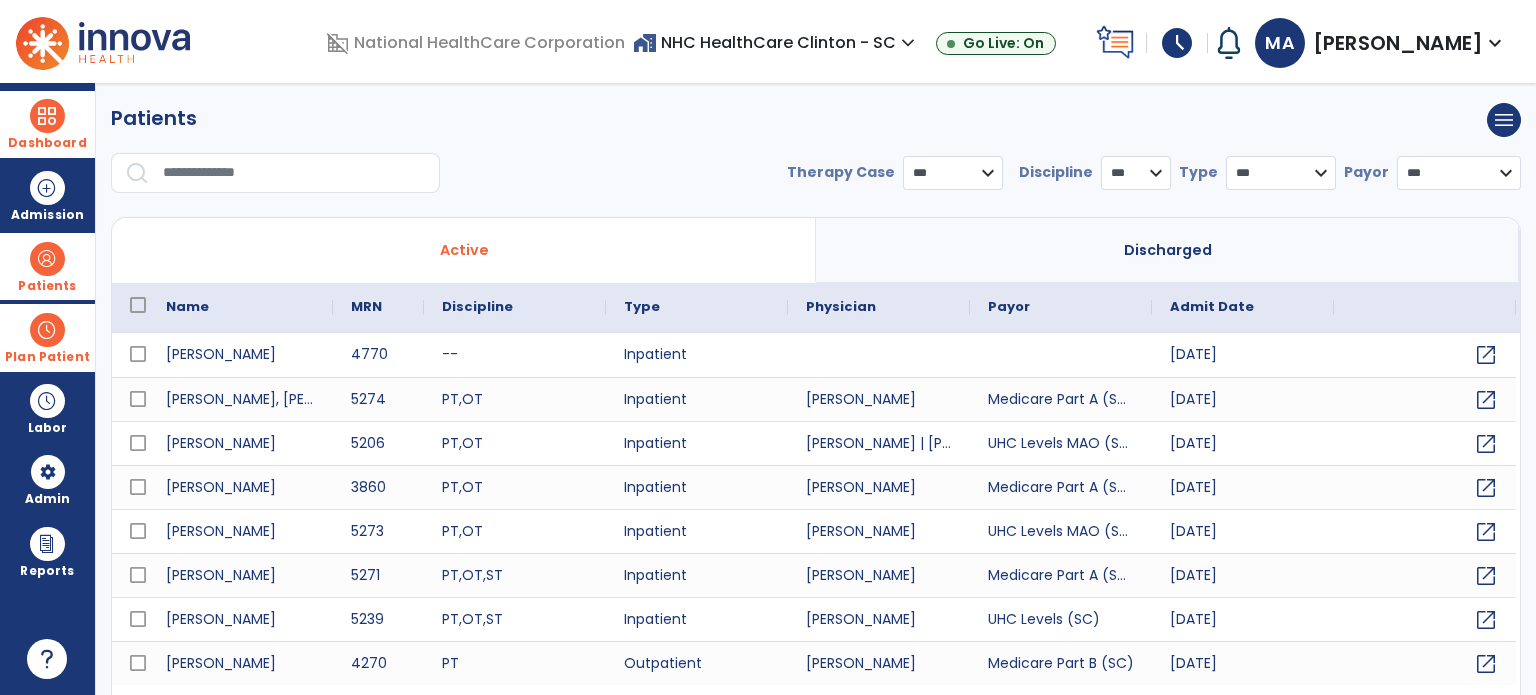 click at bounding box center [294, 173] 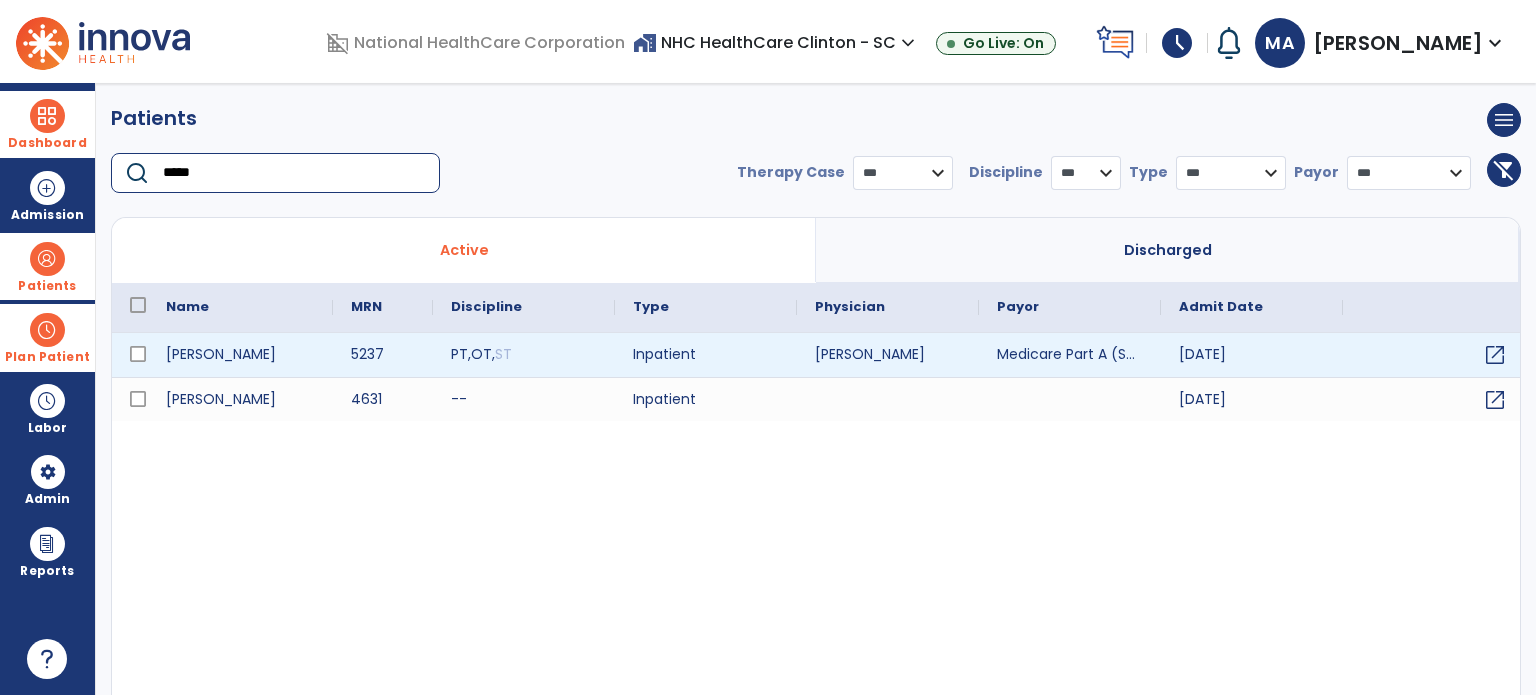 type on "*****" 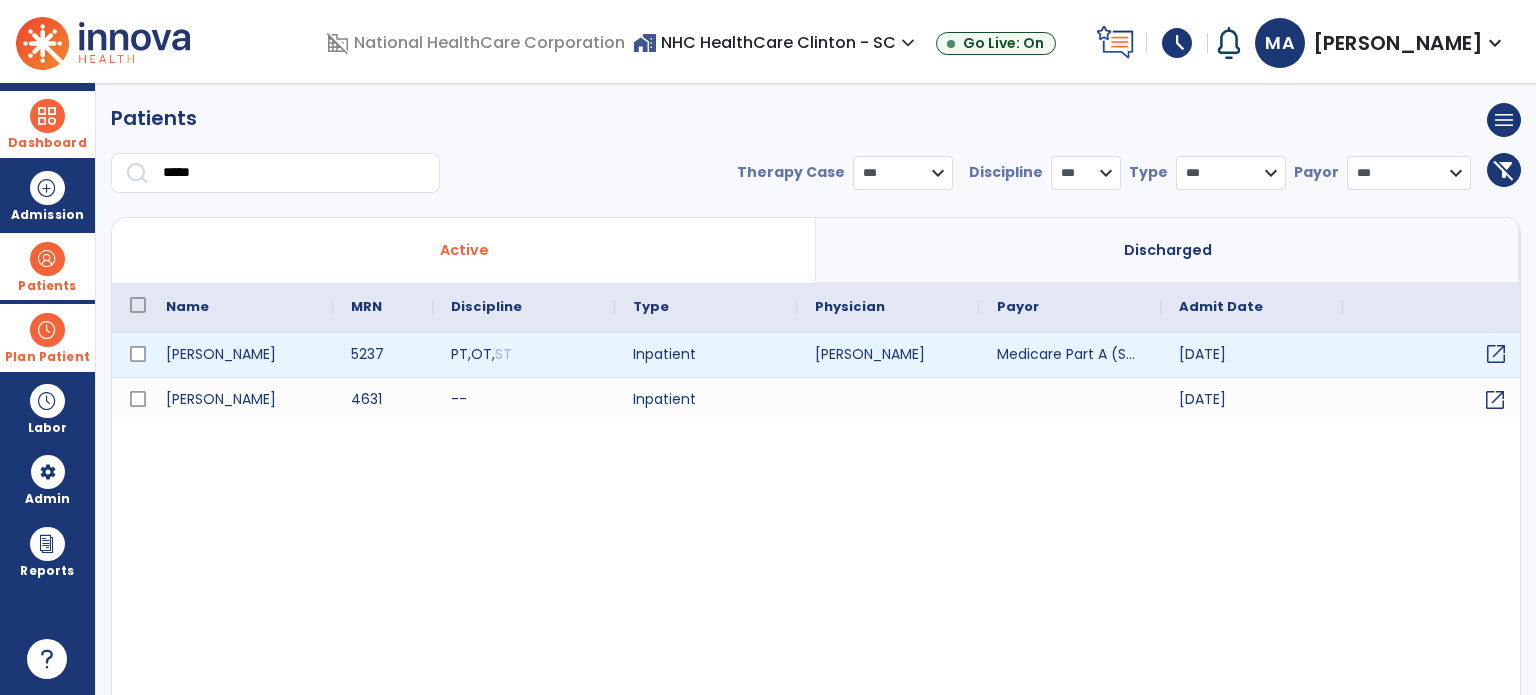 click on "open_in_new" at bounding box center (1496, 354) 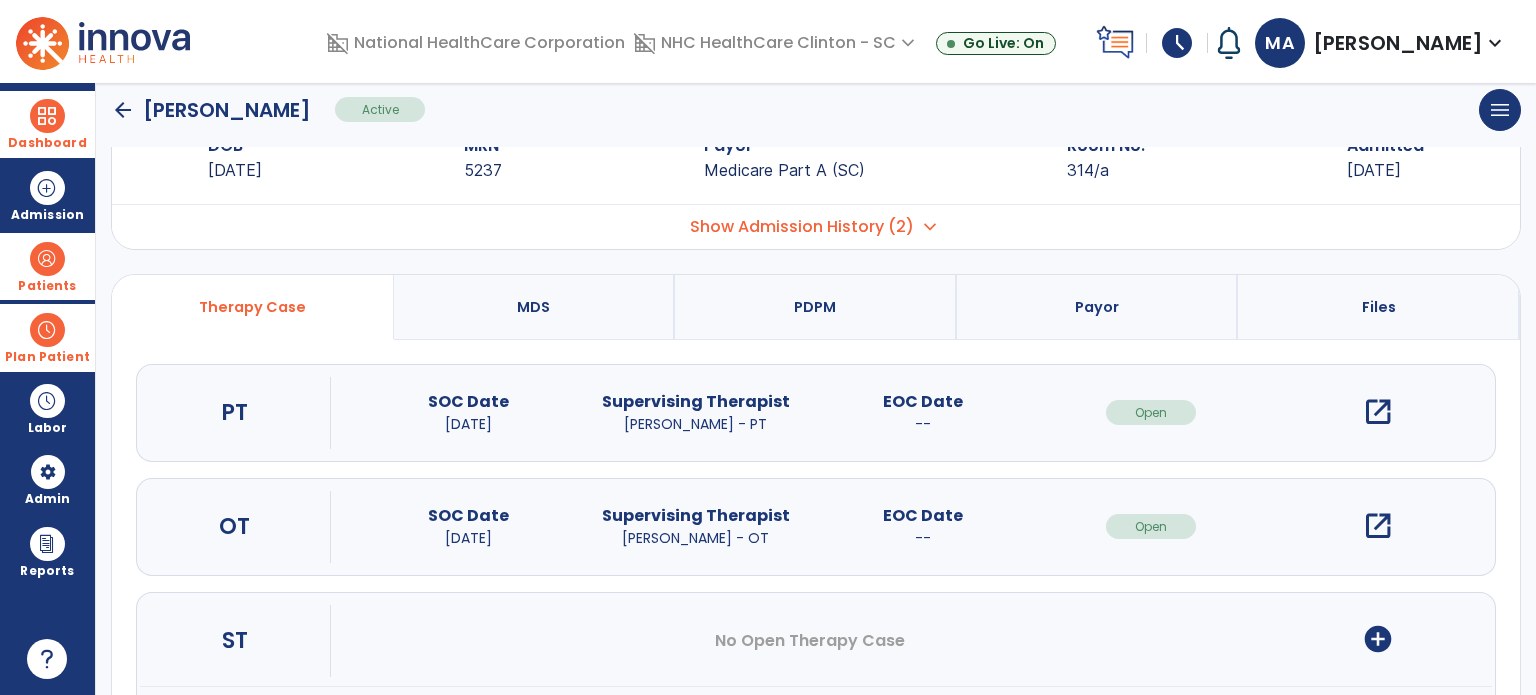 scroll, scrollTop: 100, scrollLeft: 0, axis: vertical 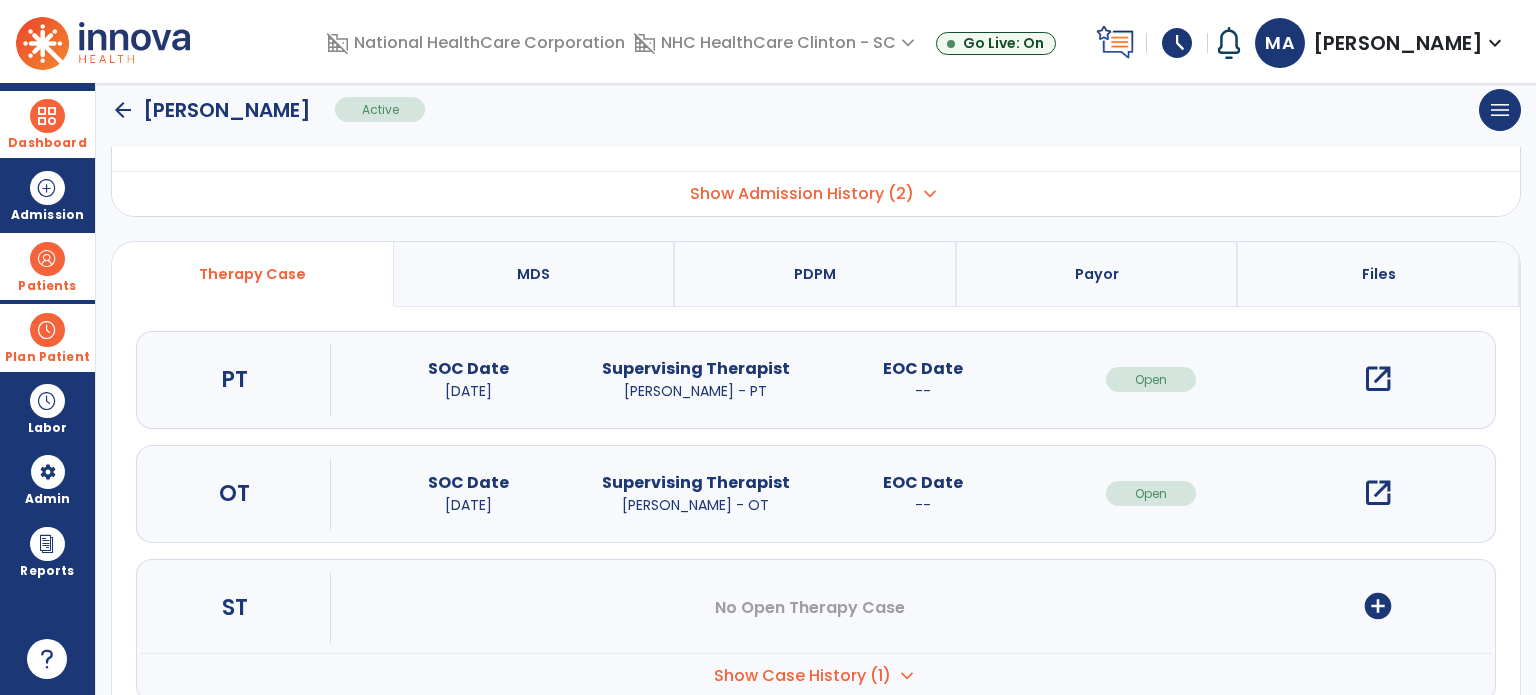 click on "open_in_new" at bounding box center (1378, 493) 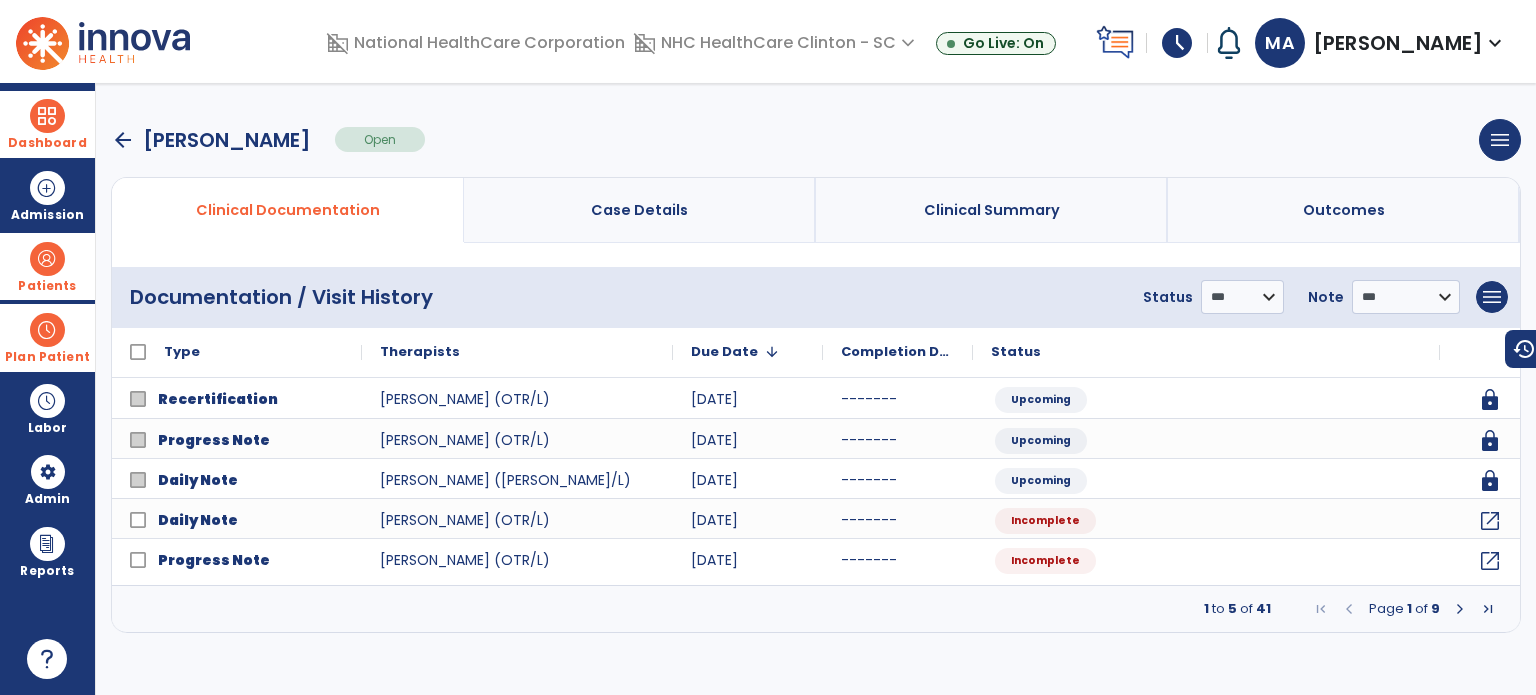 click at bounding box center [1460, 609] 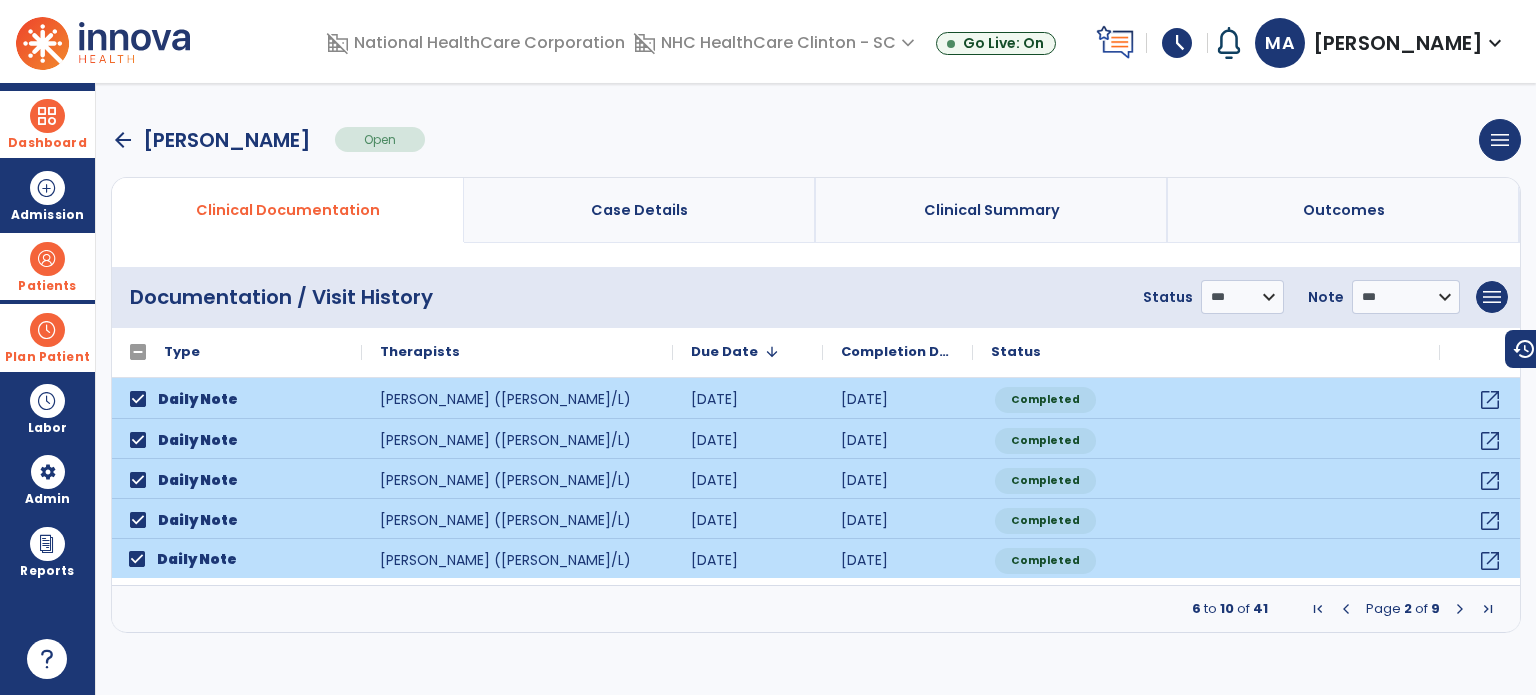 click at bounding box center (1460, 609) 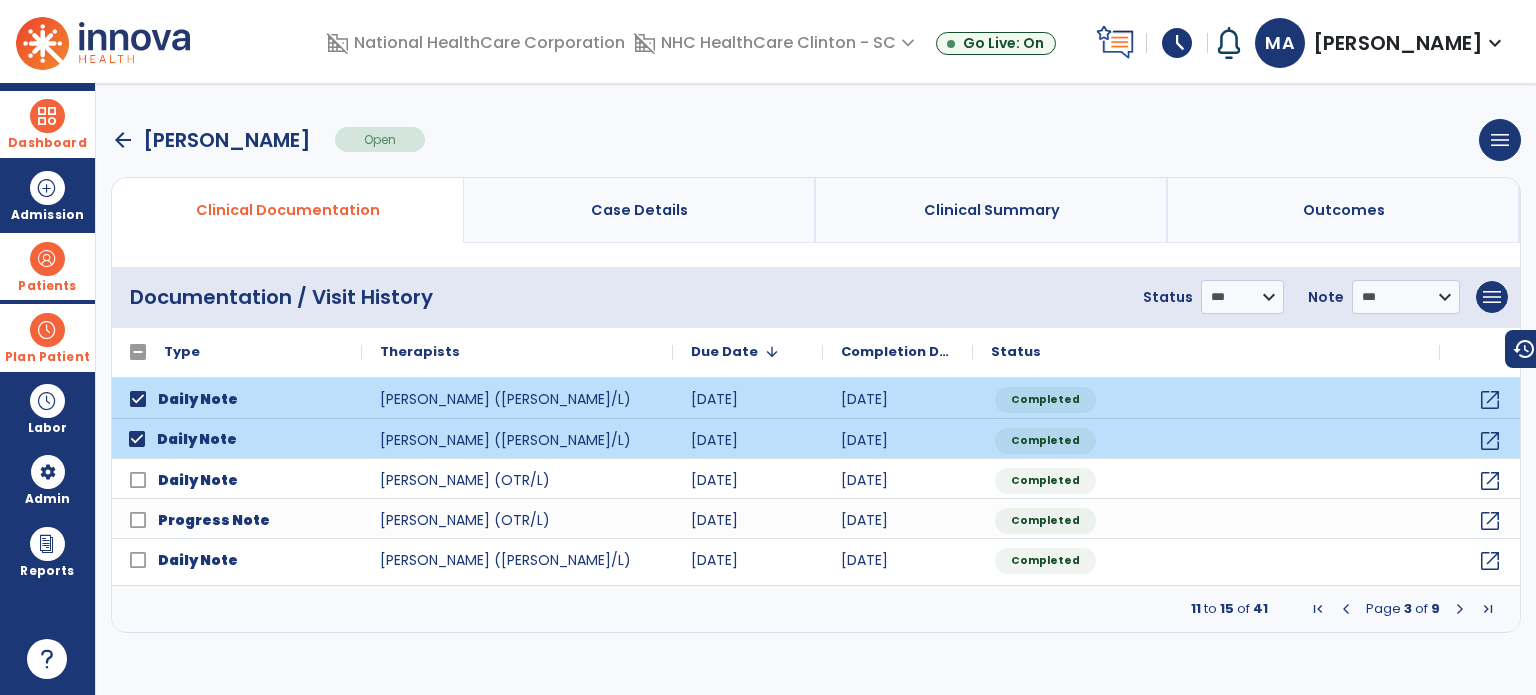 click on "arrow_back" at bounding box center [123, 140] 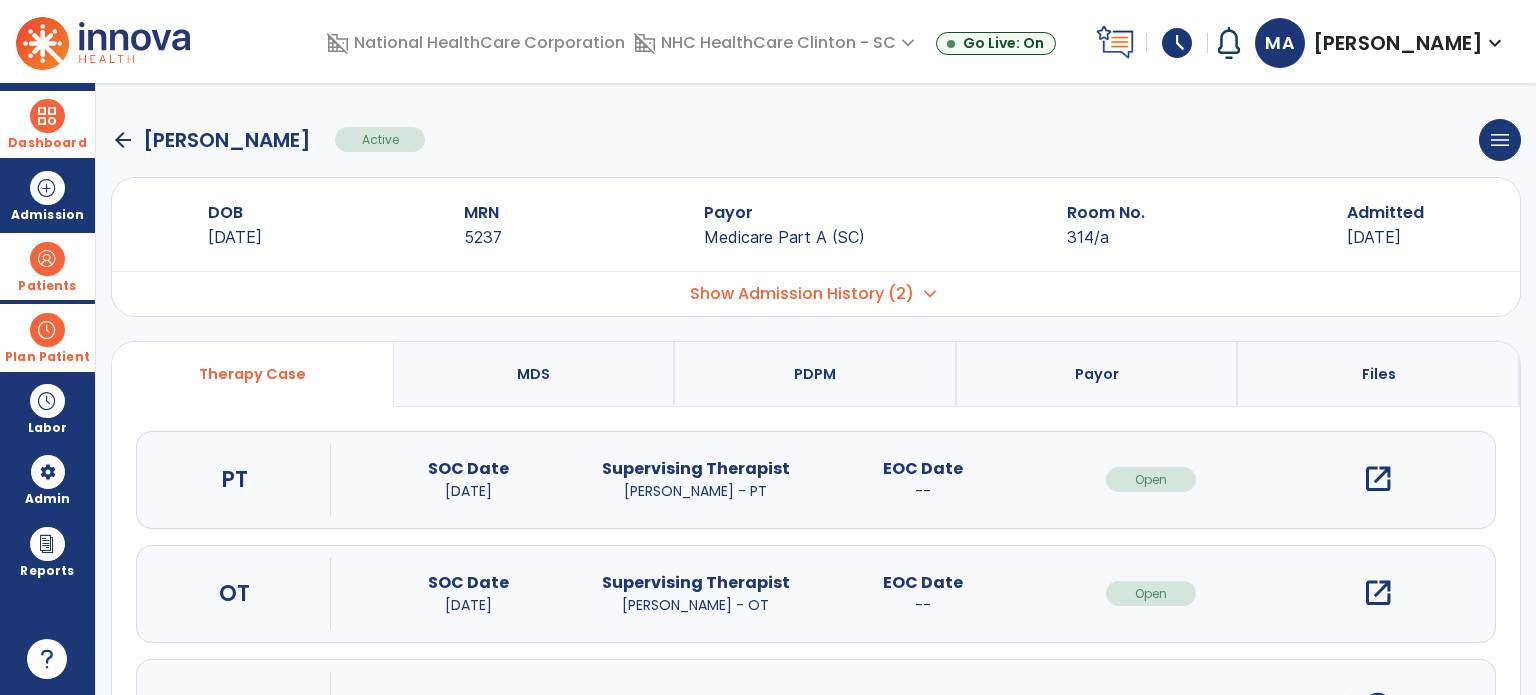 click on "arrow_back" 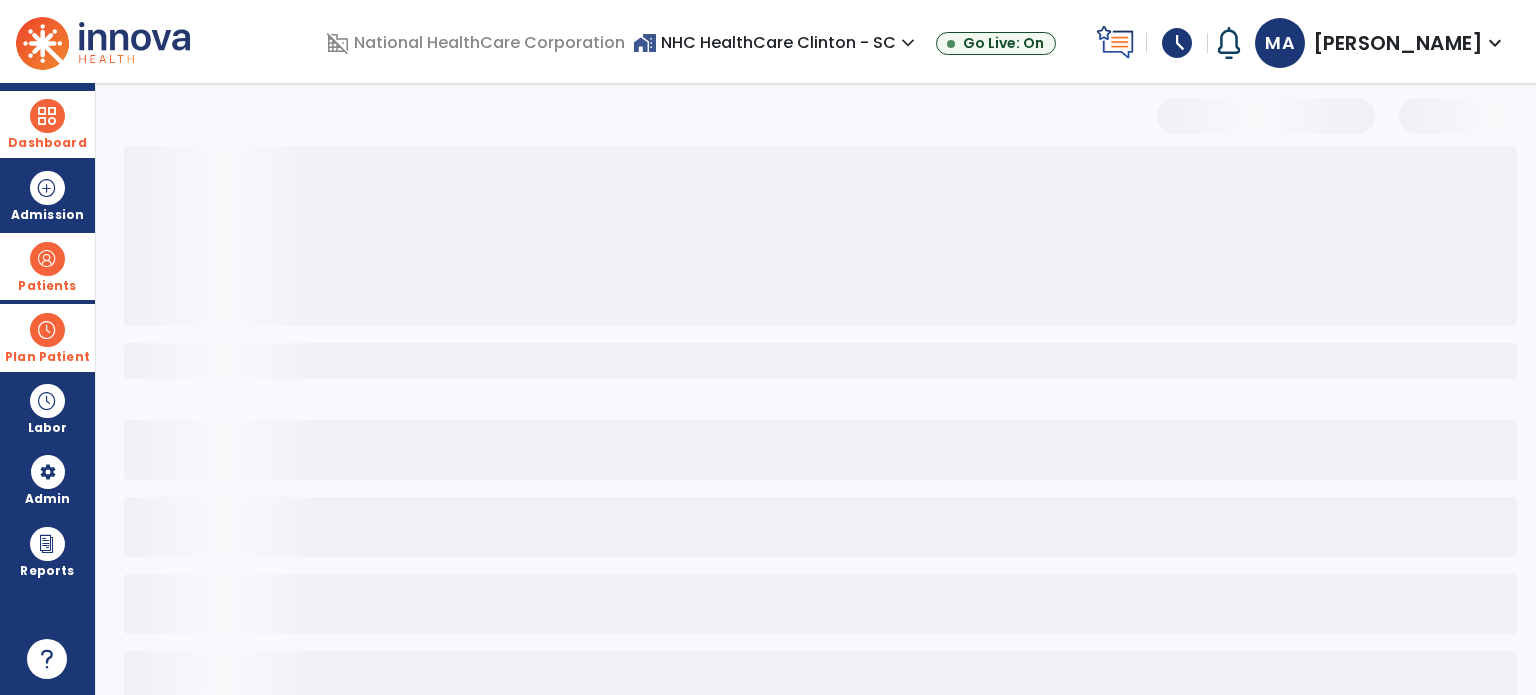 select on "***" 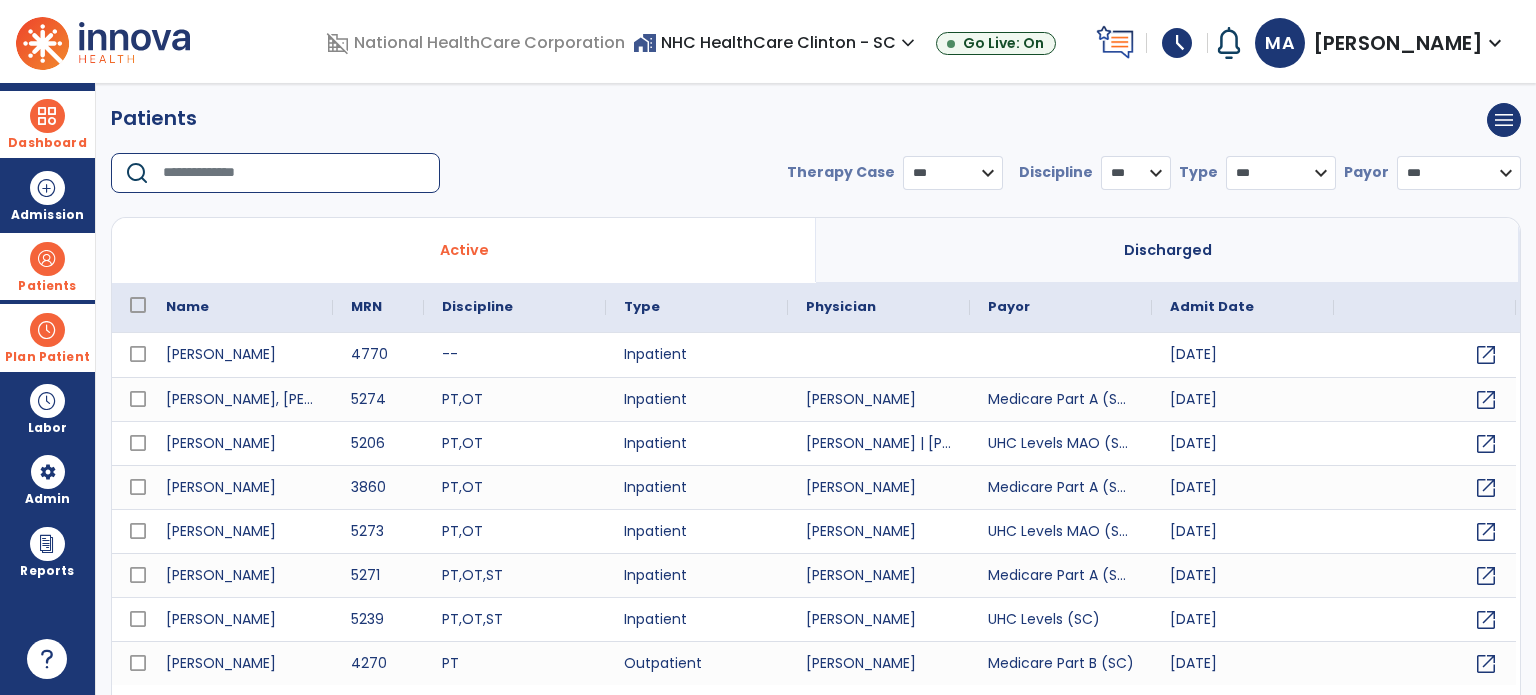 click at bounding box center (294, 173) 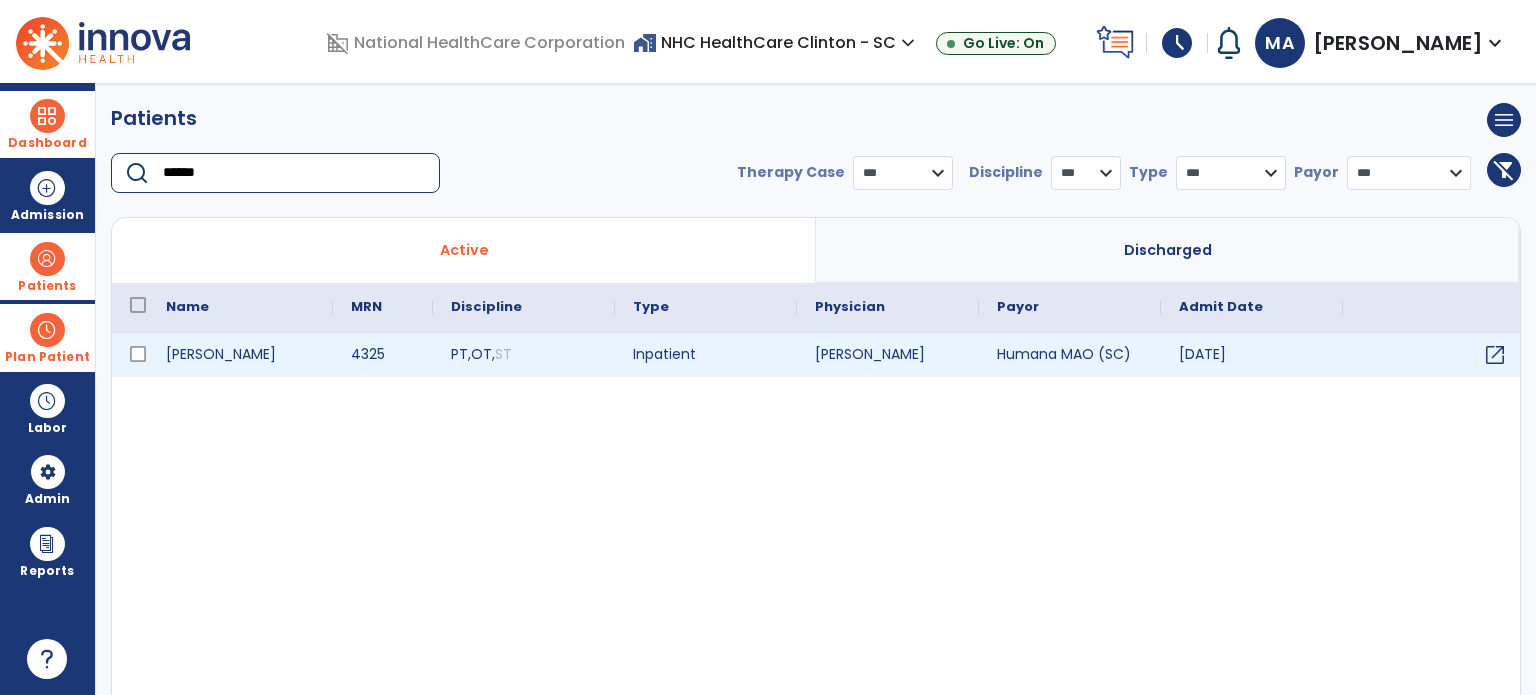 type on "******" 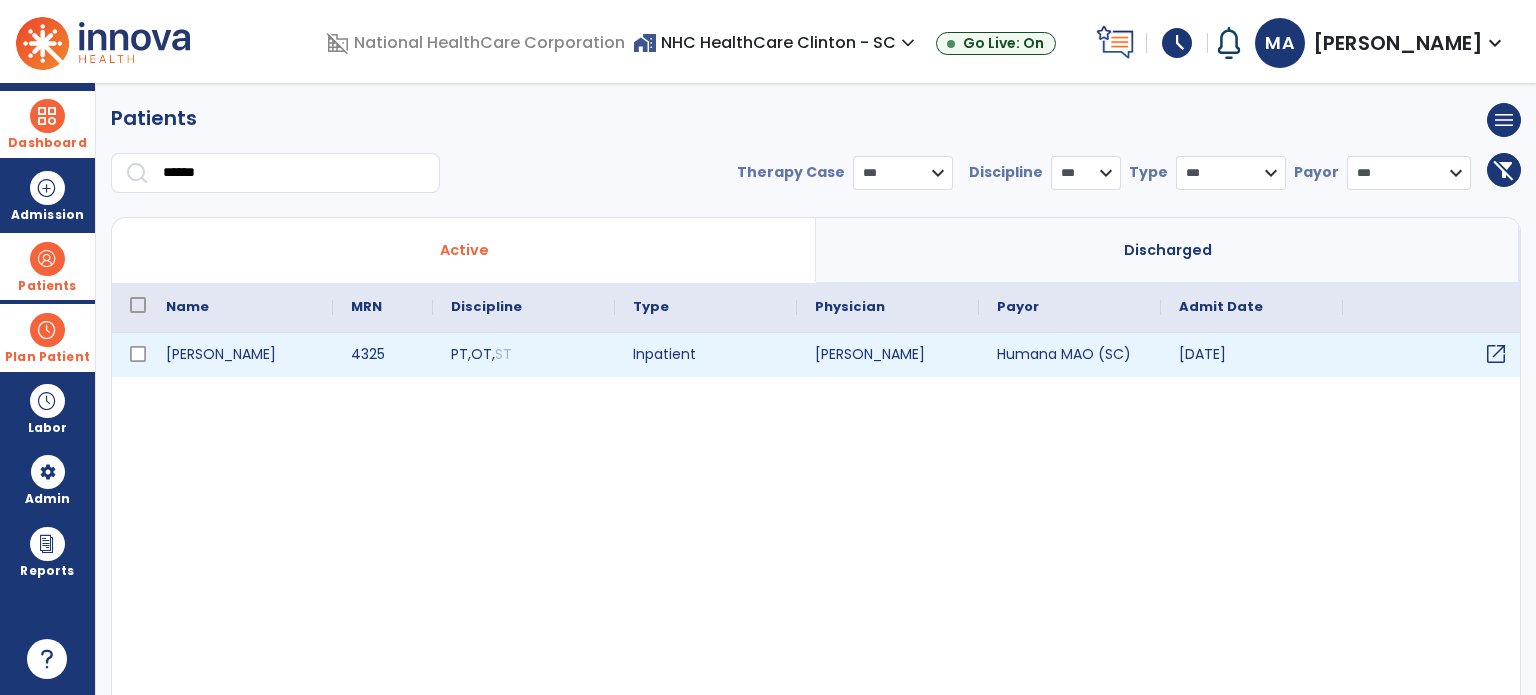 click on "open_in_new" at bounding box center [1496, 354] 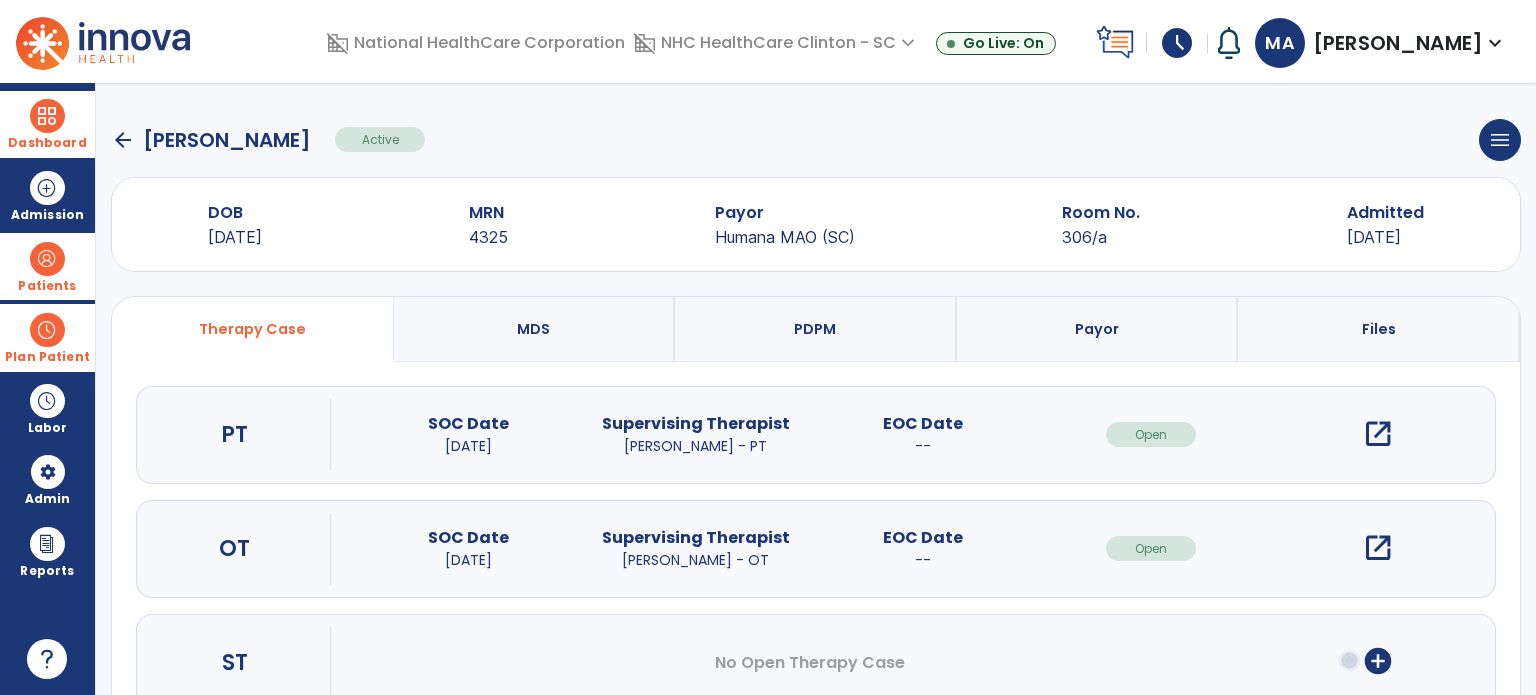 click on "open_in_new" at bounding box center (1378, 548) 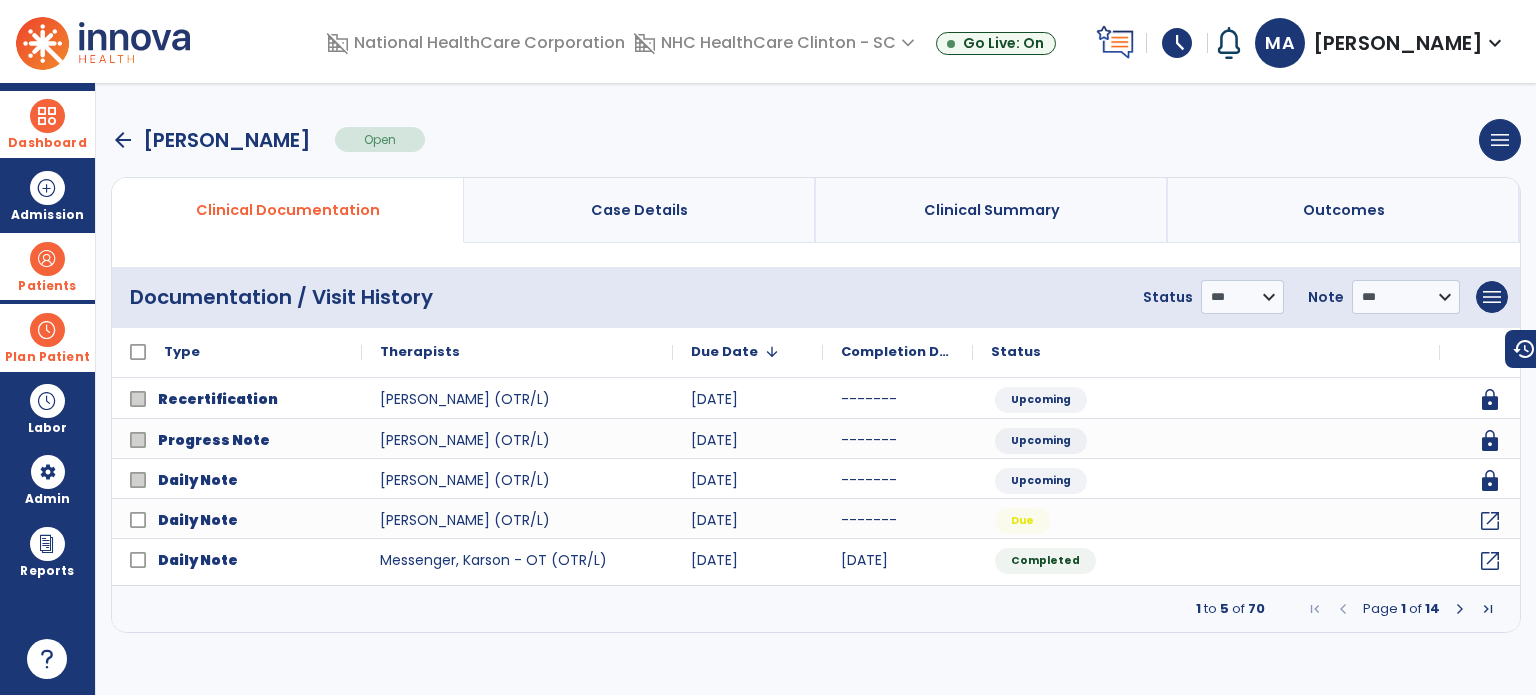 click at bounding box center (1460, 609) 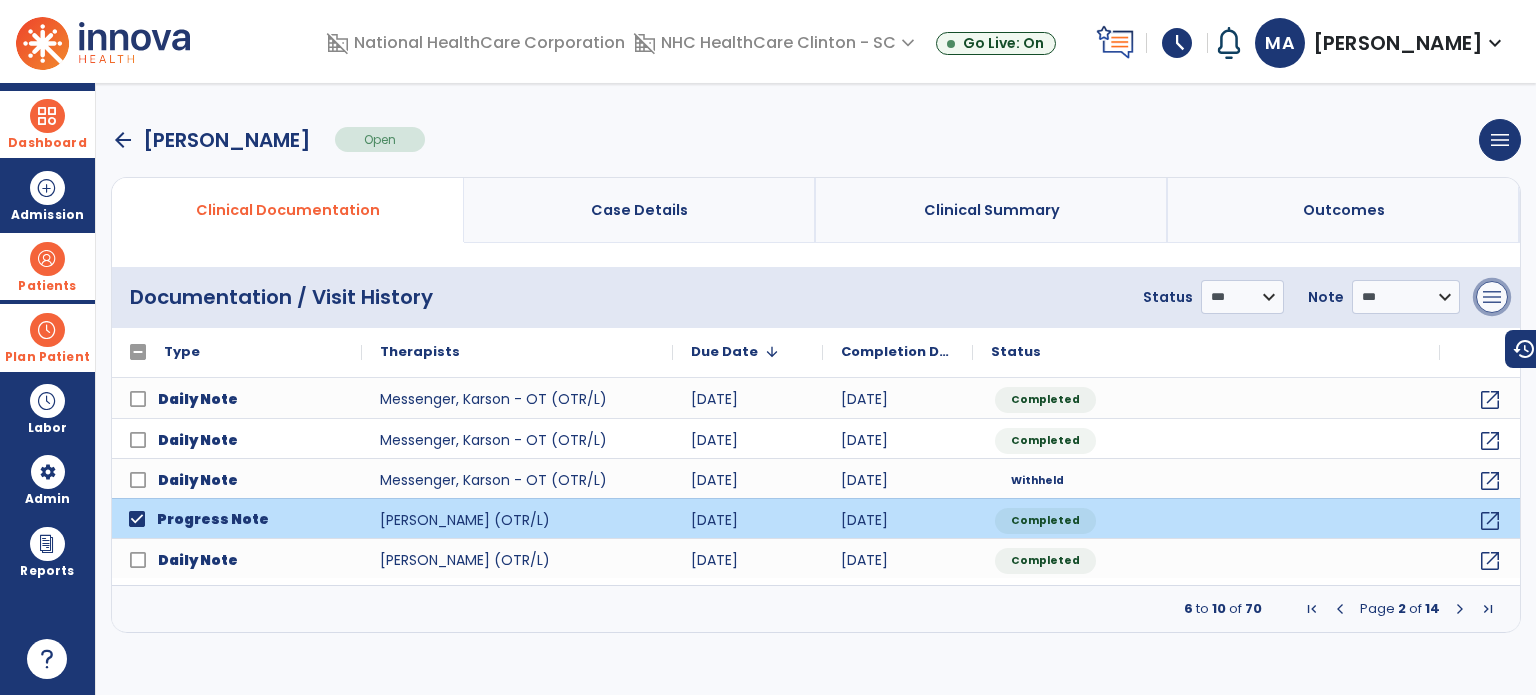 click on "menu" at bounding box center [1492, 297] 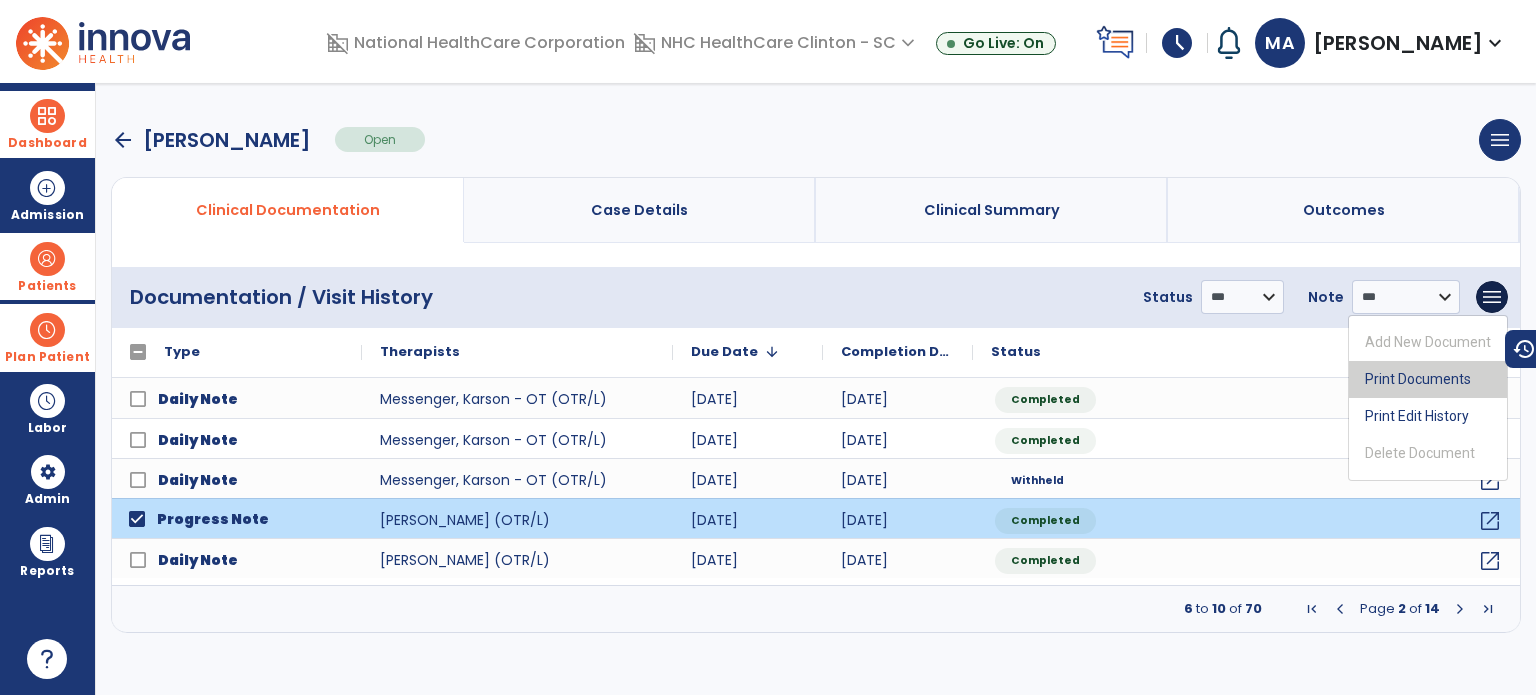 click on "Print Documents" at bounding box center (1428, 379) 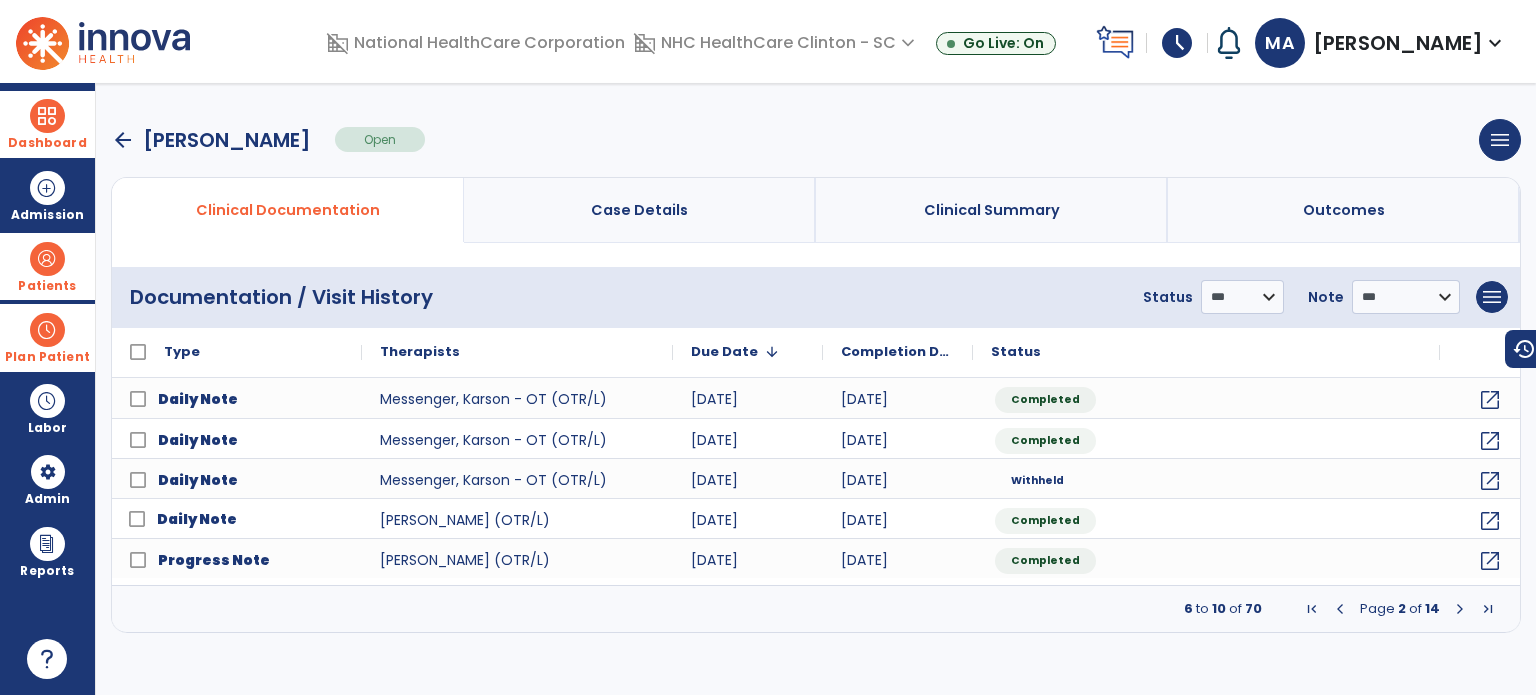 click on "arrow_back" at bounding box center (123, 140) 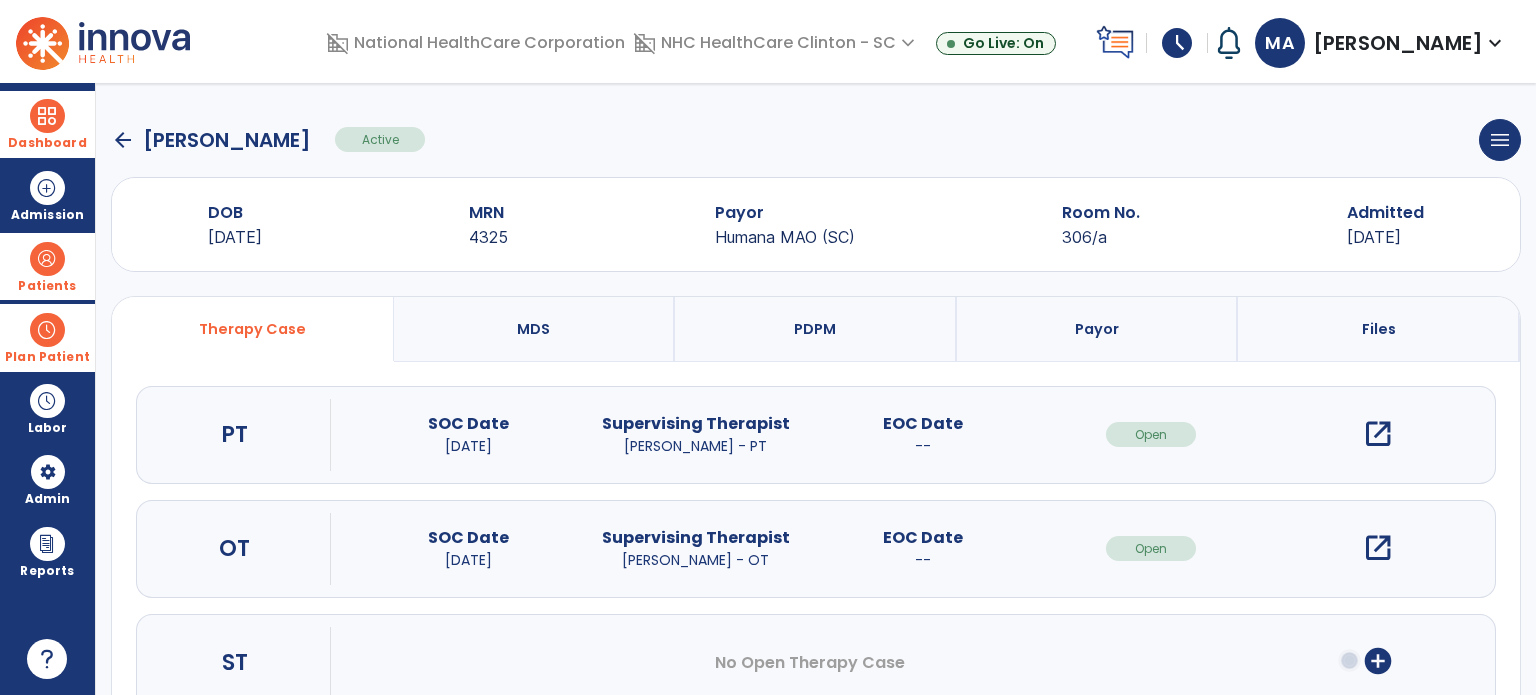 click on "arrow_back" 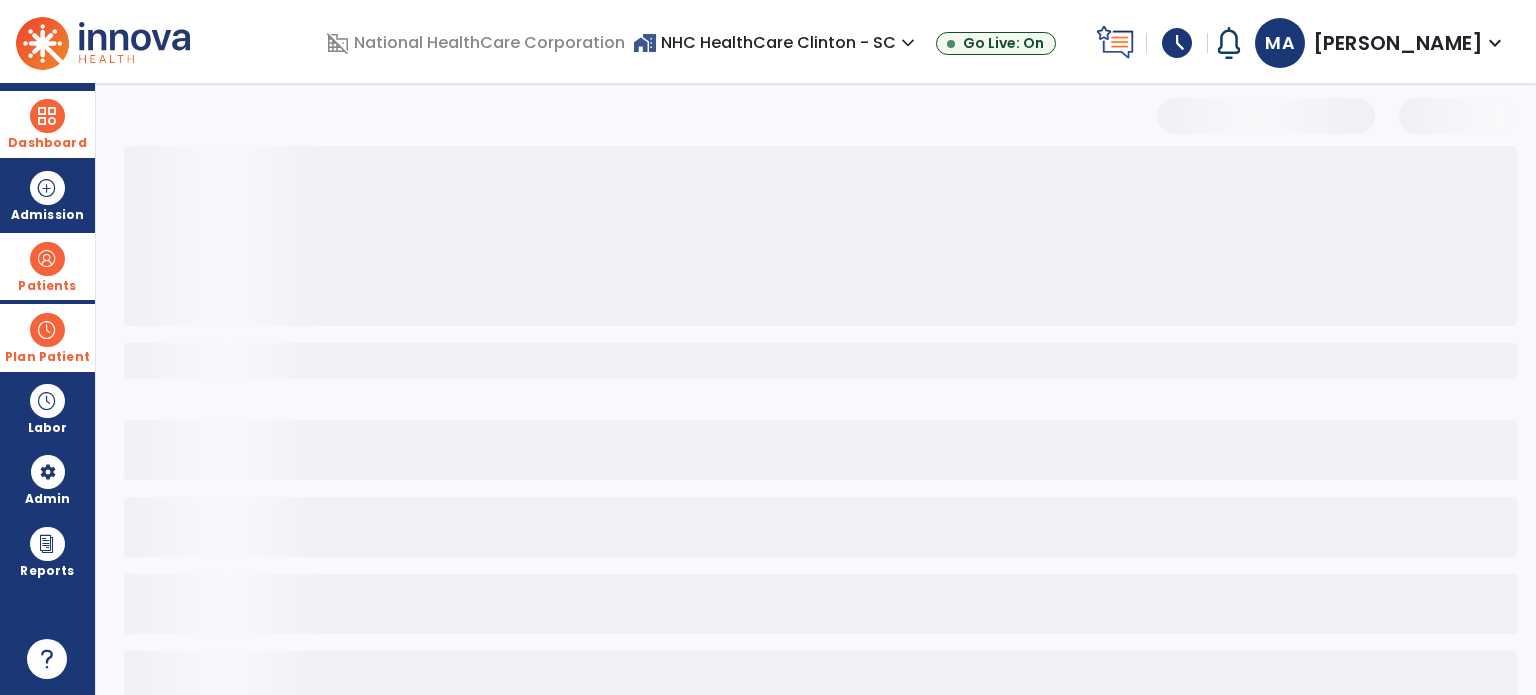select on "***" 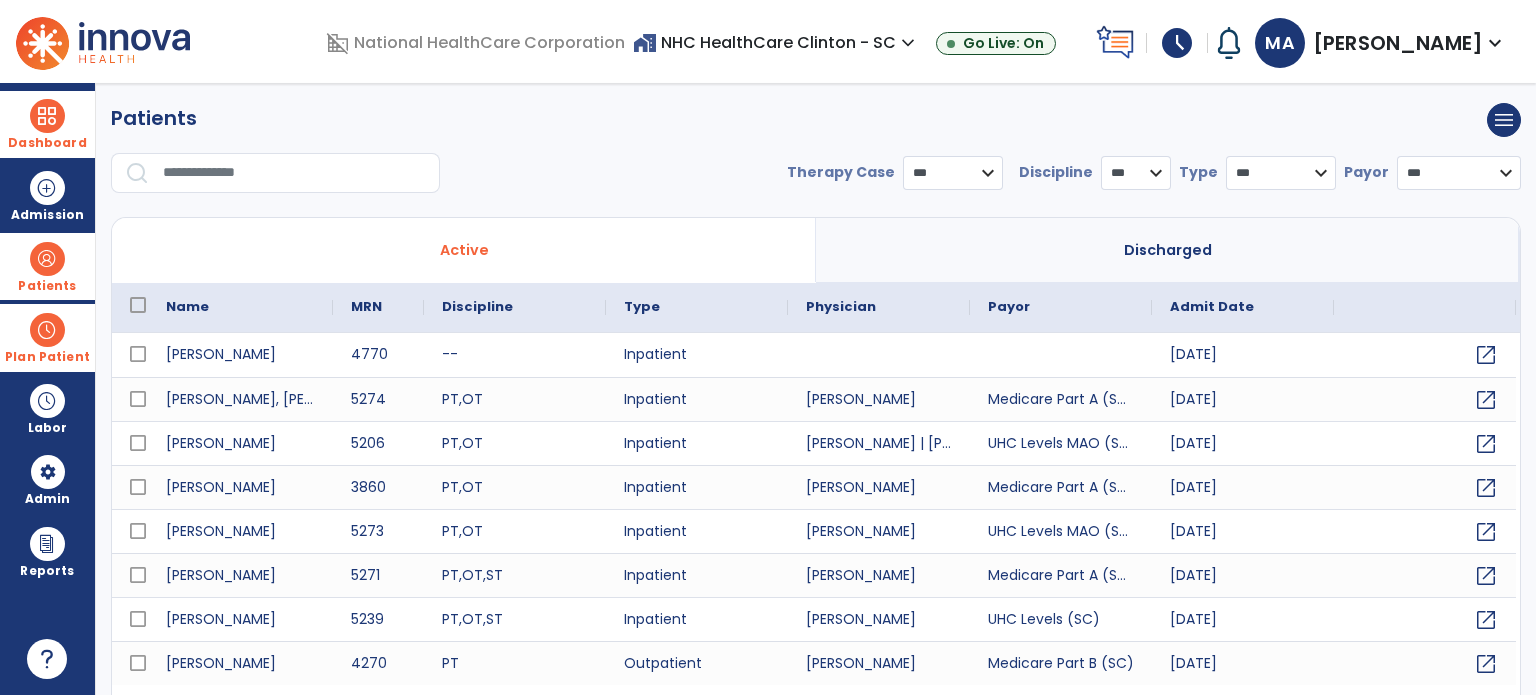 click at bounding box center (294, 173) 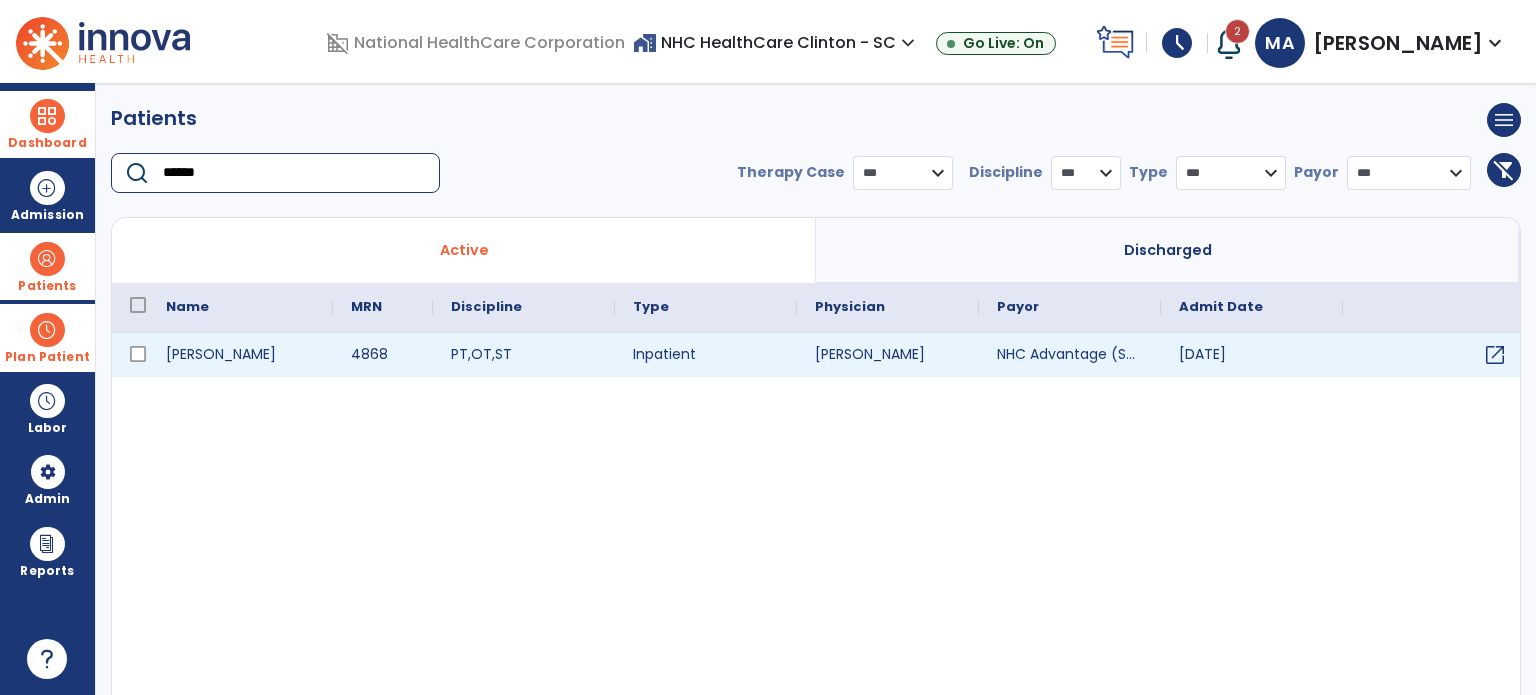 type on "******" 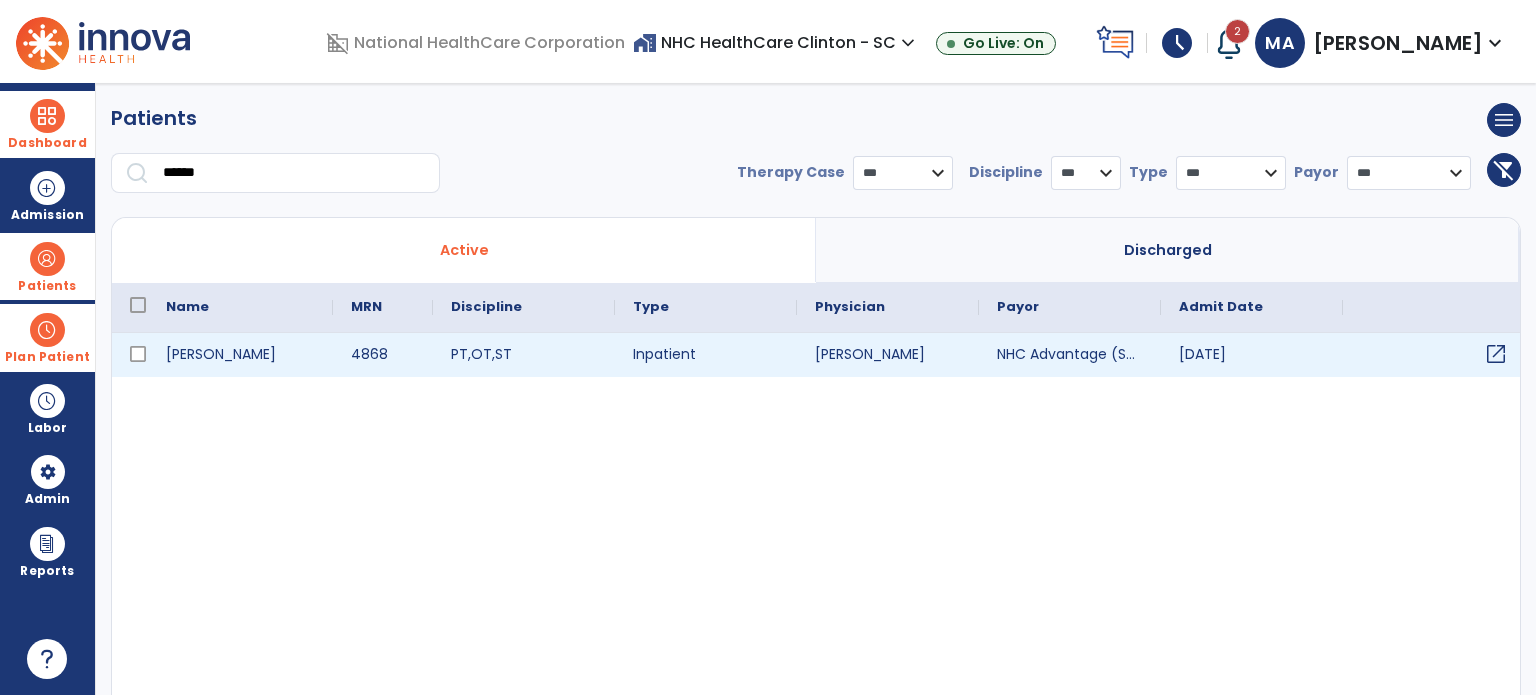 click on "open_in_new" at bounding box center (1496, 354) 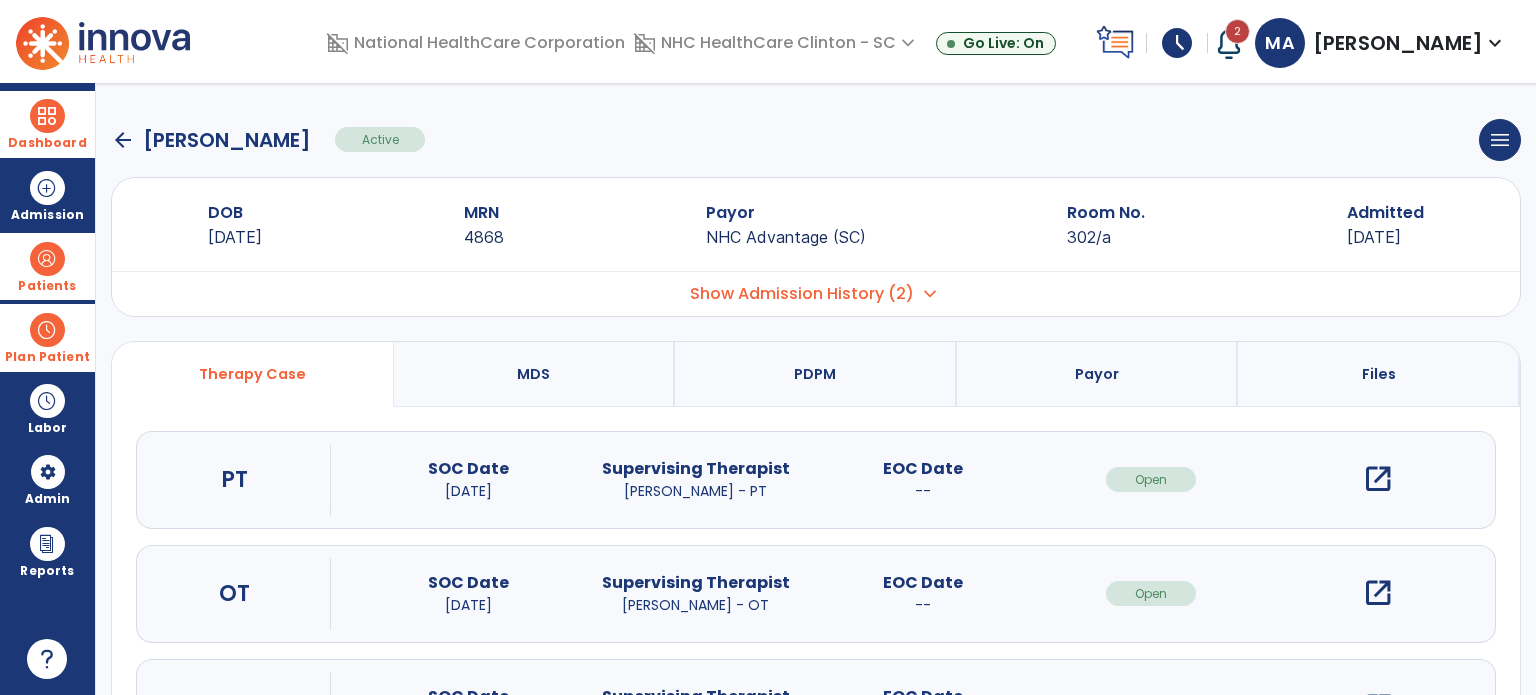 click on "arrow_back" 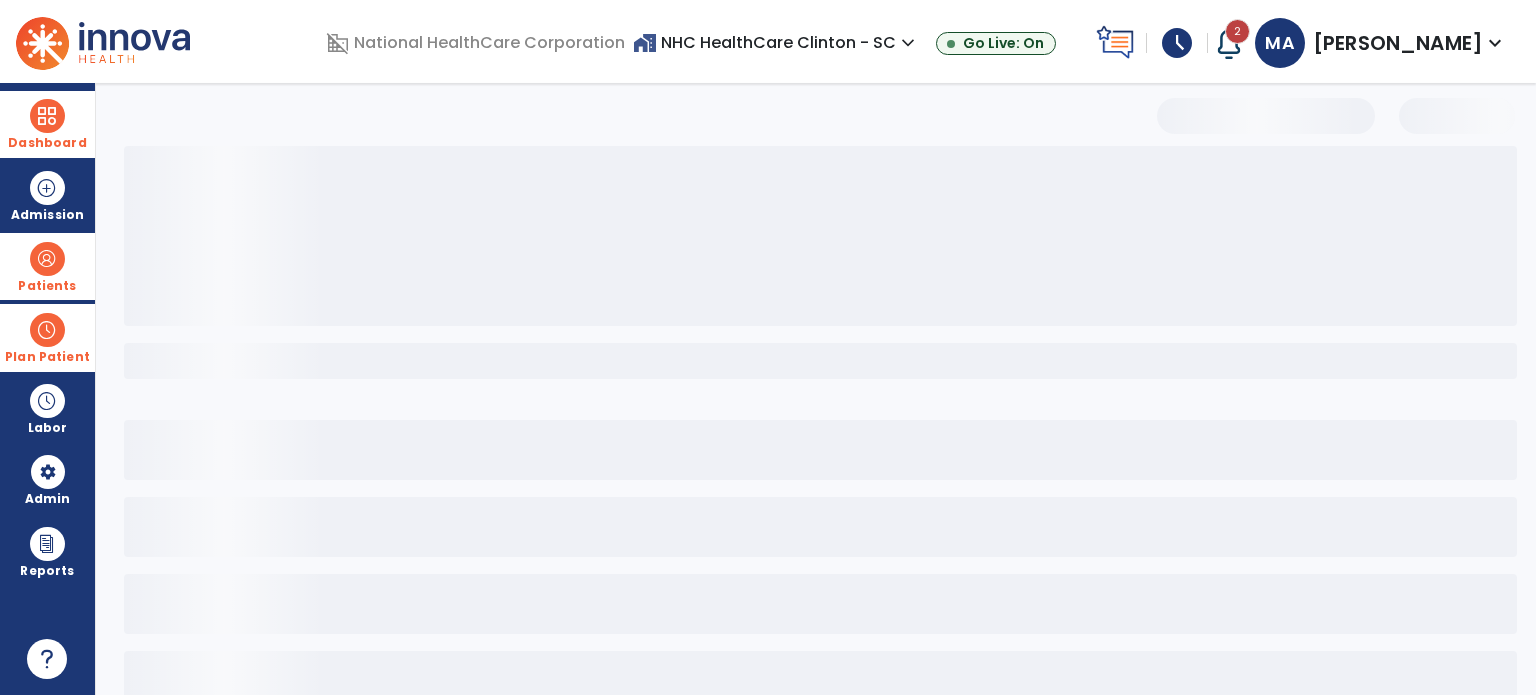 select on "***" 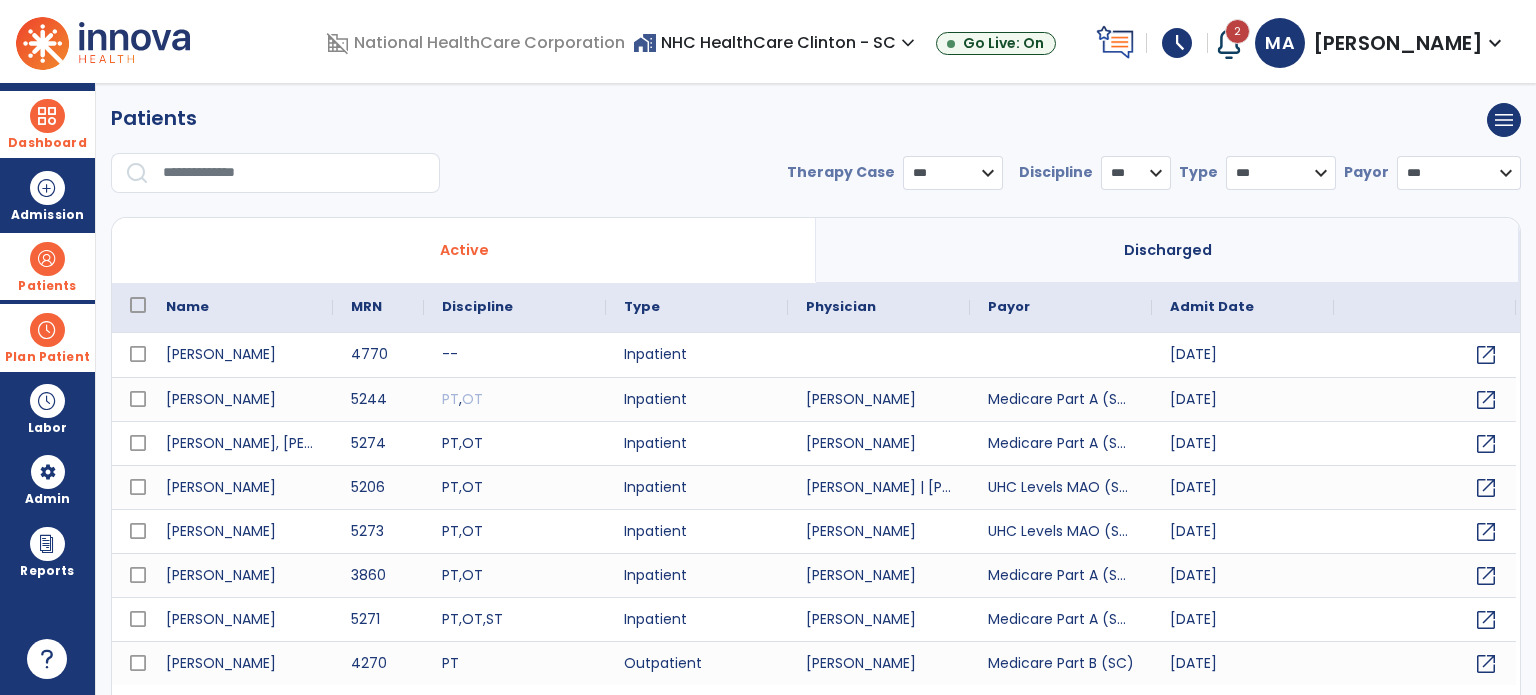 click at bounding box center (1229, 43) 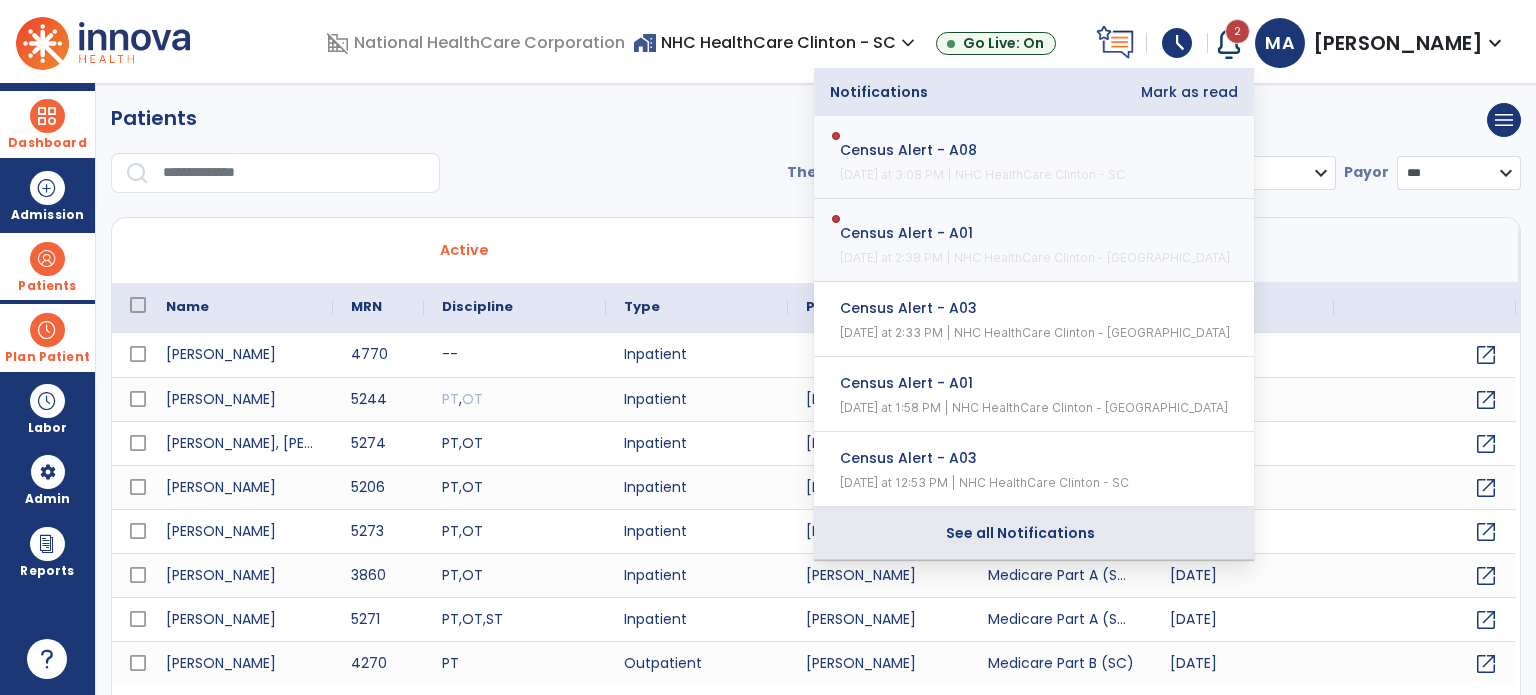 click on "See all Notifications" at bounding box center [1020, 533] 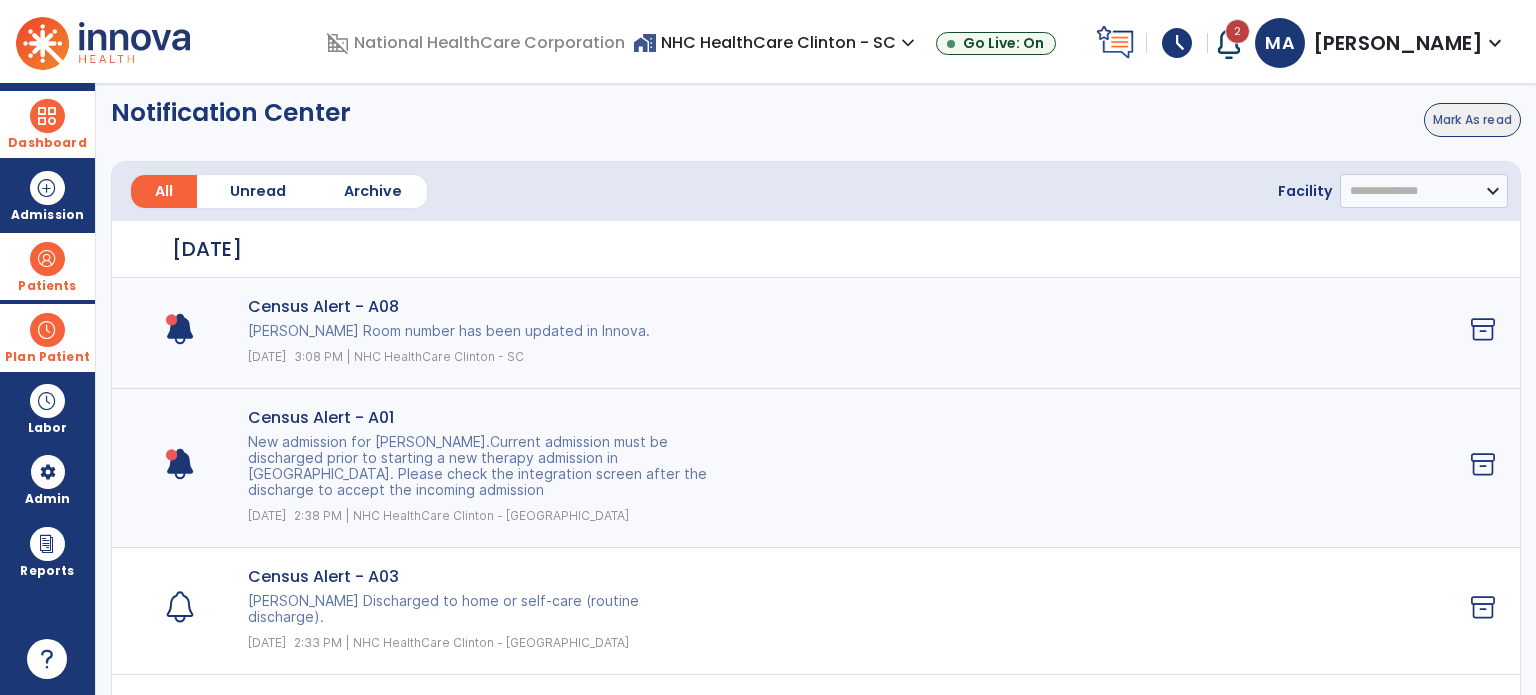 click on "Census Alert - A08" 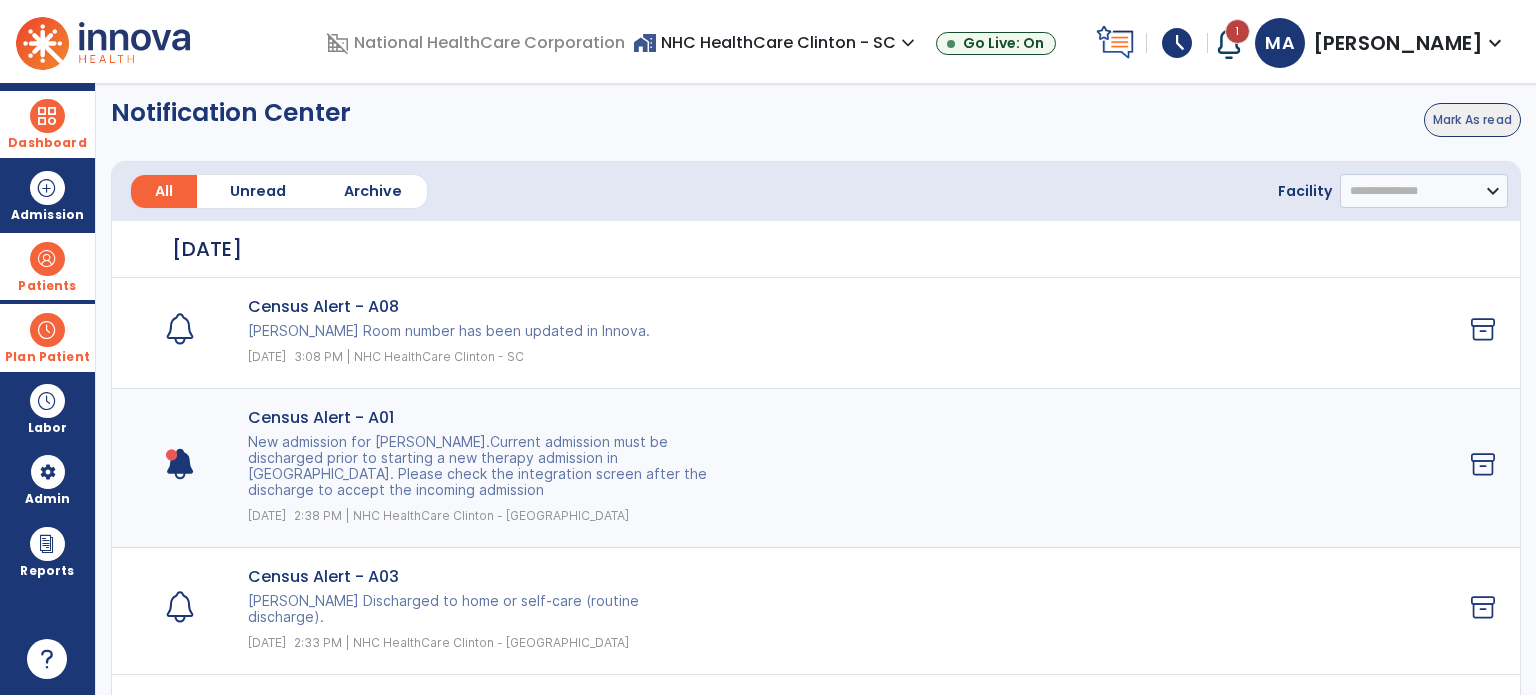 click on "Census Alert - A01" 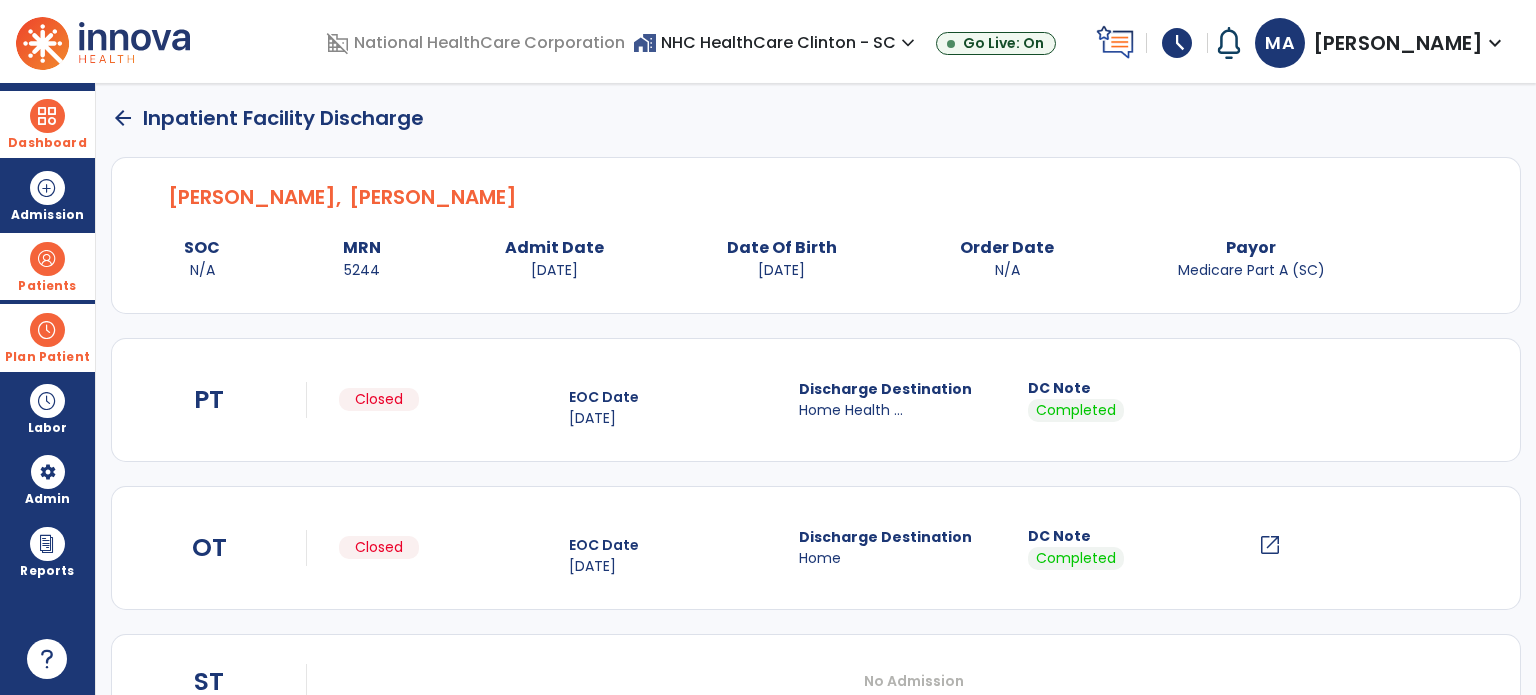 click on "arrow_back" 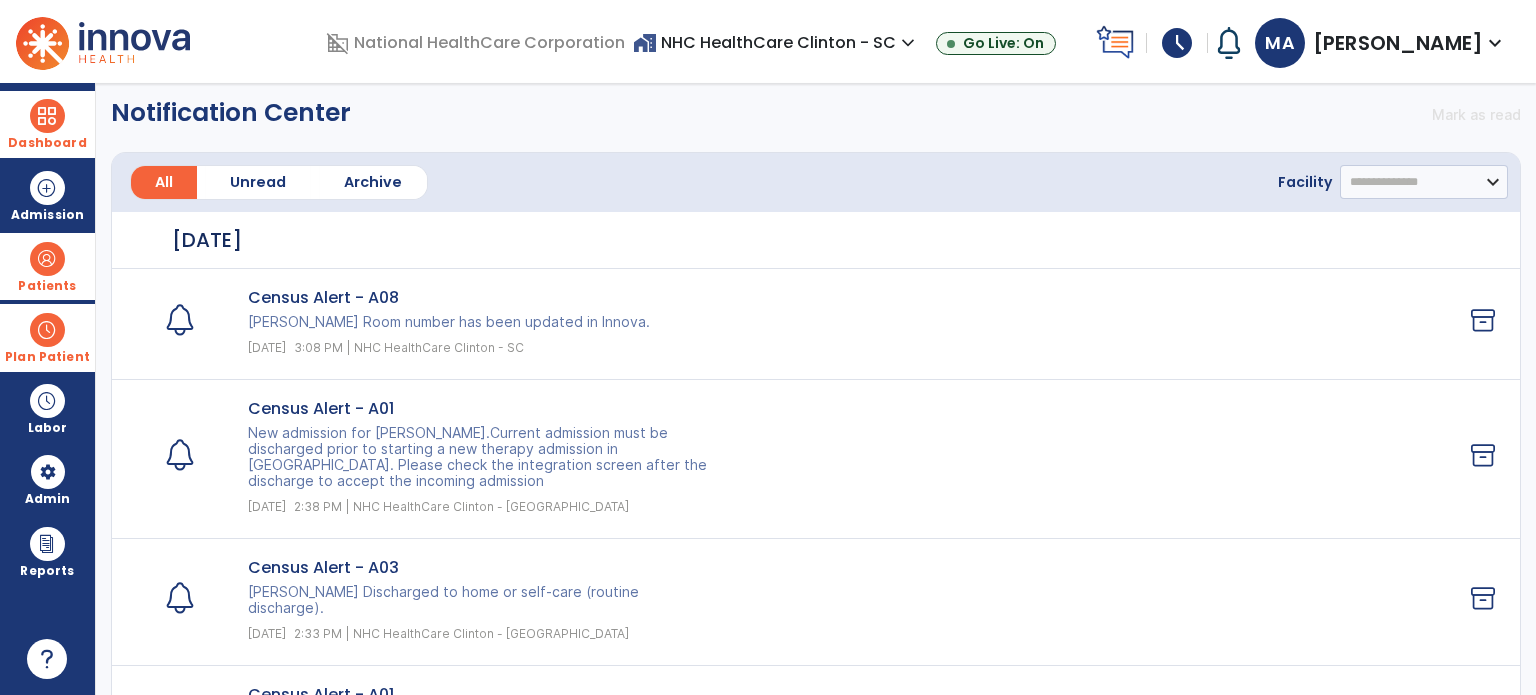 click at bounding box center (47, 259) 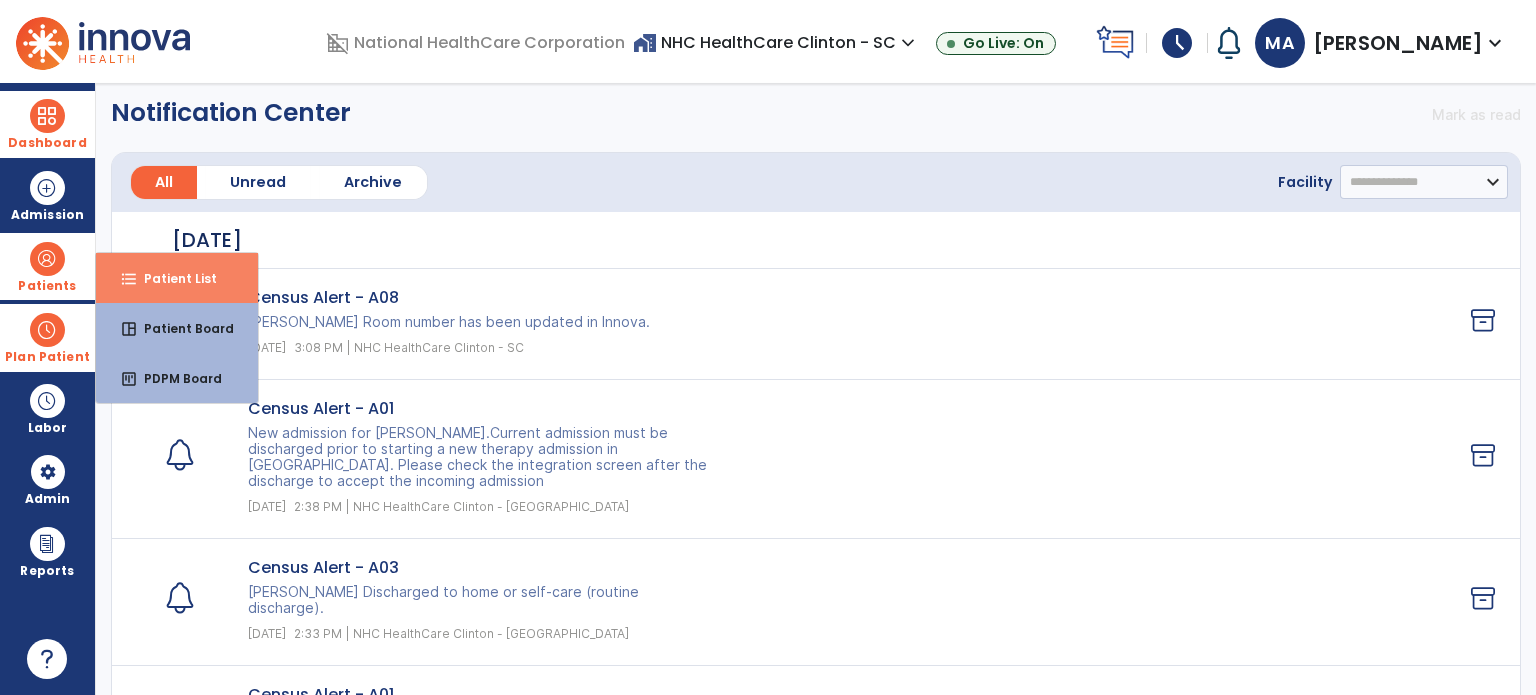 click on "format_list_bulleted  Patient List" at bounding box center [177, 278] 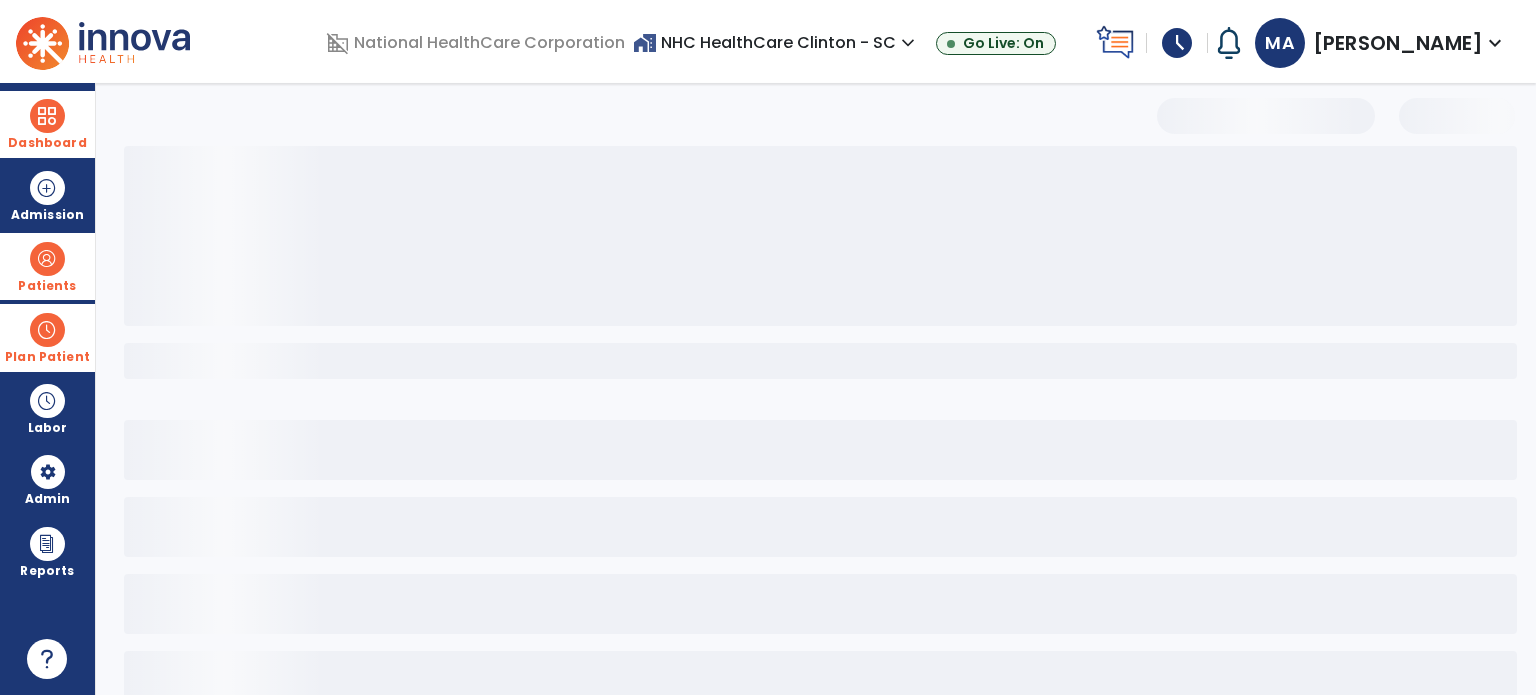 select on "***" 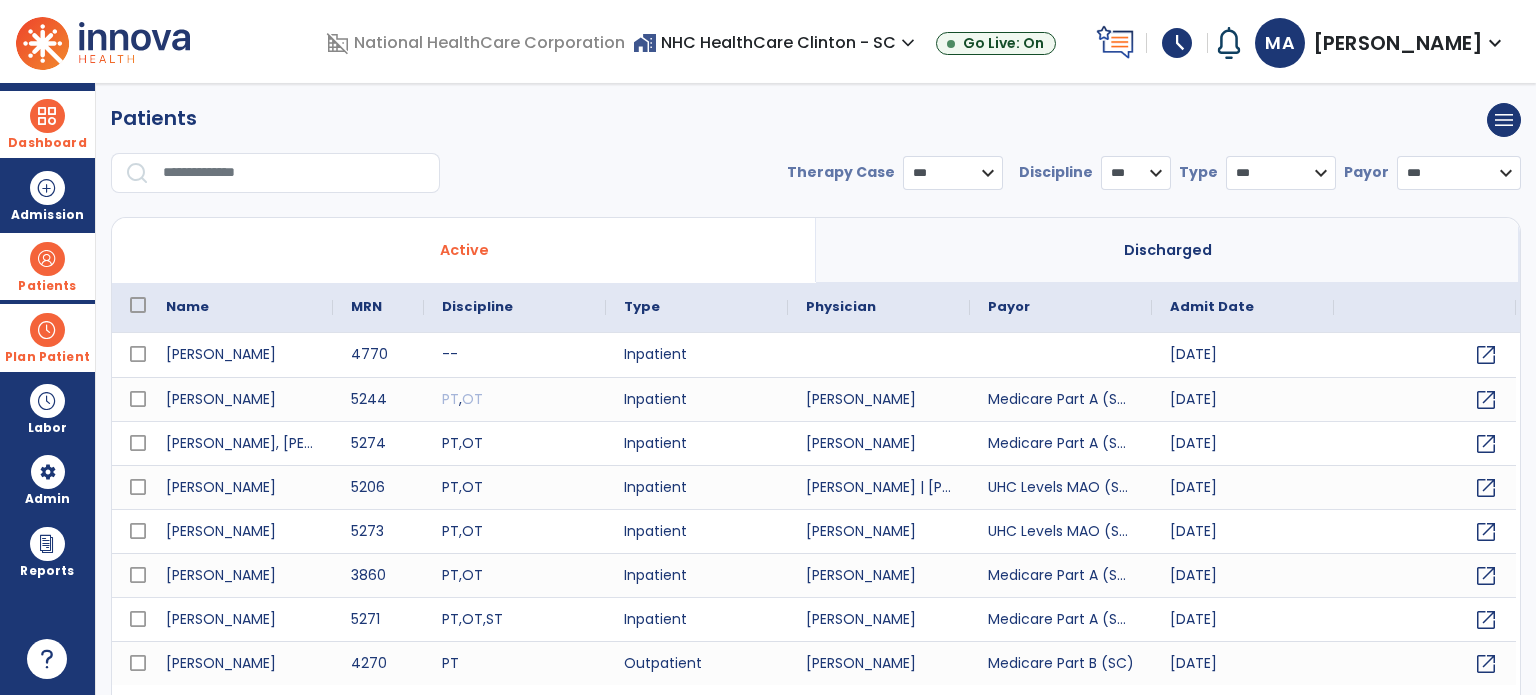 click at bounding box center [47, 116] 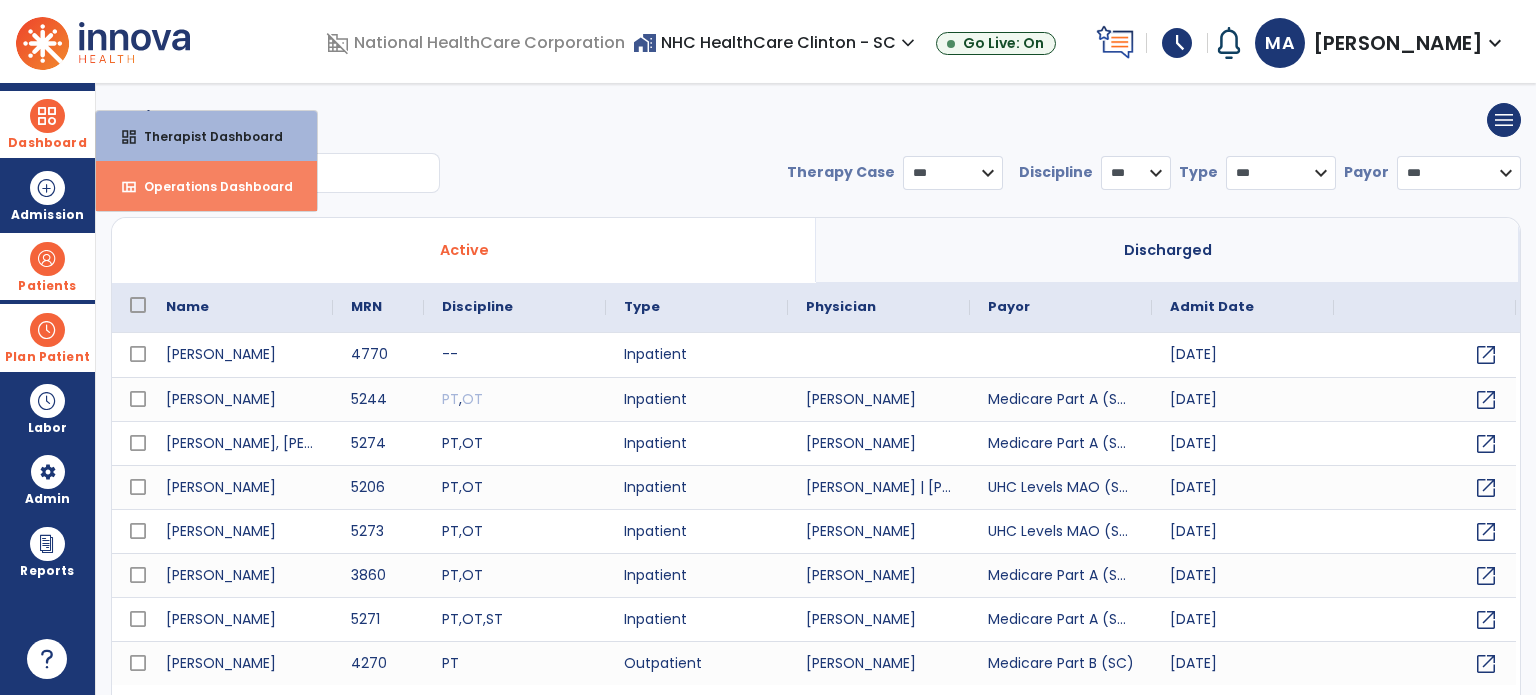 click on "Operations Dashboard" at bounding box center (210, 186) 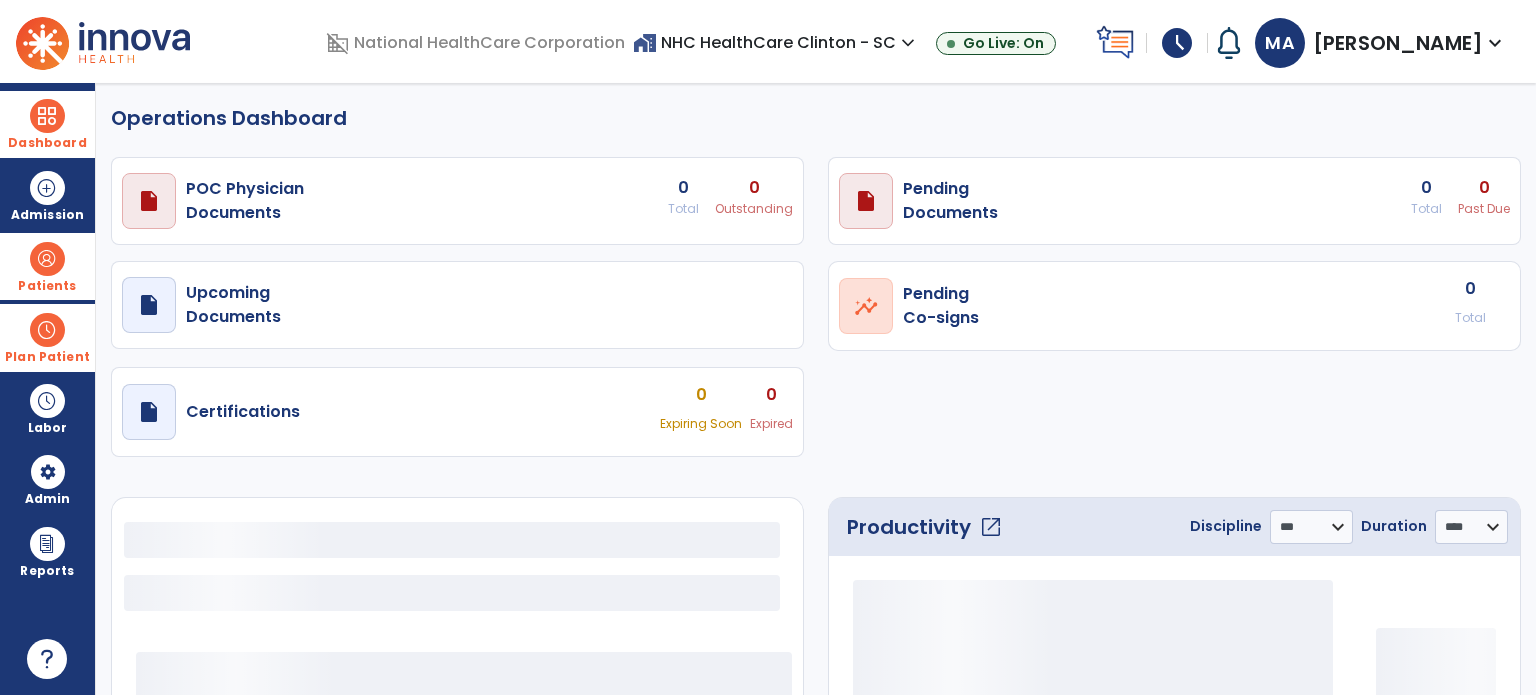 select on "***" 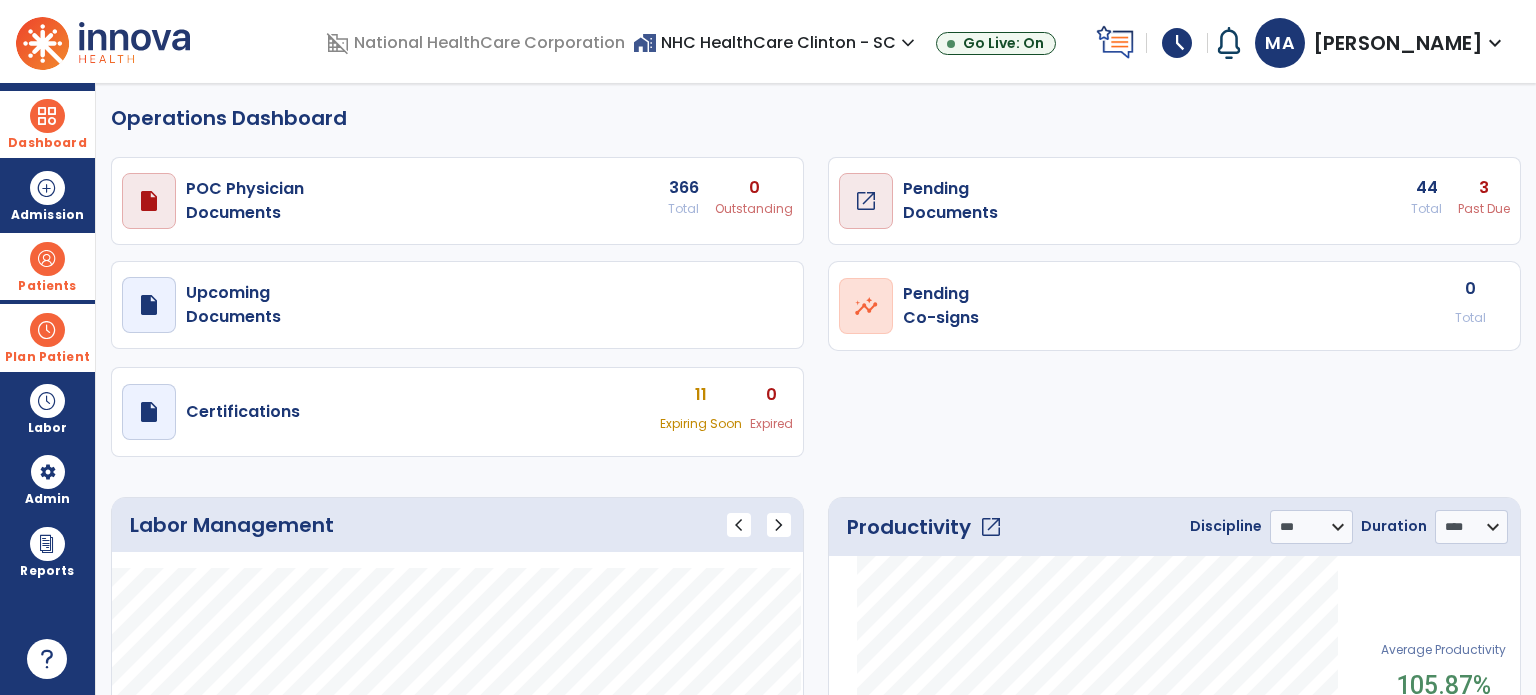 click on "open_in_new" at bounding box center [0, 0] 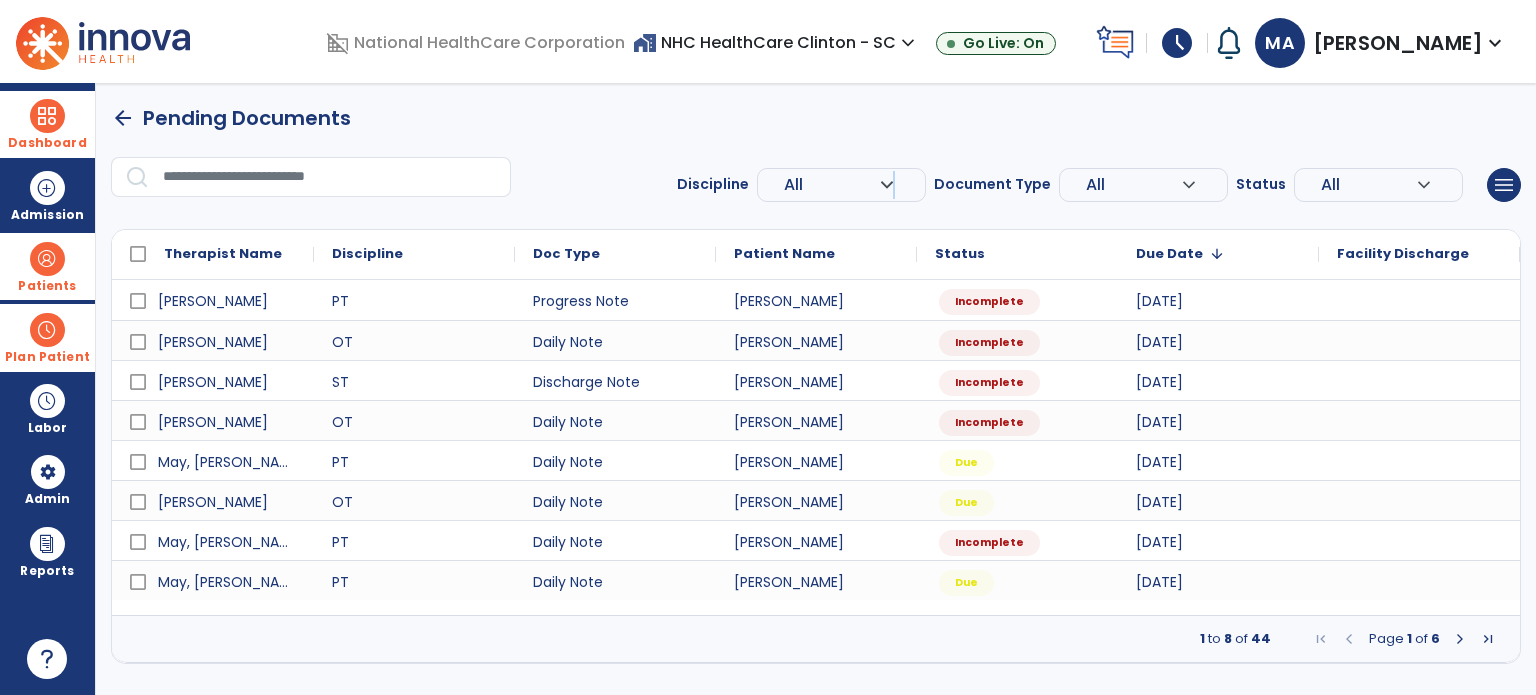 click on "expand_more" at bounding box center (887, 185) 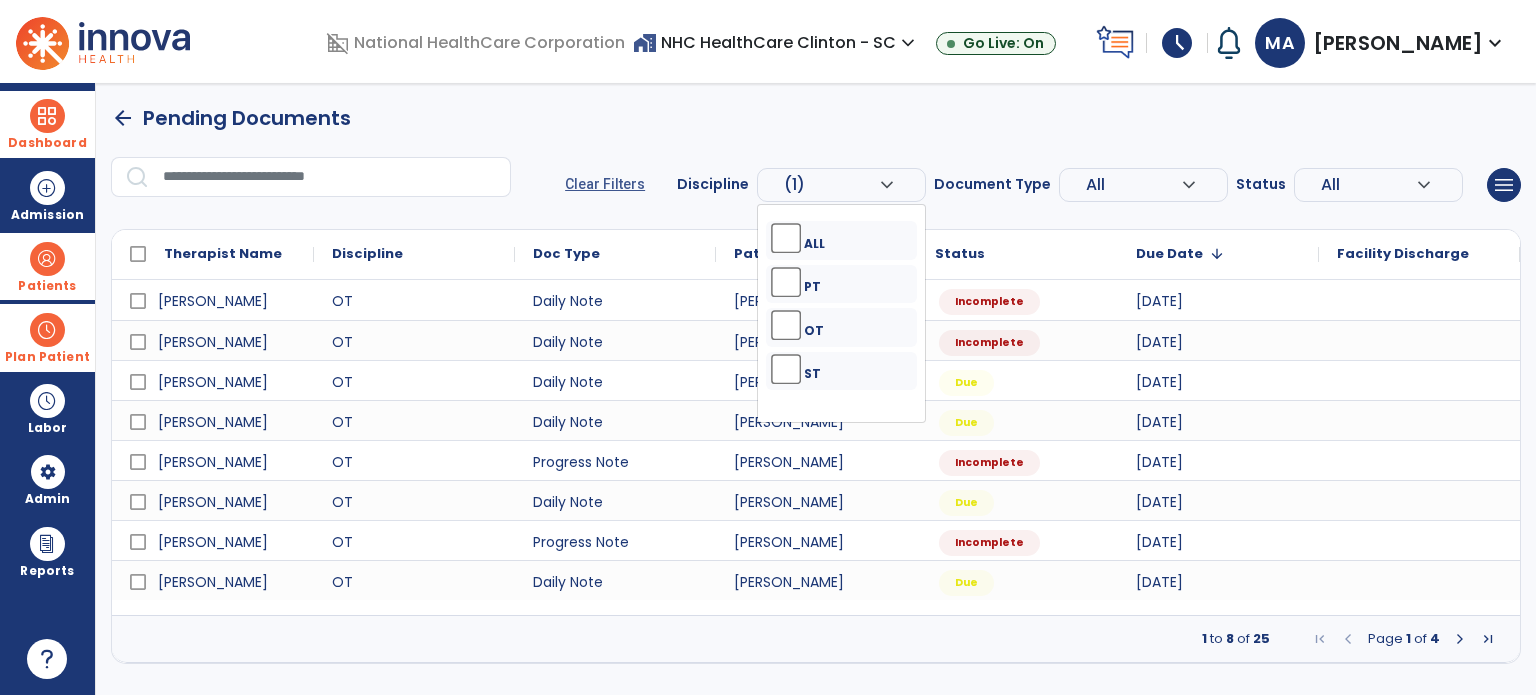click at bounding box center [47, 259] 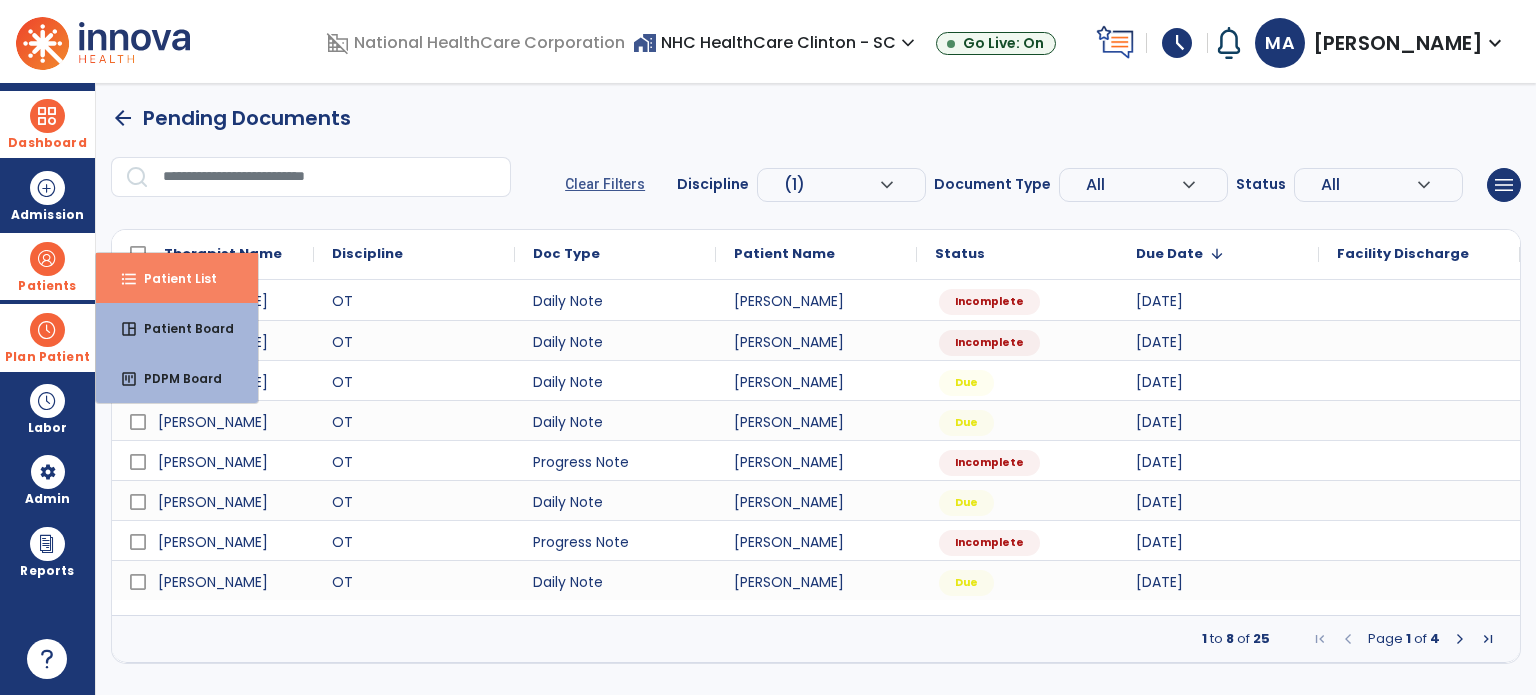 click on "format_list_bulleted  Patient List" at bounding box center (177, 278) 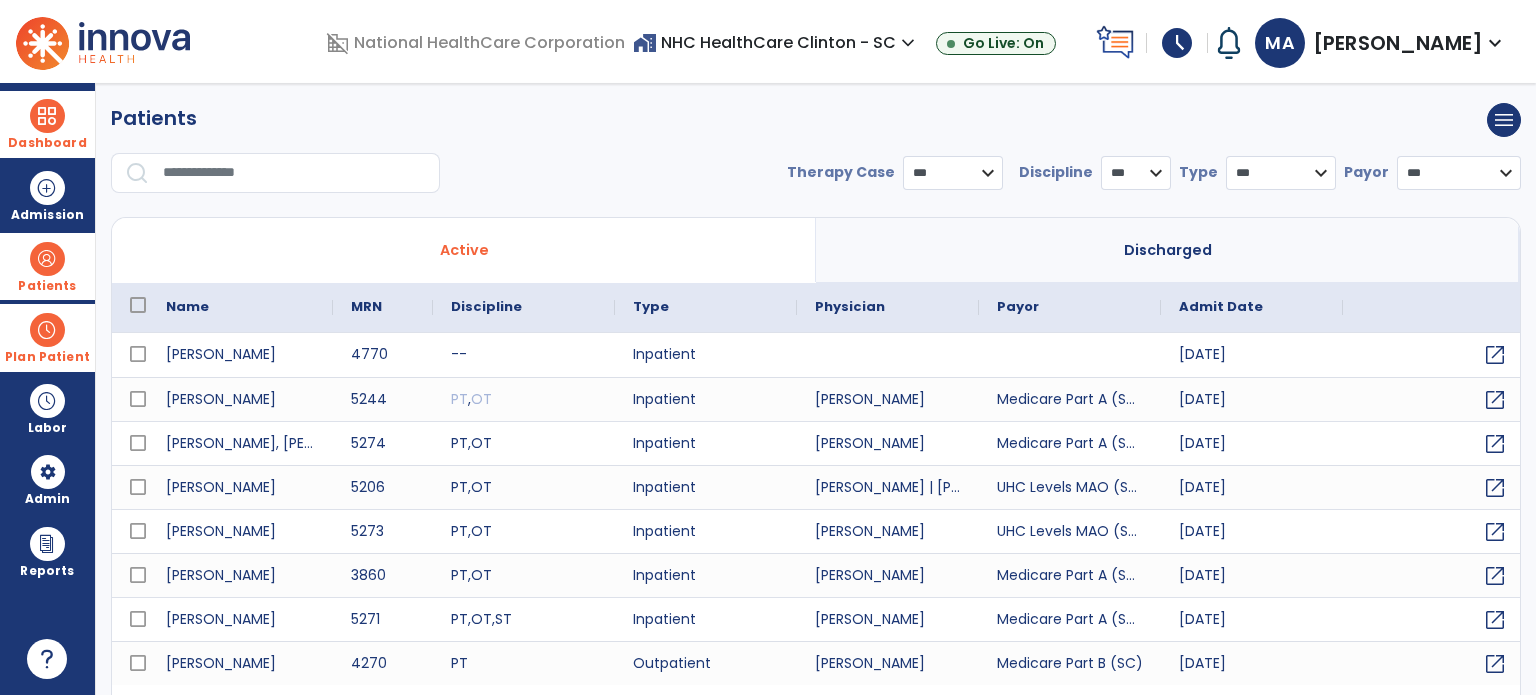 select on "***" 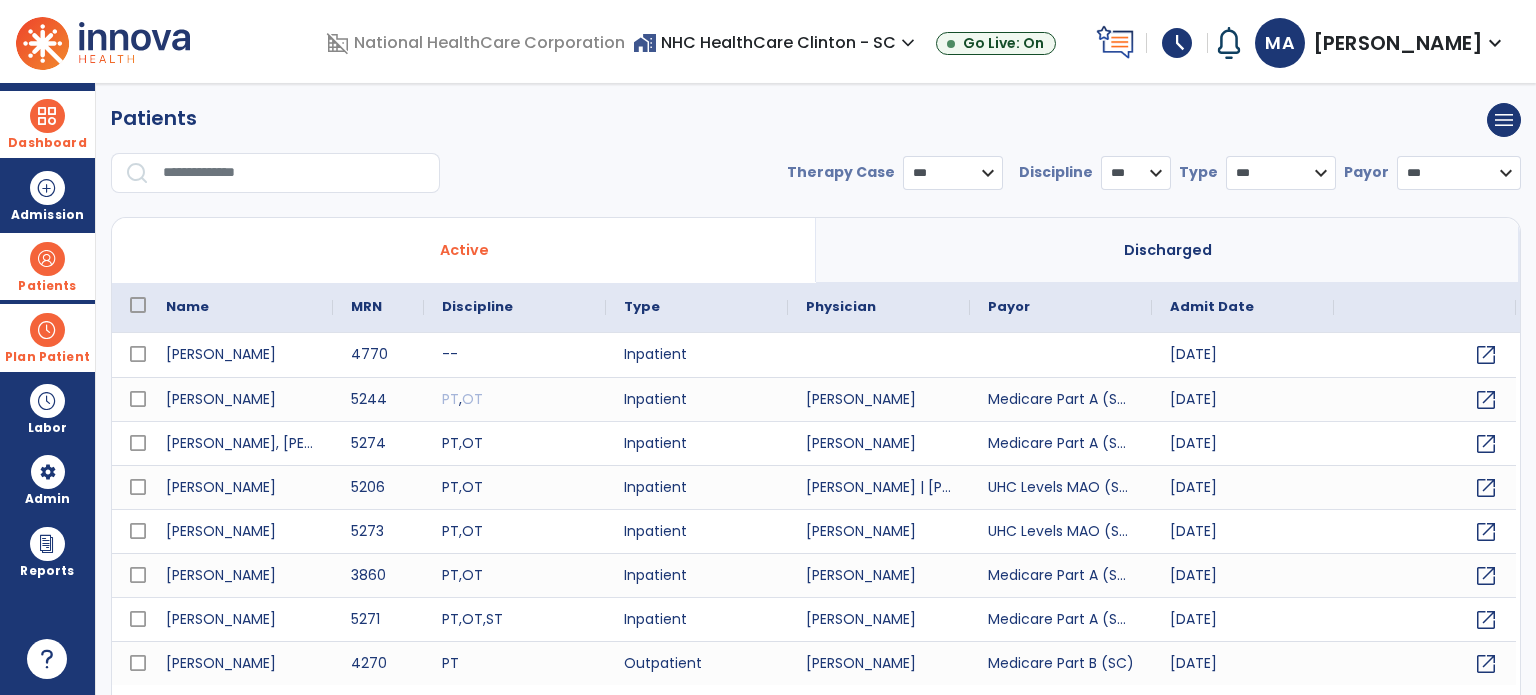 drag, startPoint x: 241, startPoint y: 167, endPoint x: 248, endPoint y: 159, distance: 10.630146 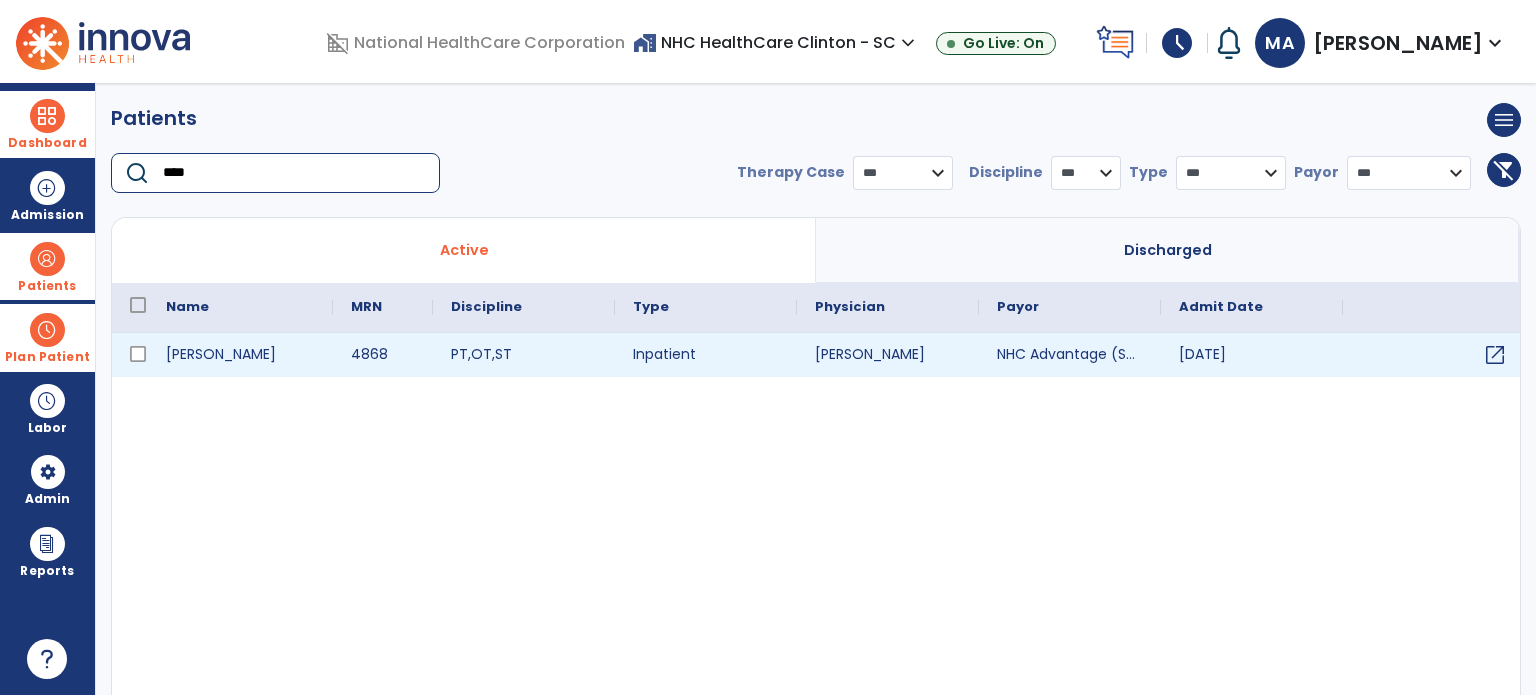 type on "****" 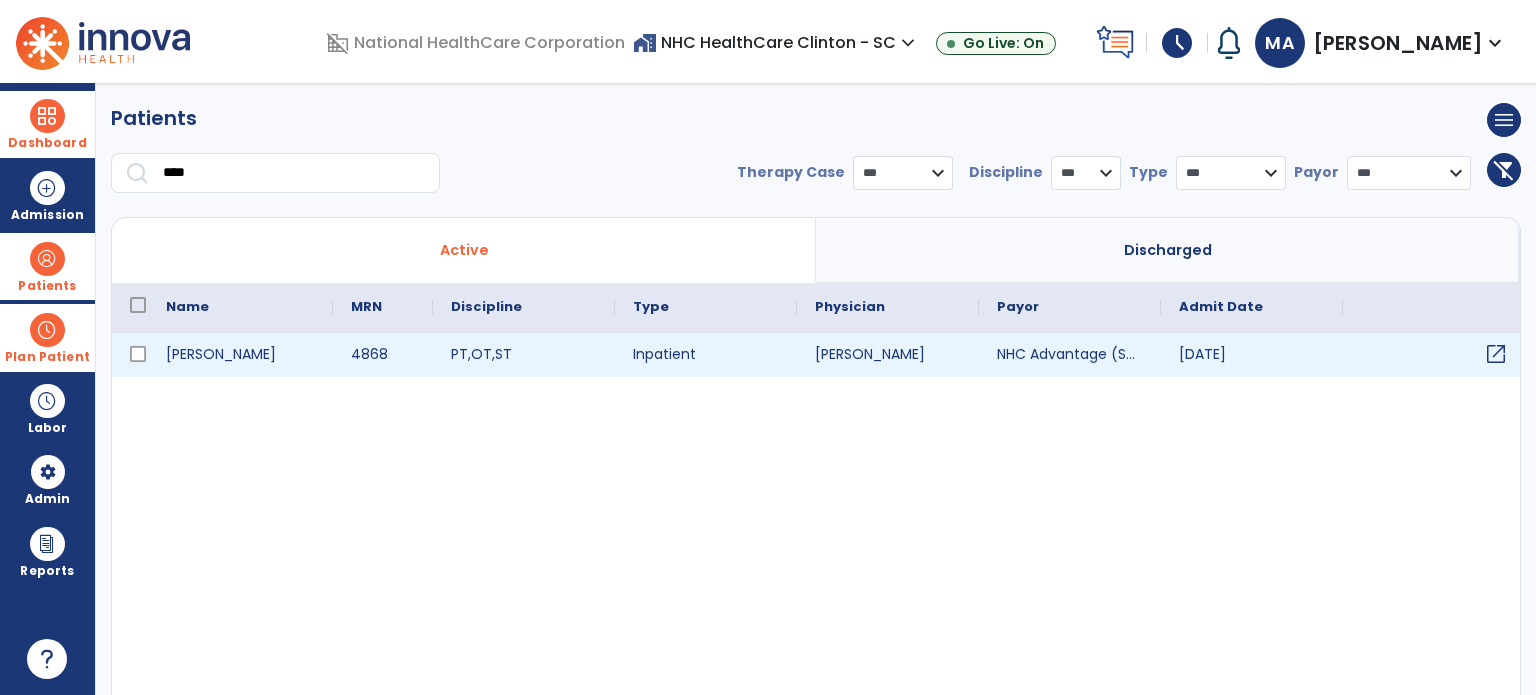 click on "open_in_new" at bounding box center (1496, 354) 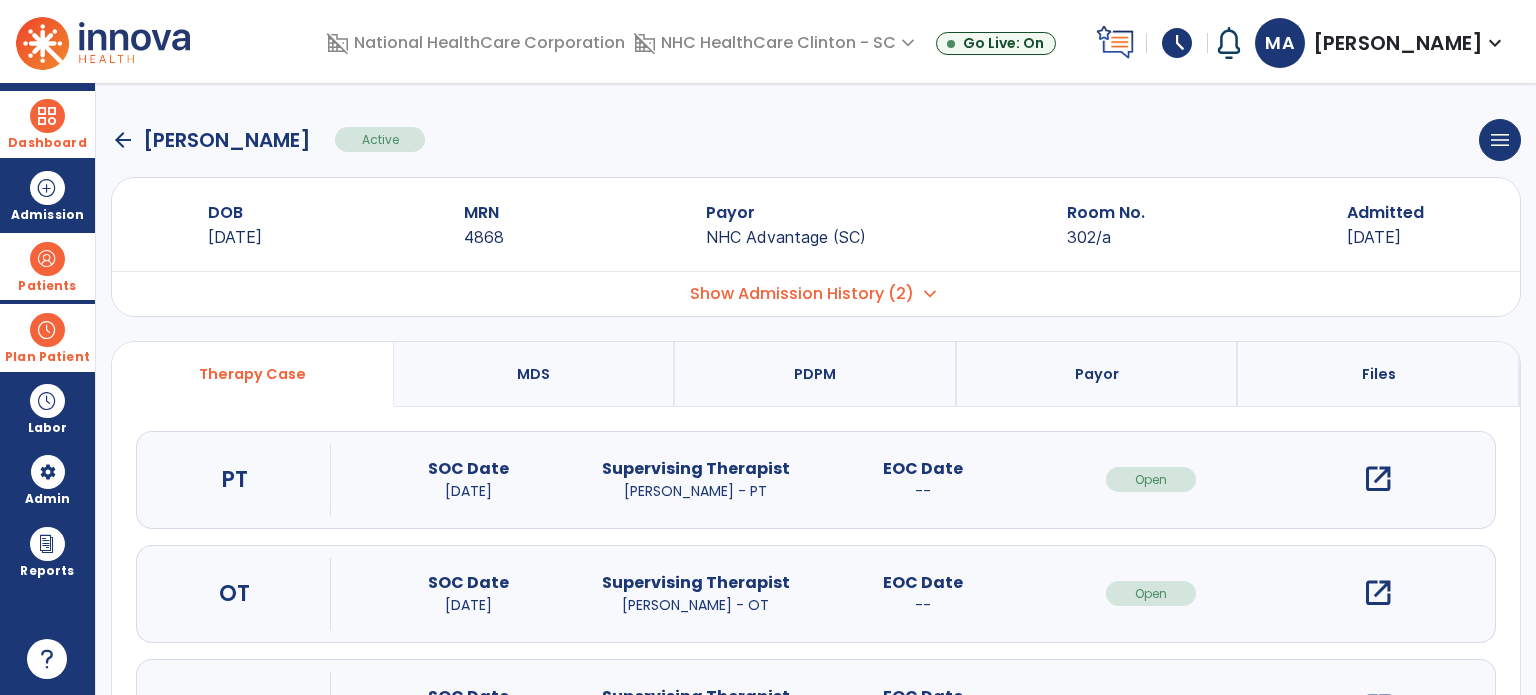 click on "open_in_new" at bounding box center (1378, 593) 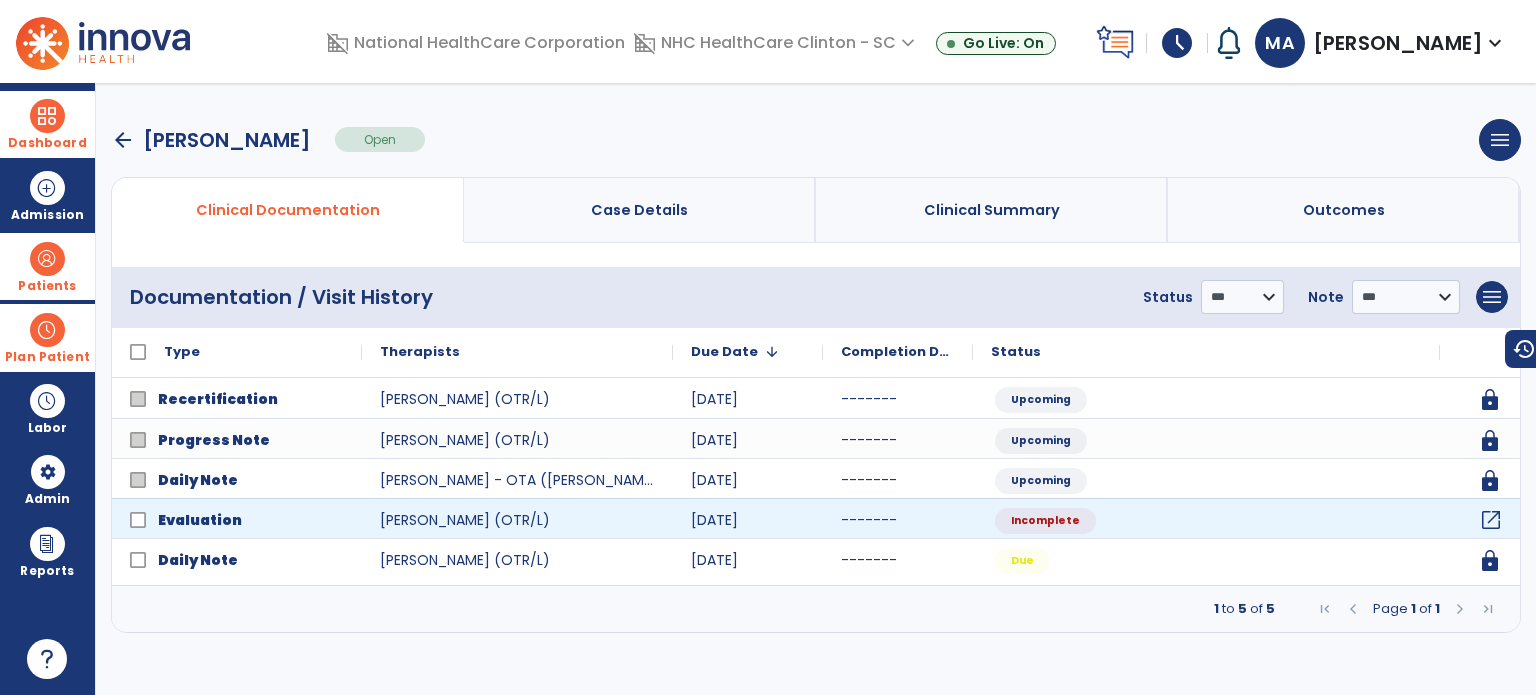 click on "open_in_new" 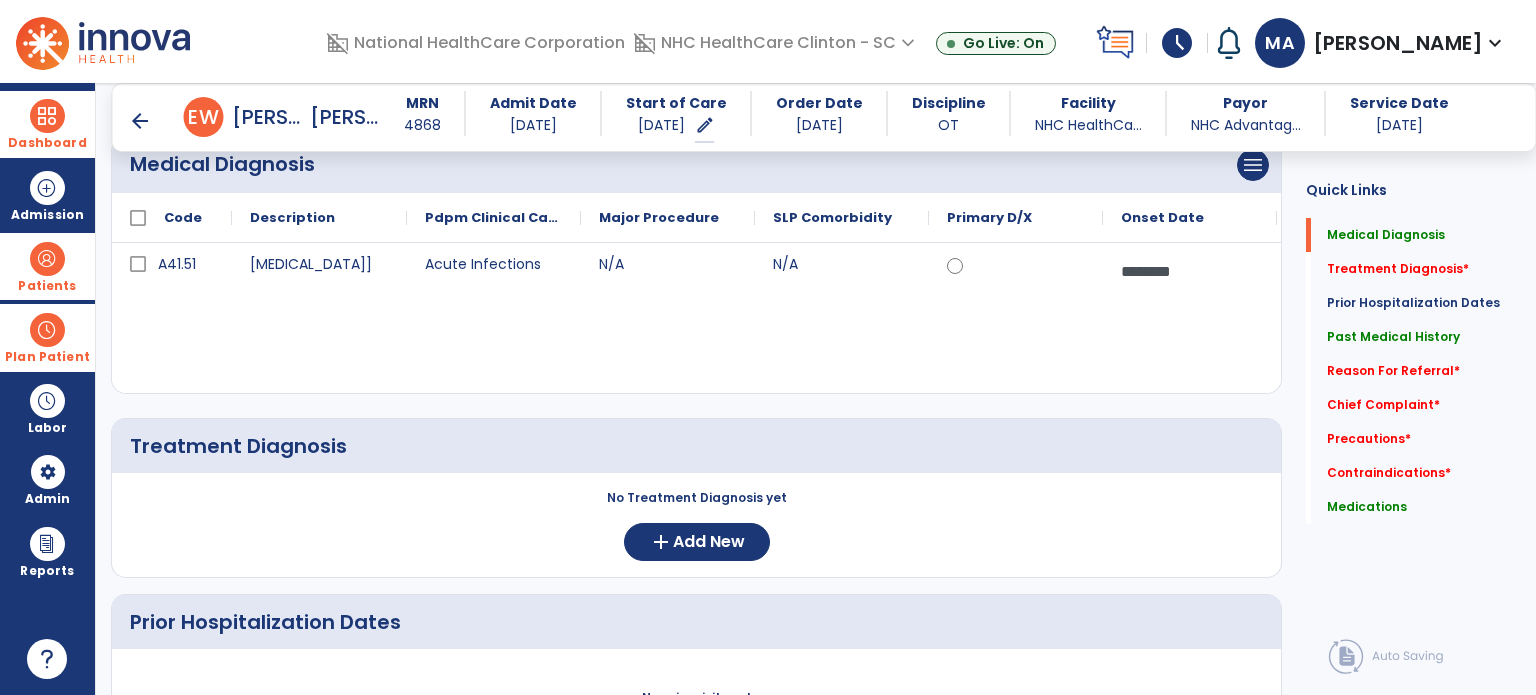 scroll, scrollTop: 200, scrollLeft: 0, axis: vertical 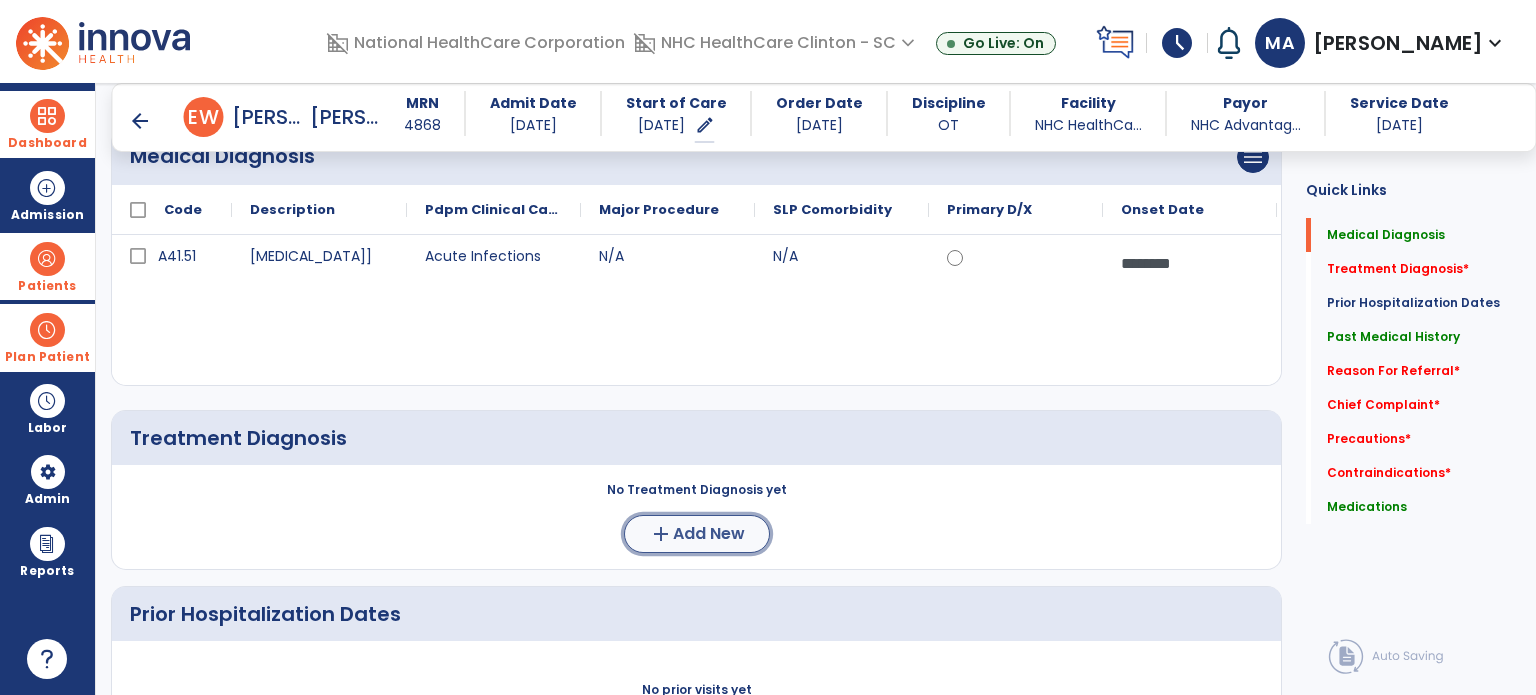click on "add  Add New" 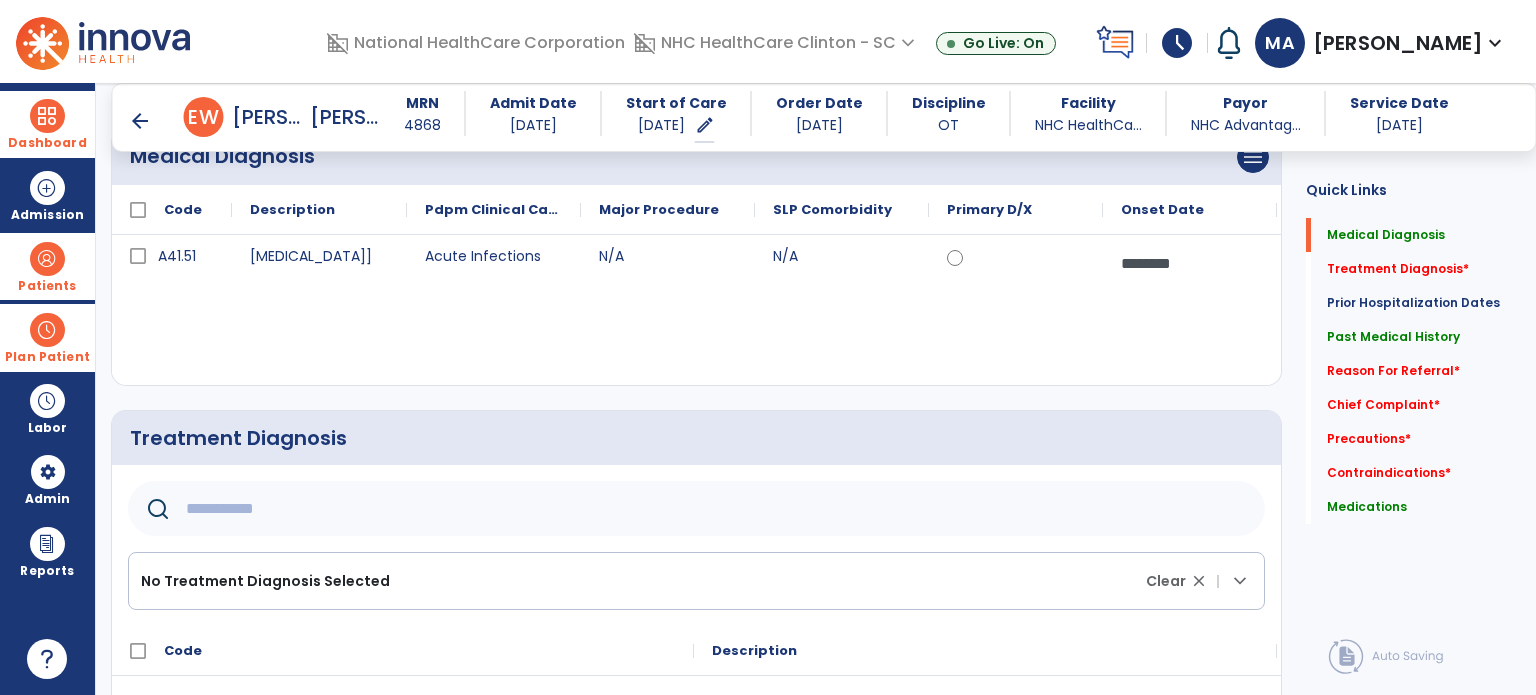 click 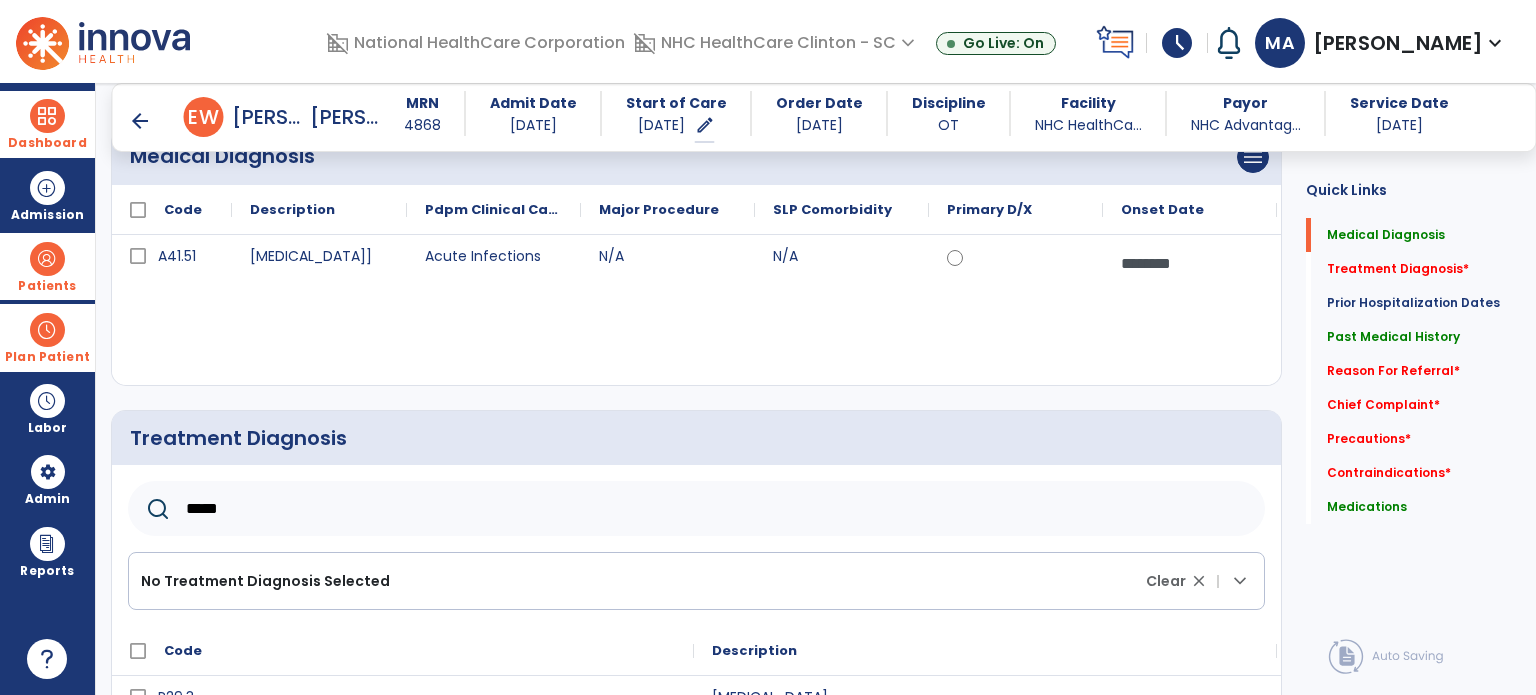 scroll, scrollTop: 300, scrollLeft: 0, axis: vertical 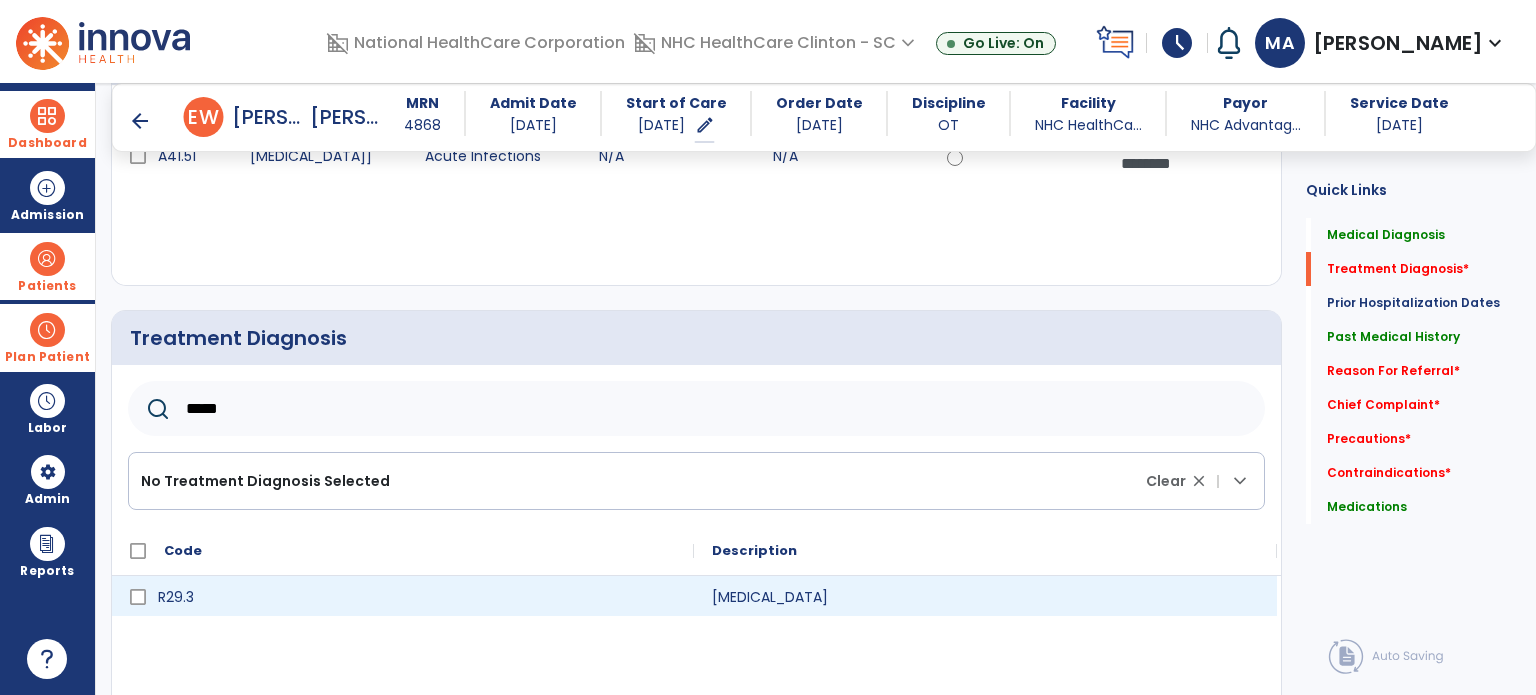 type on "*****" 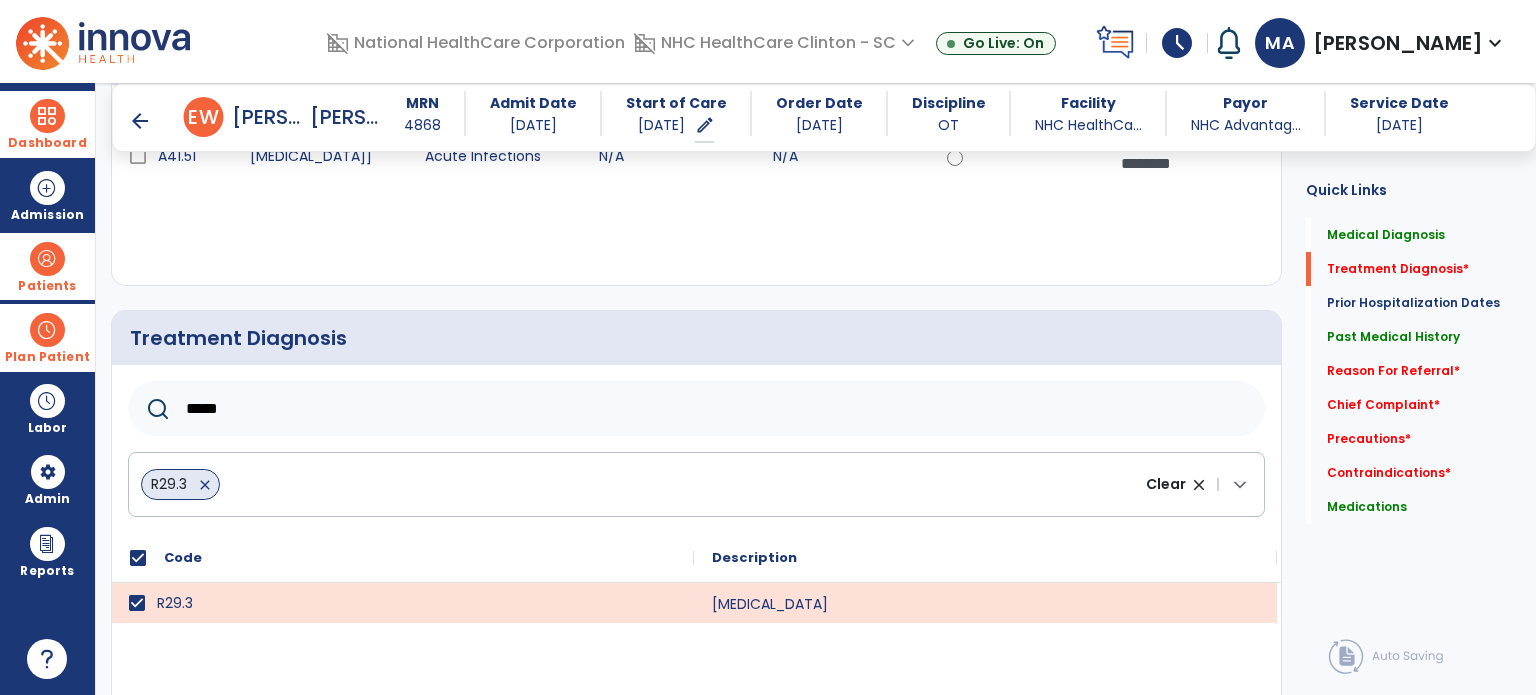 scroll, scrollTop: 500, scrollLeft: 0, axis: vertical 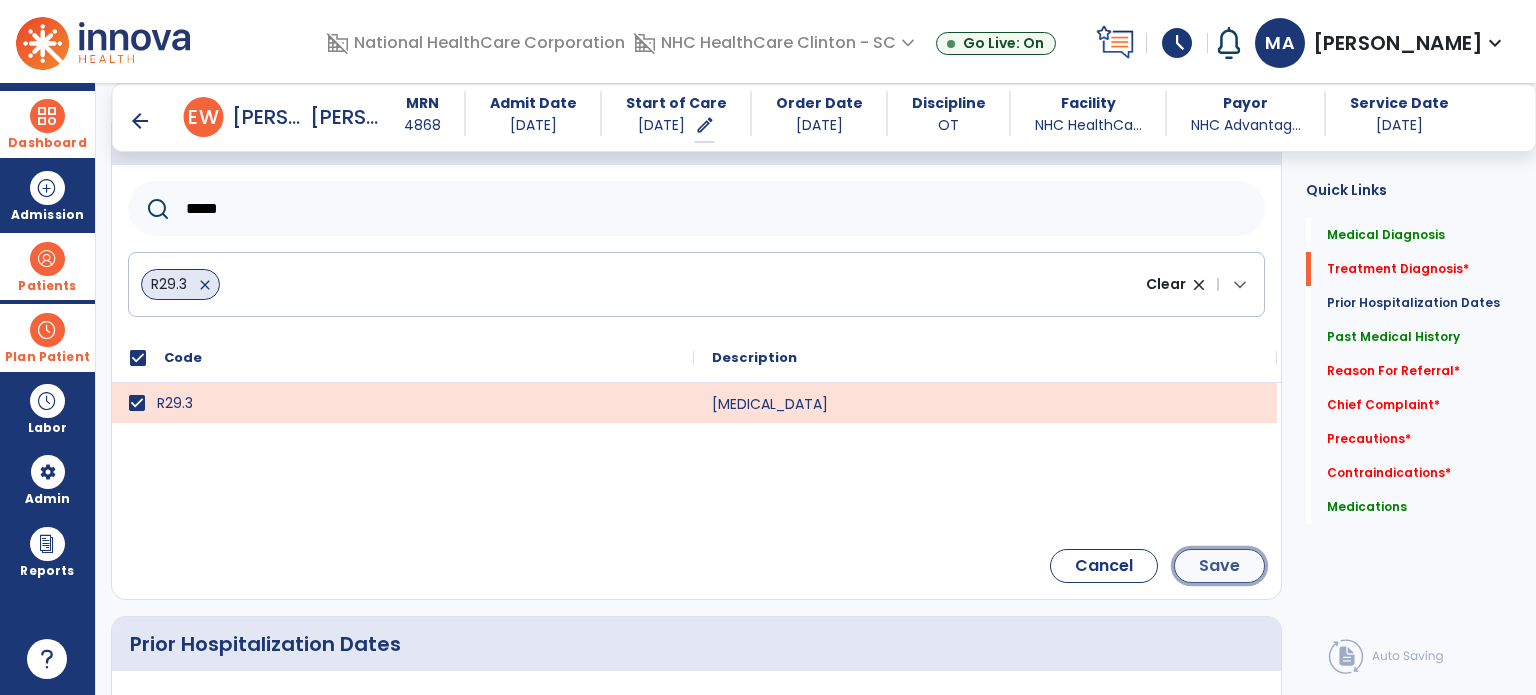click on "Save" 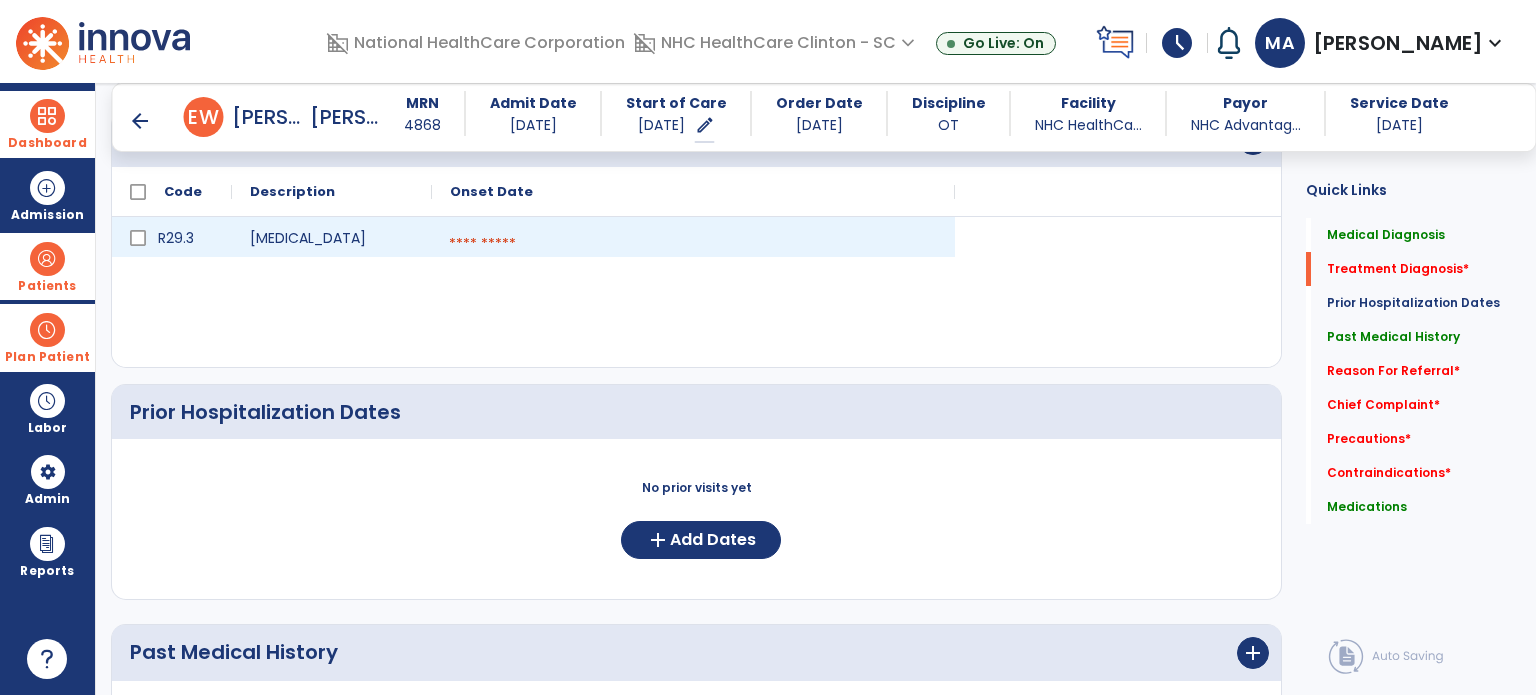 click at bounding box center (693, 244) 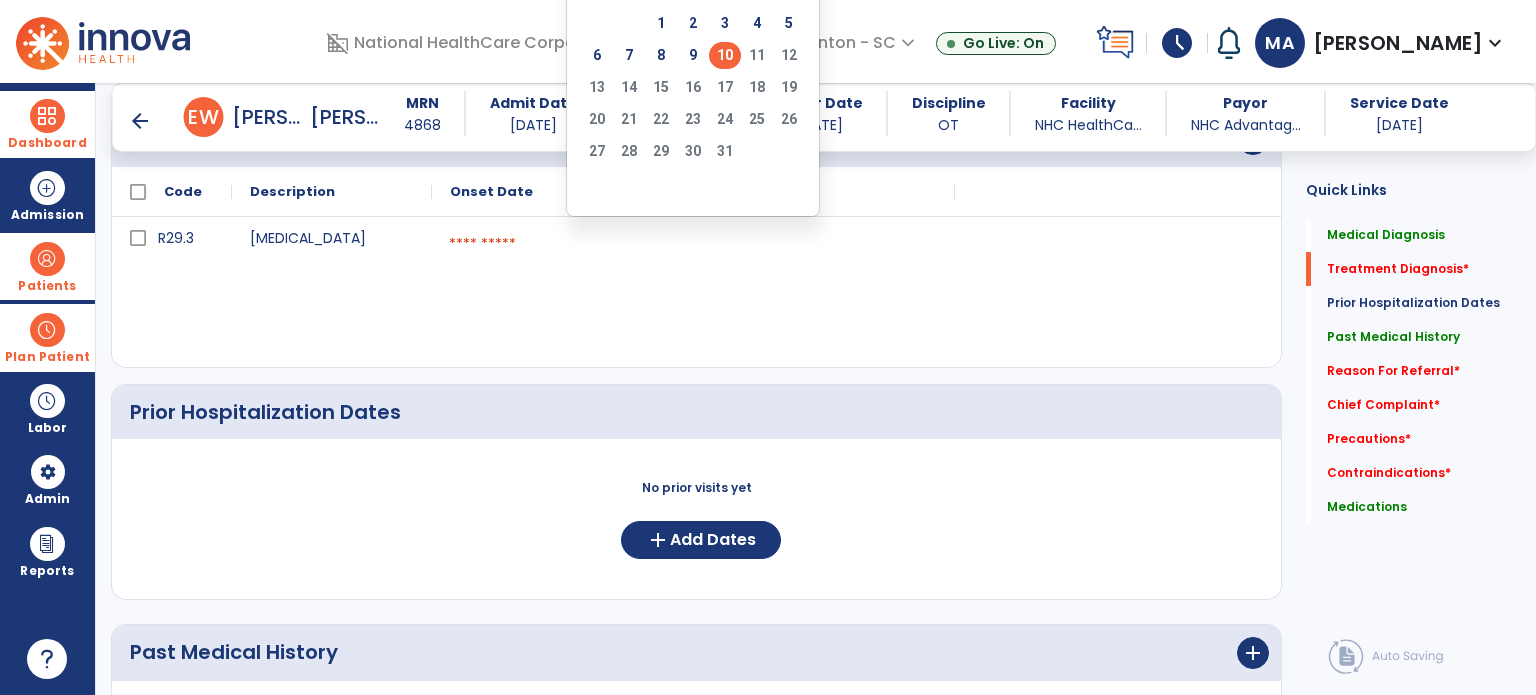 click on "10" 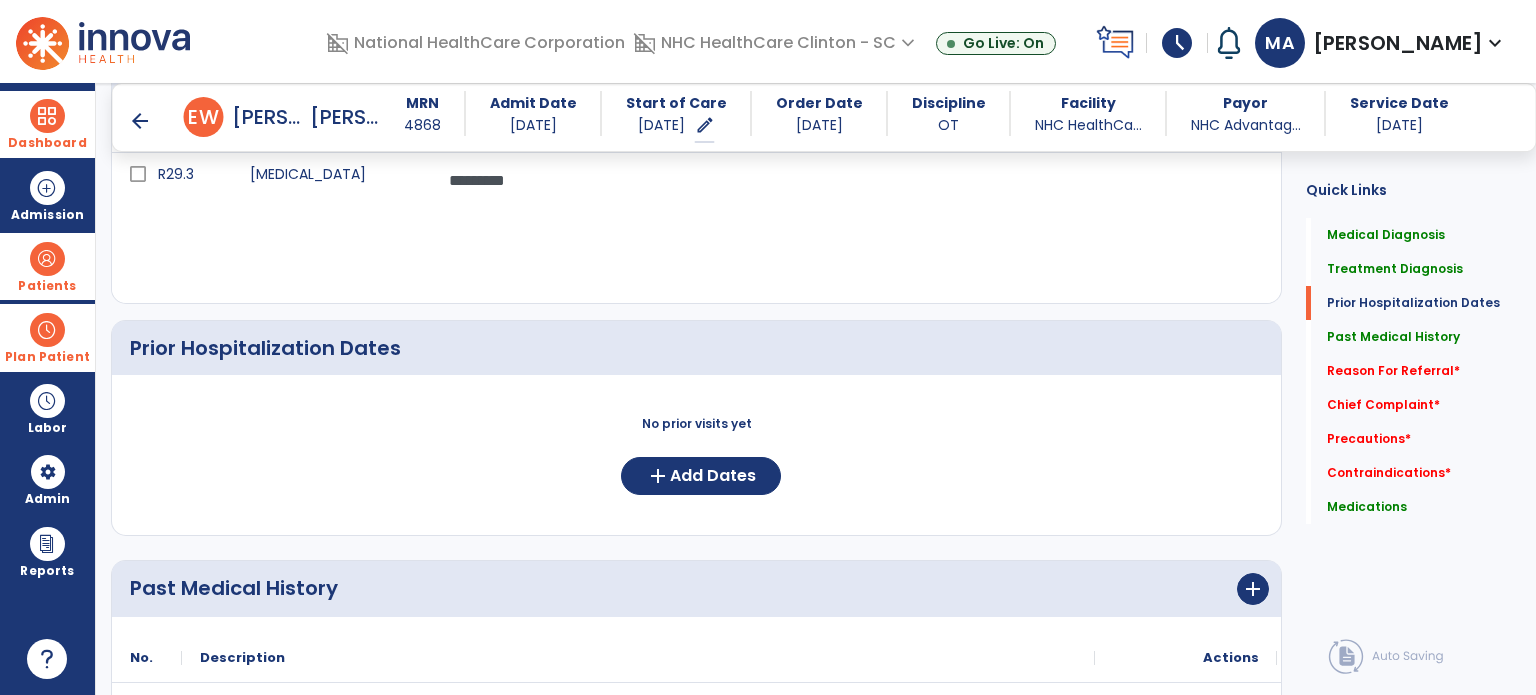 scroll, scrollTop: 600, scrollLeft: 0, axis: vertical 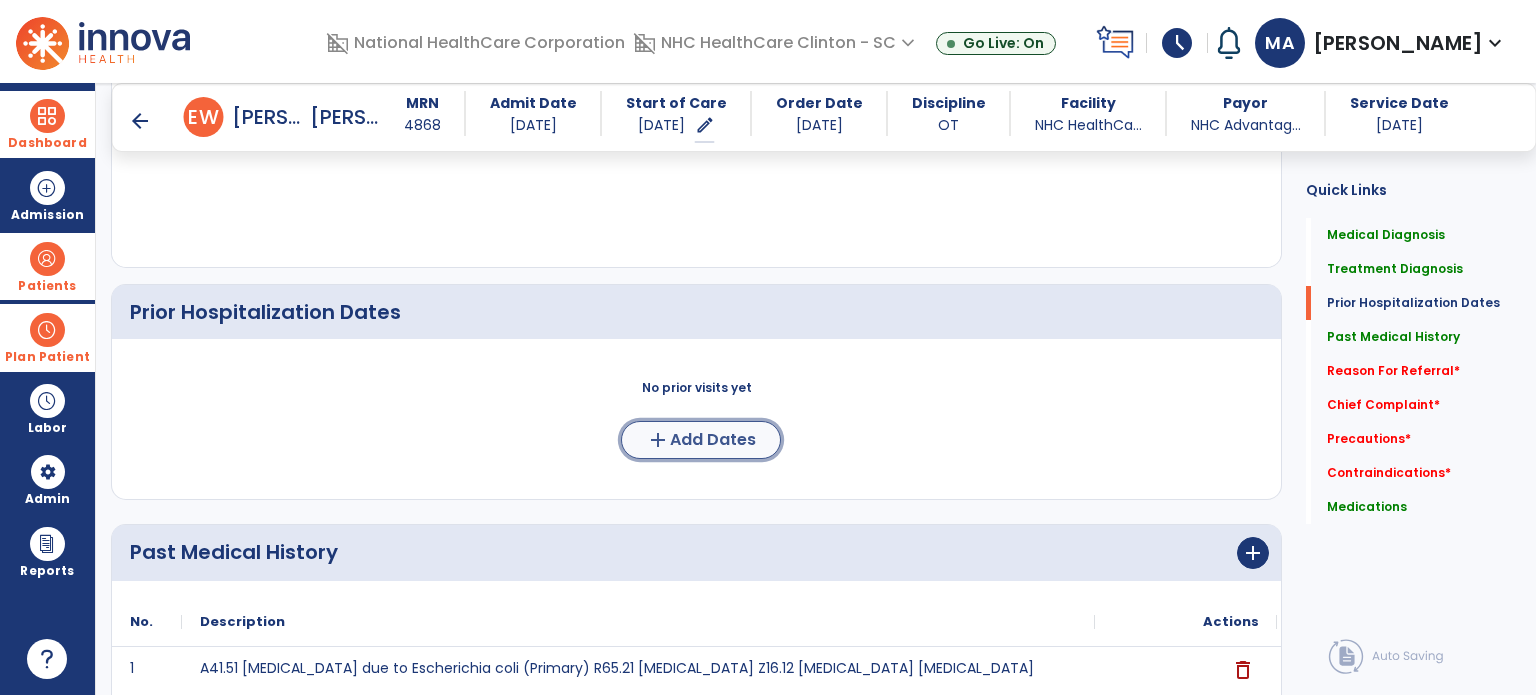 click on "add  Add Dates" 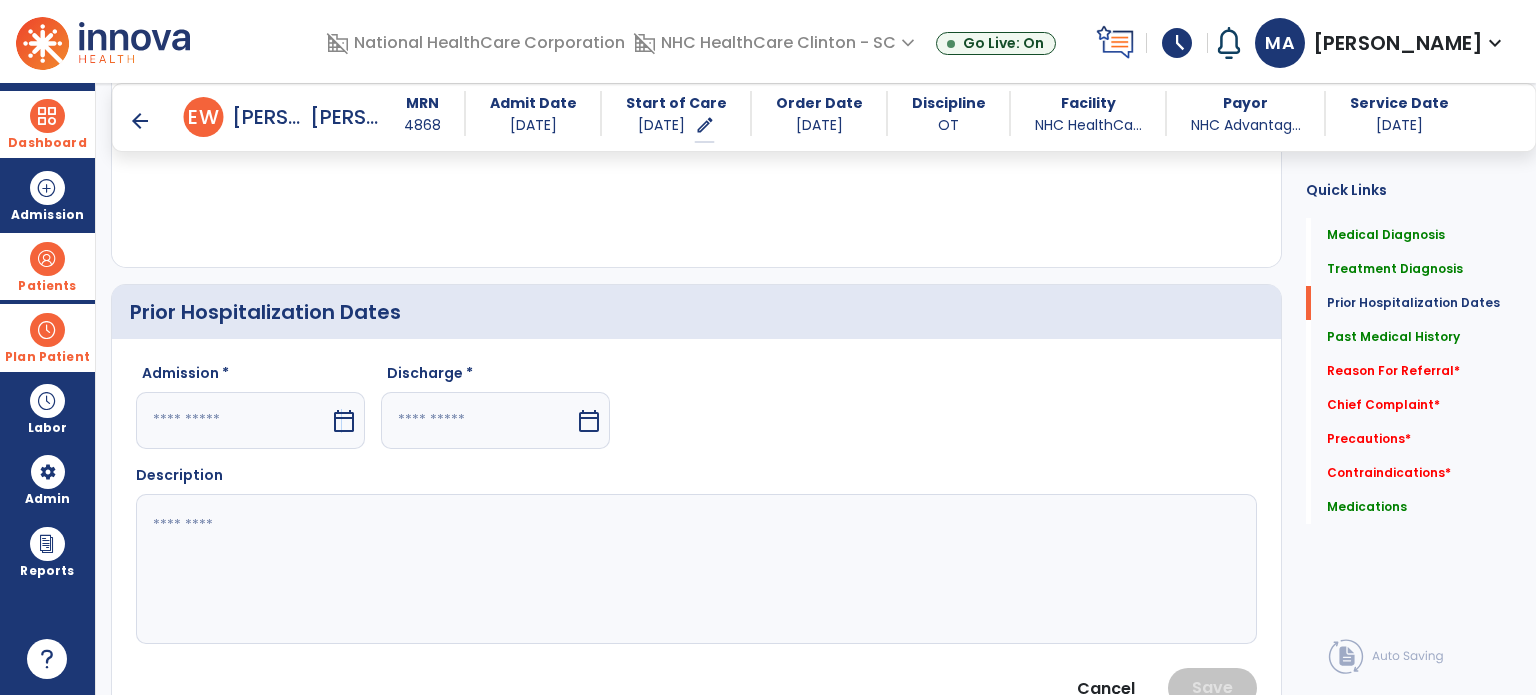 click on "calendar_today" at bounding box center [344, 421] 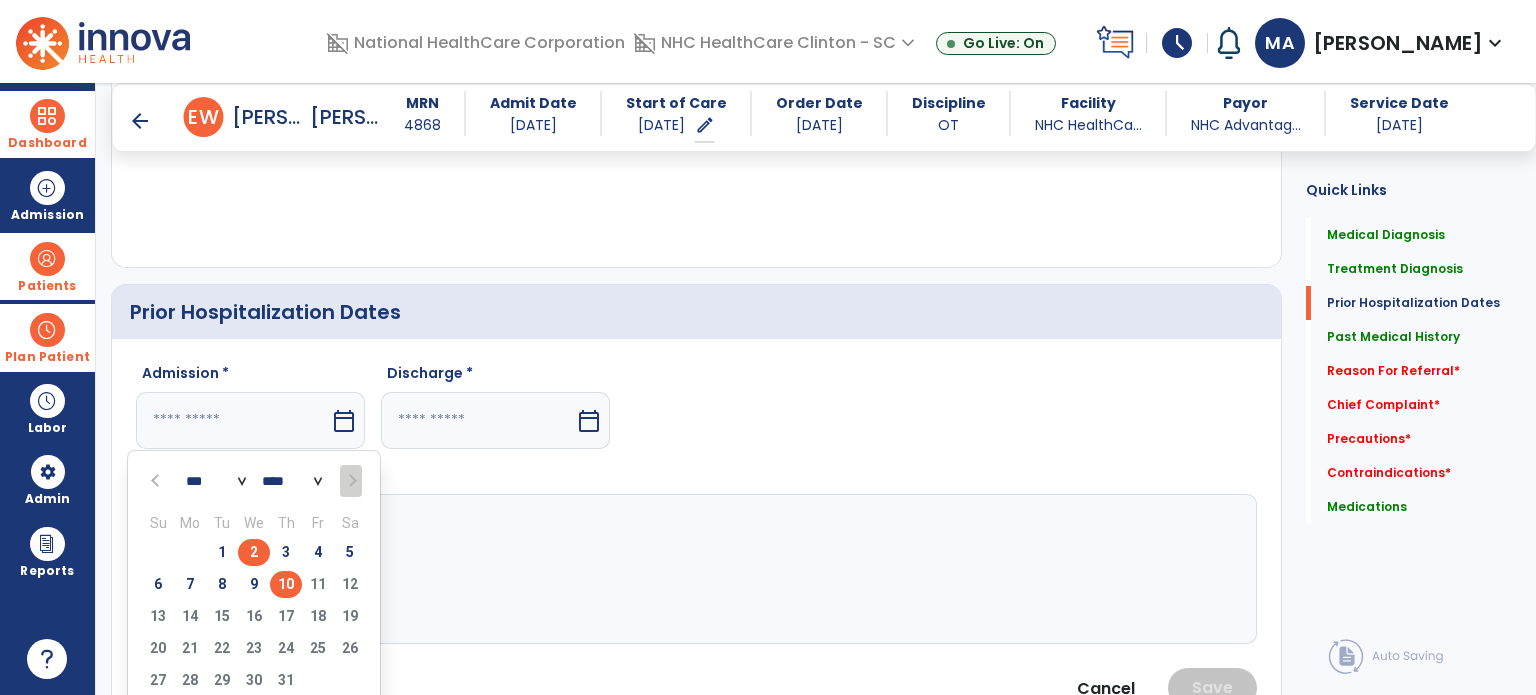 click on "2" at bounding box center [254, 552] 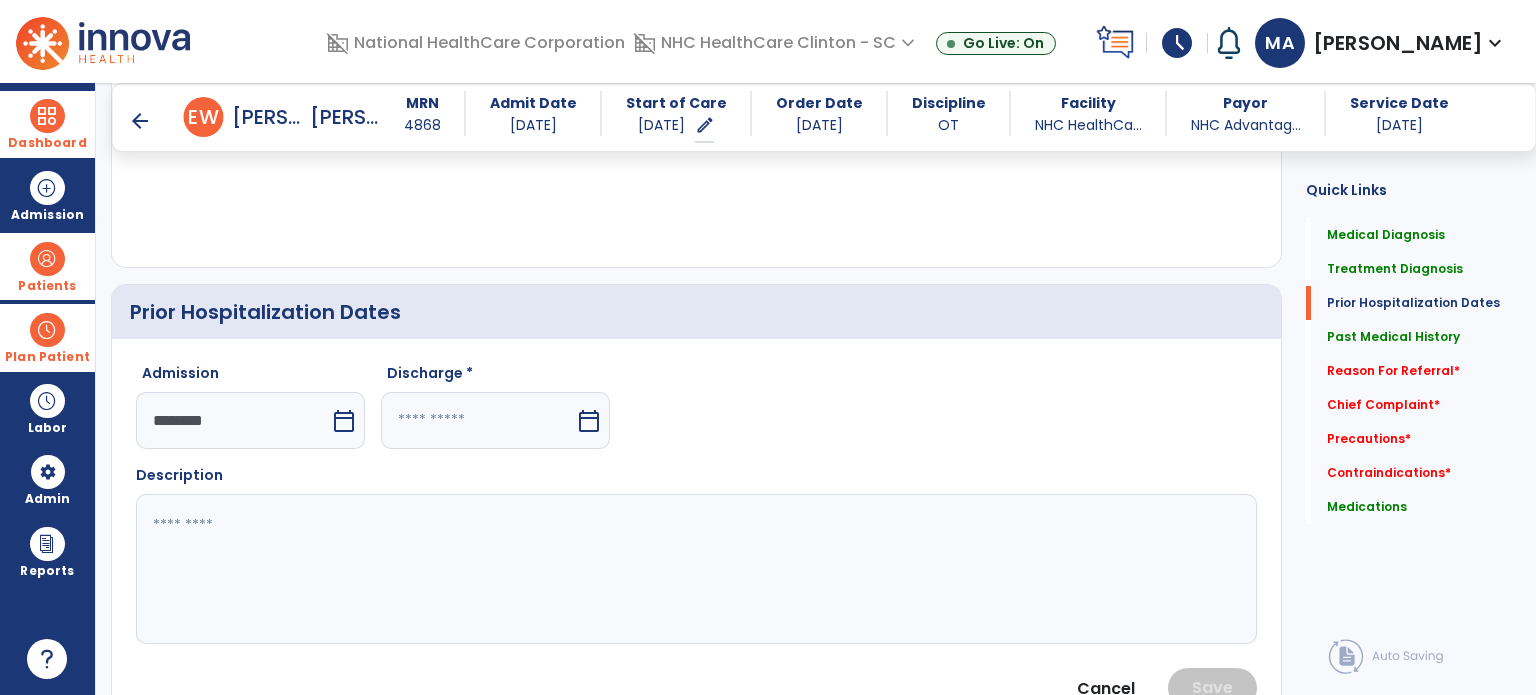 click on "calendar_today" at bounding box center [589, 421] 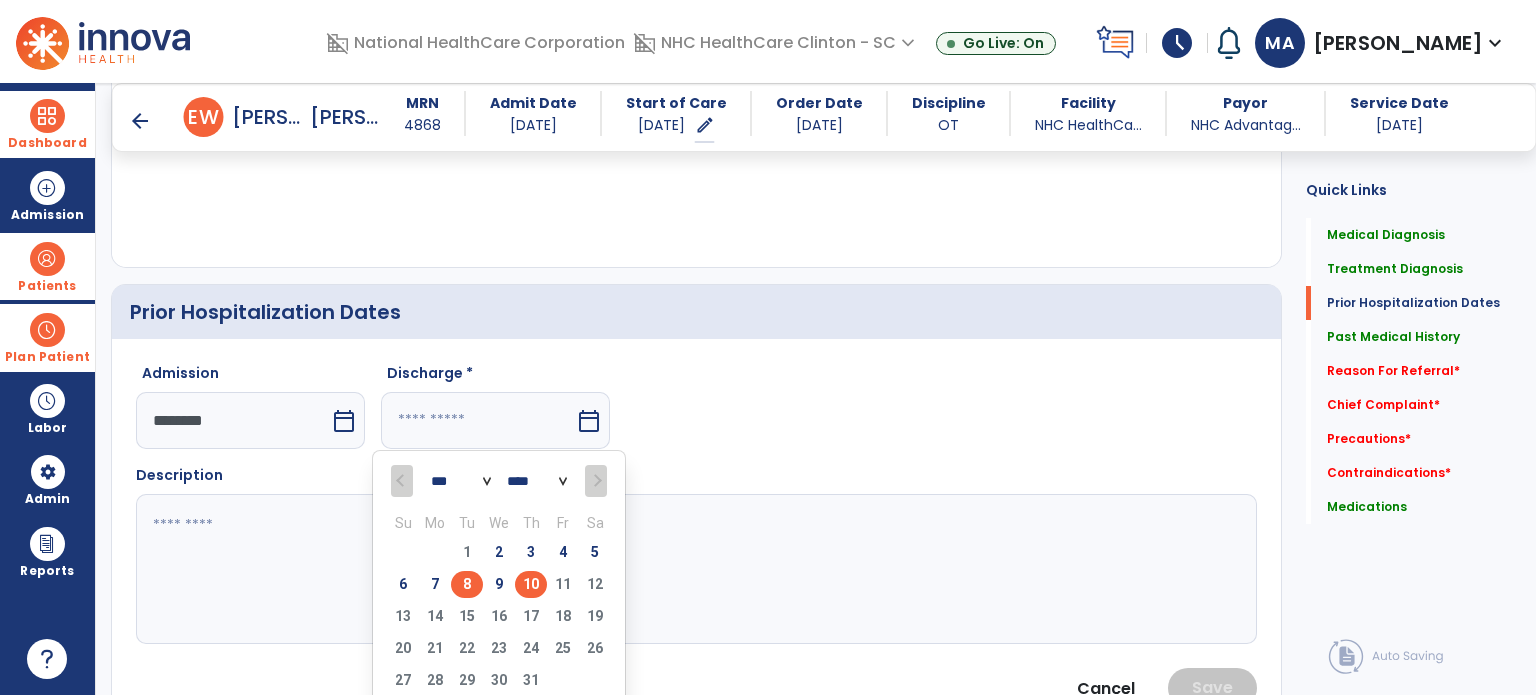 click on "8" at bounding box center [467, 584] 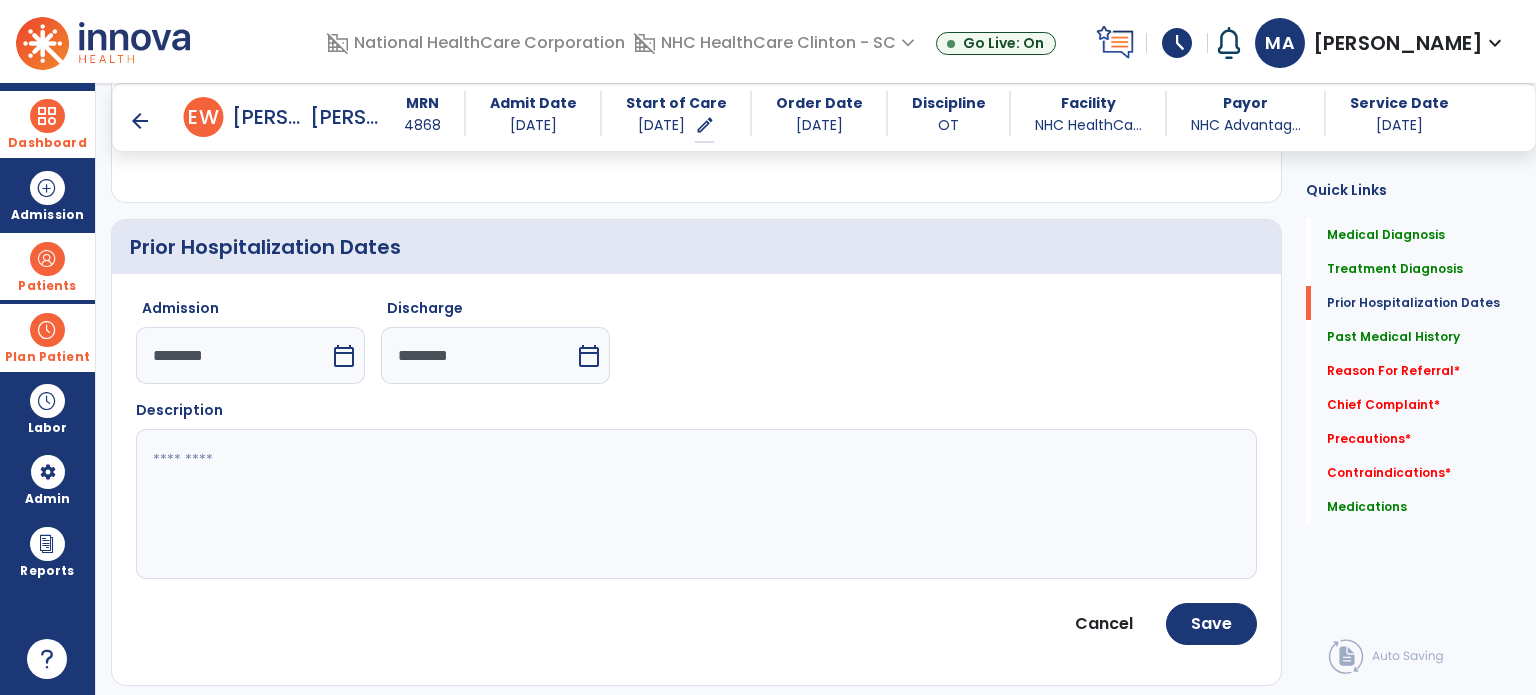scroll, scrollTop: 700, scrollLeft: 0, axis: vertical 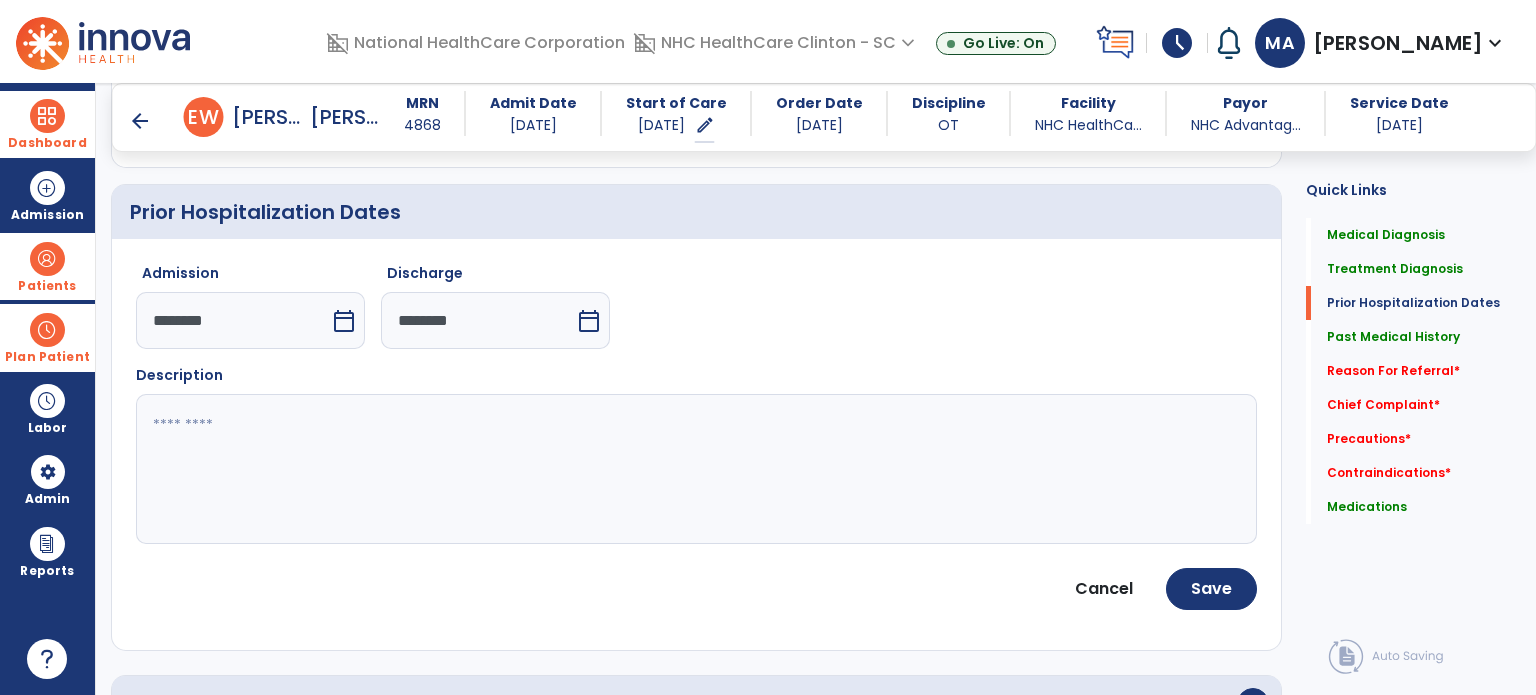 click 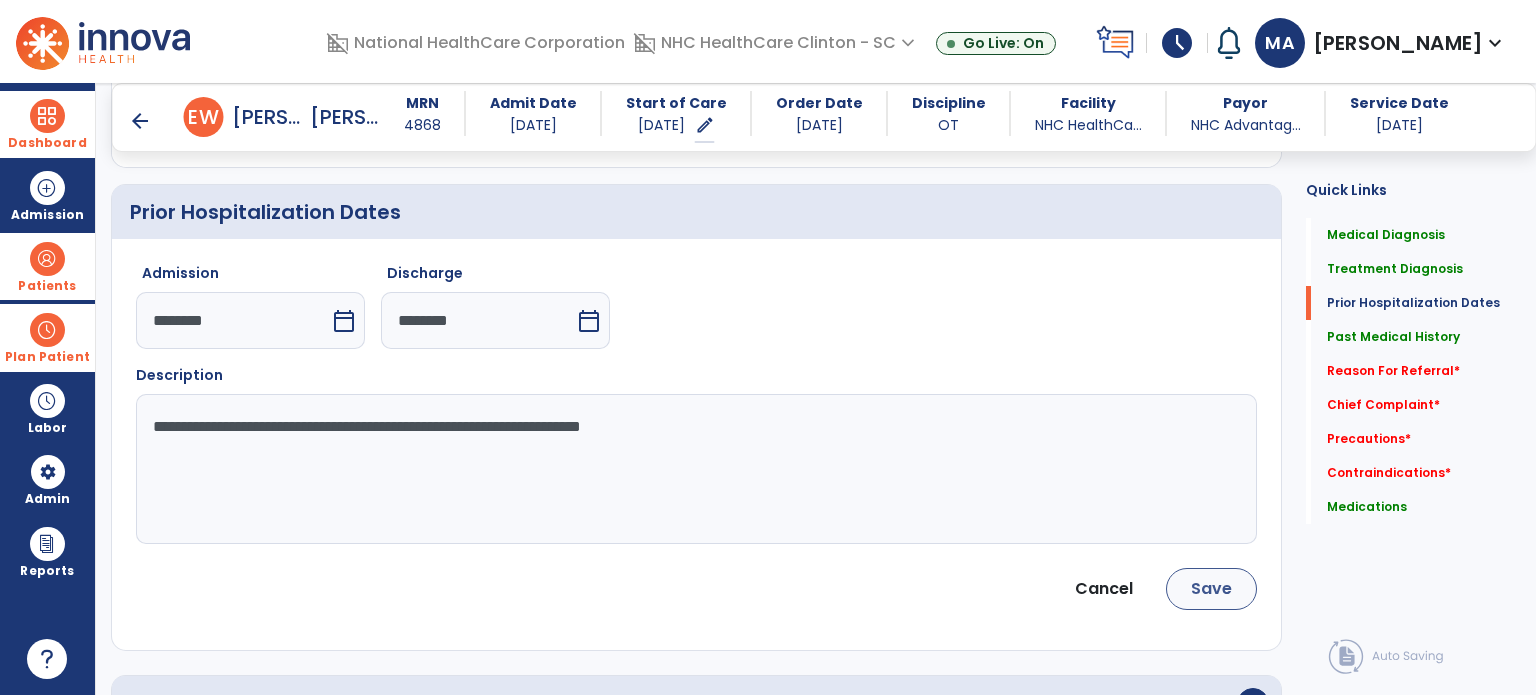 type on "**********" 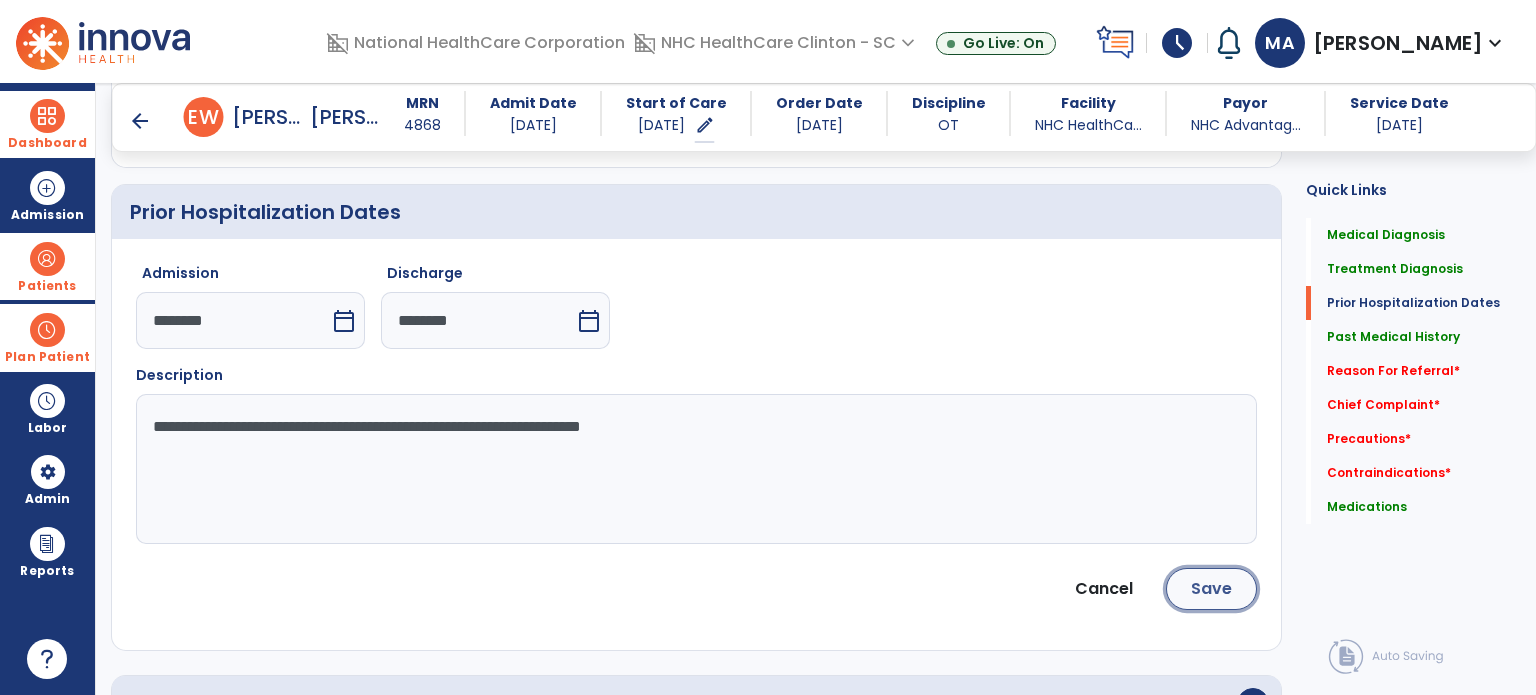 click on "Save" 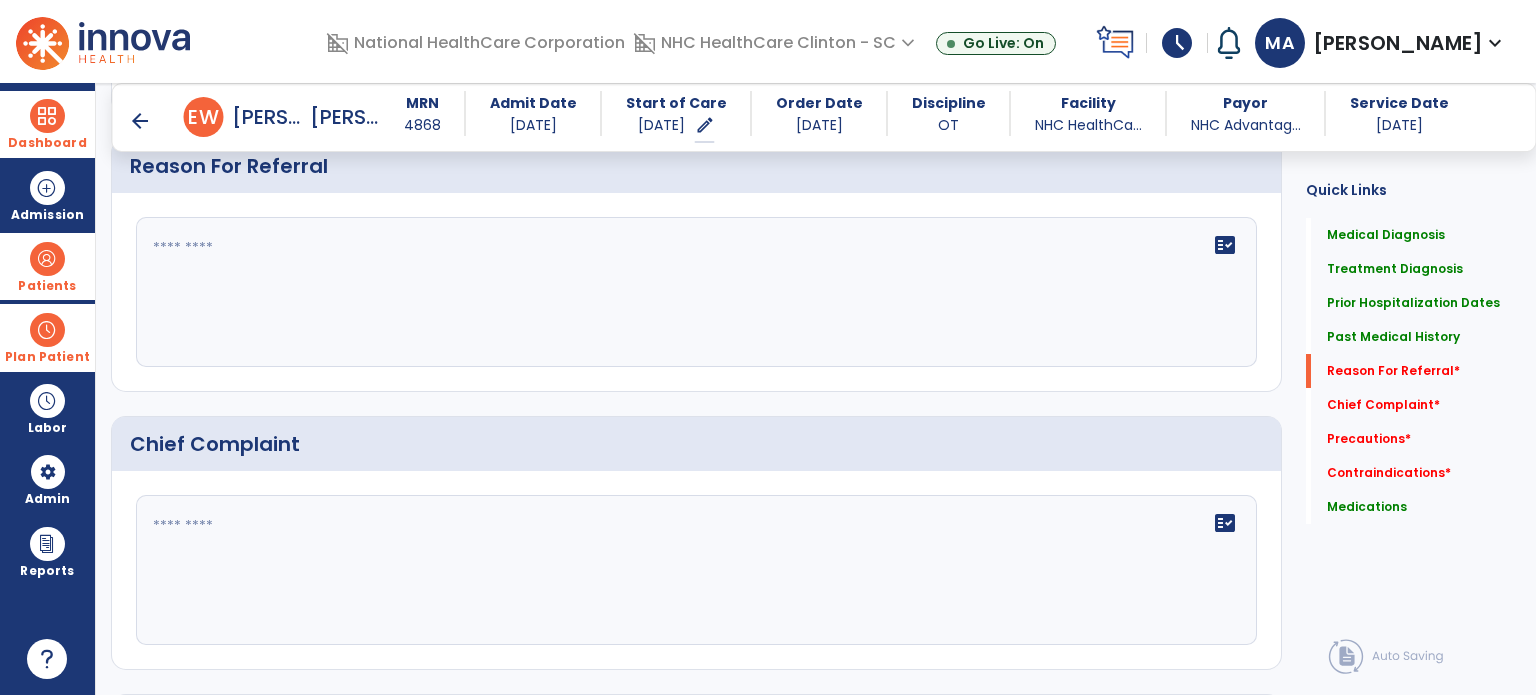 scroll, scrollTop: 1500, scrollLeft: 0, axis: vertical 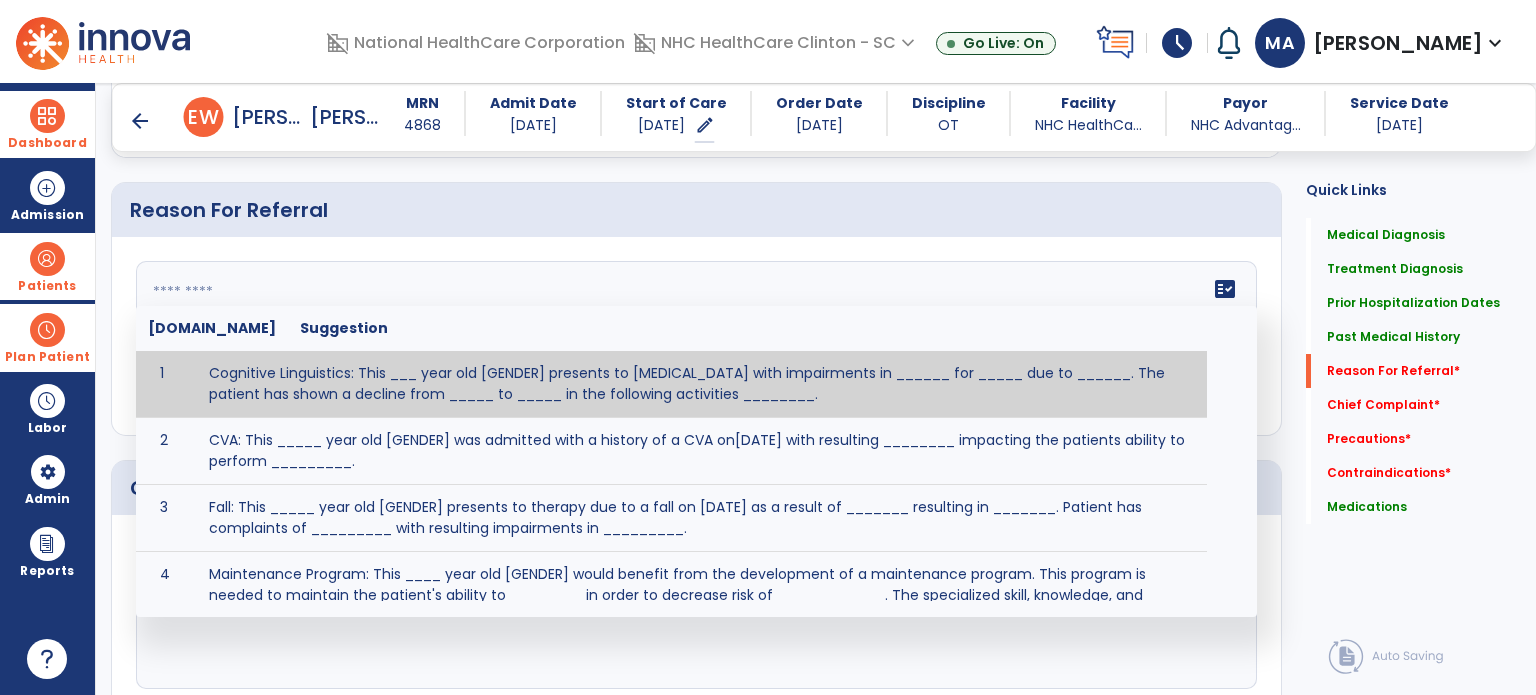 click 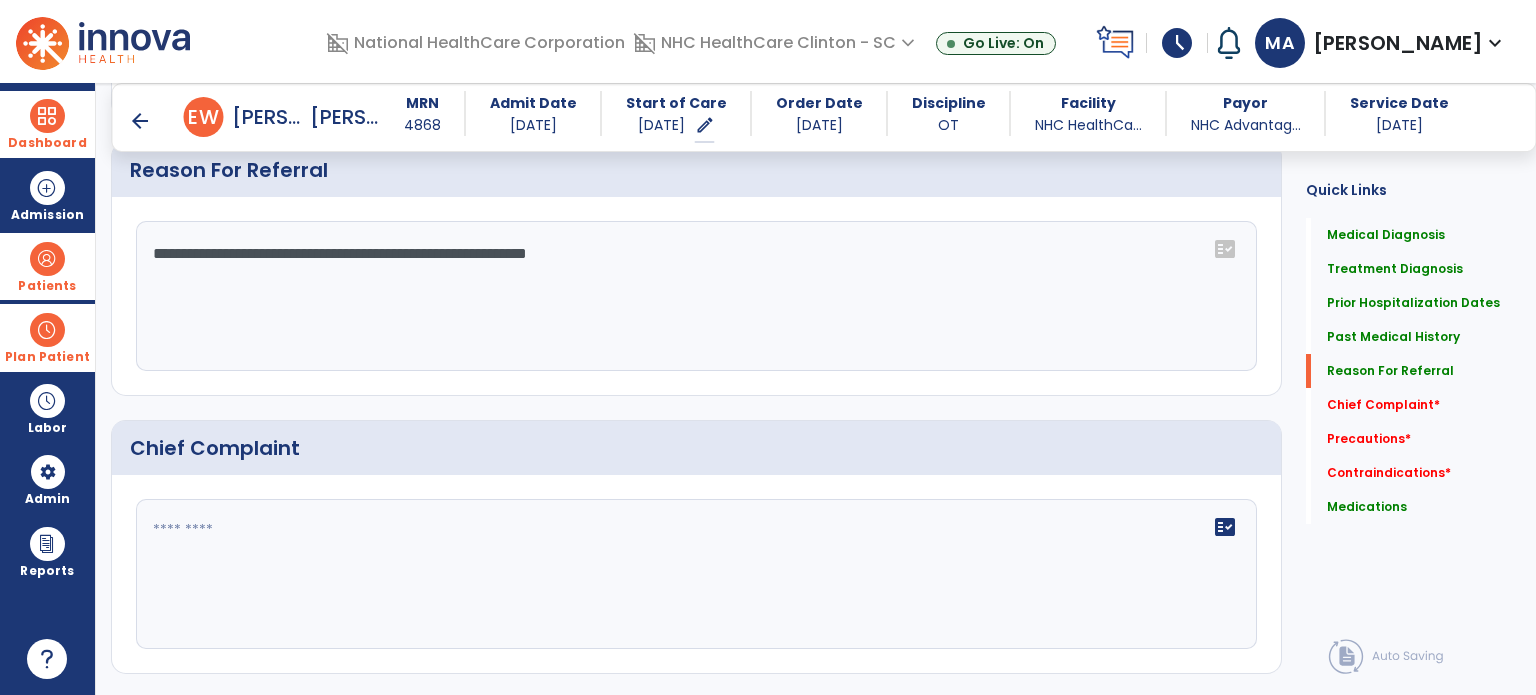 scroll, scrollTop: 1440, scrollLeft: 0, axis: vertical 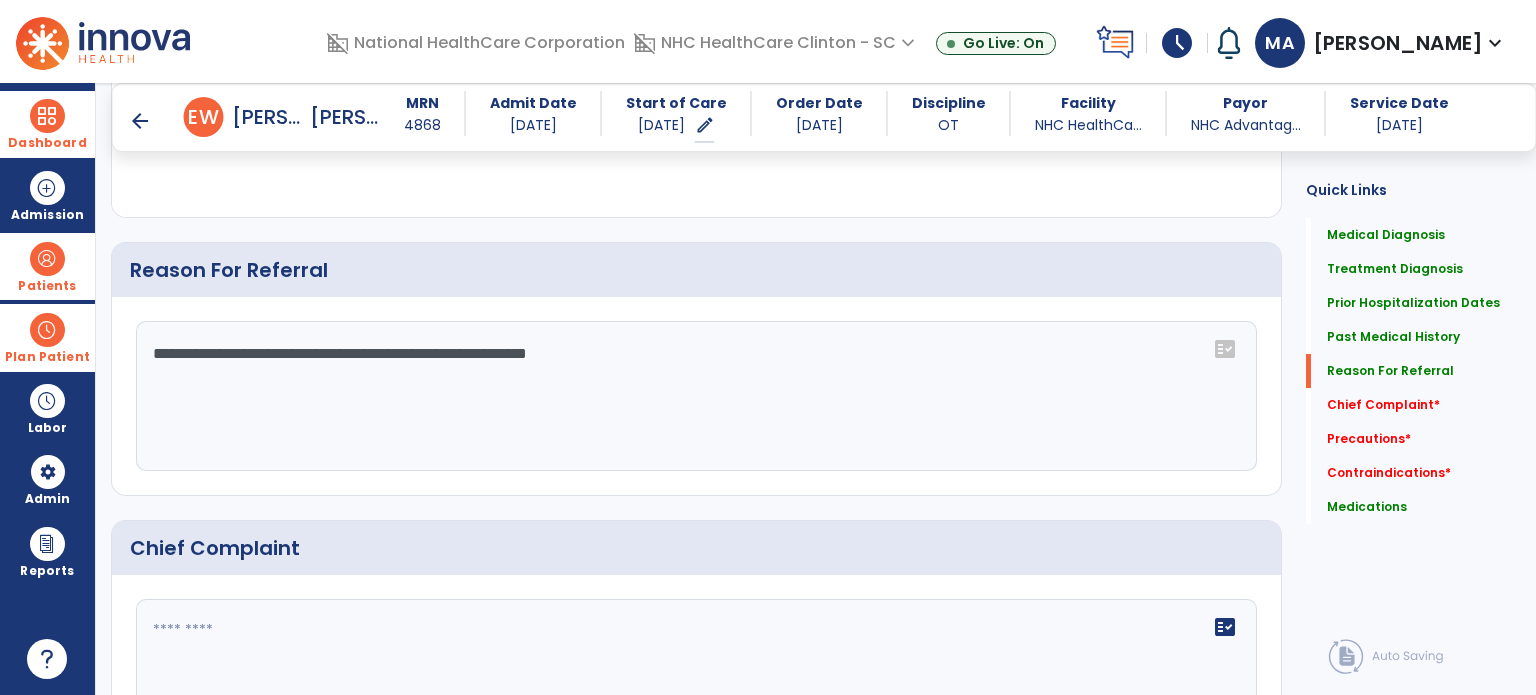 click on "**********" 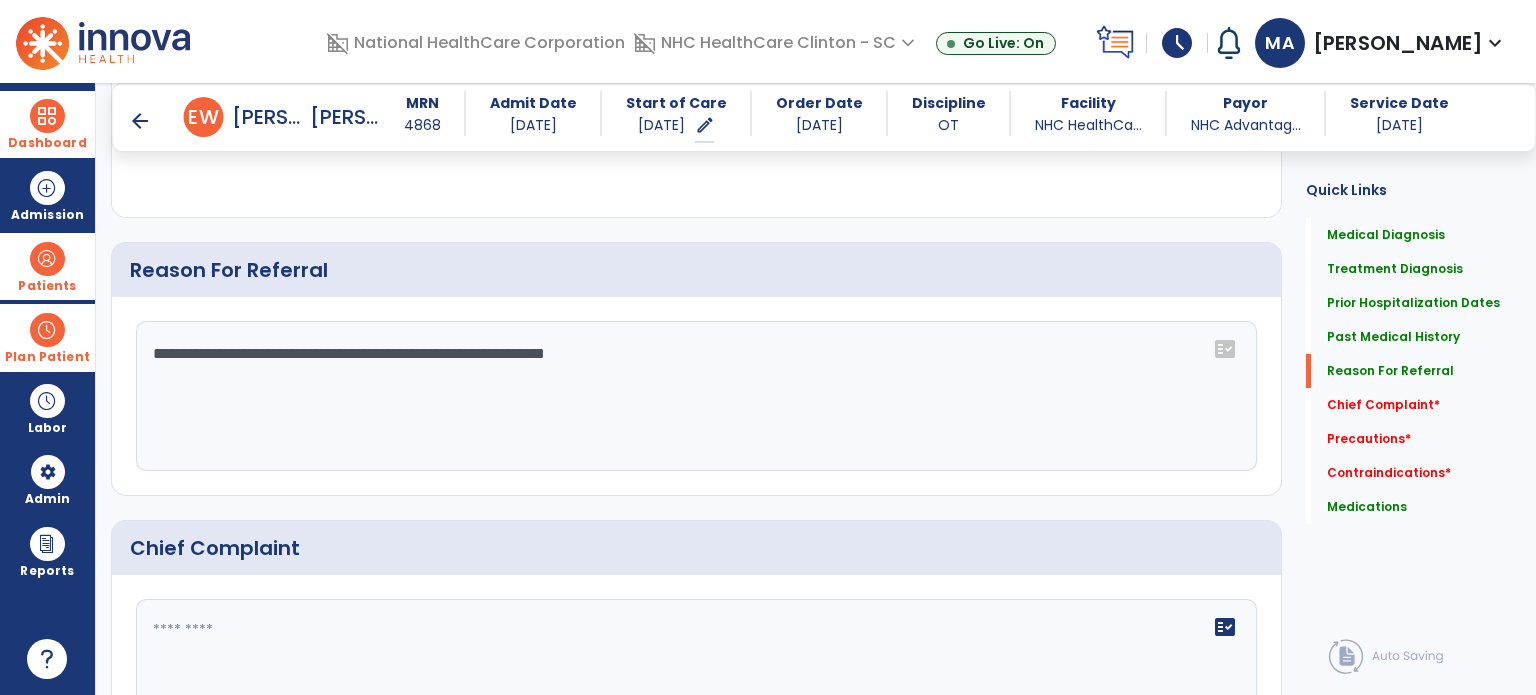 click on "**********" 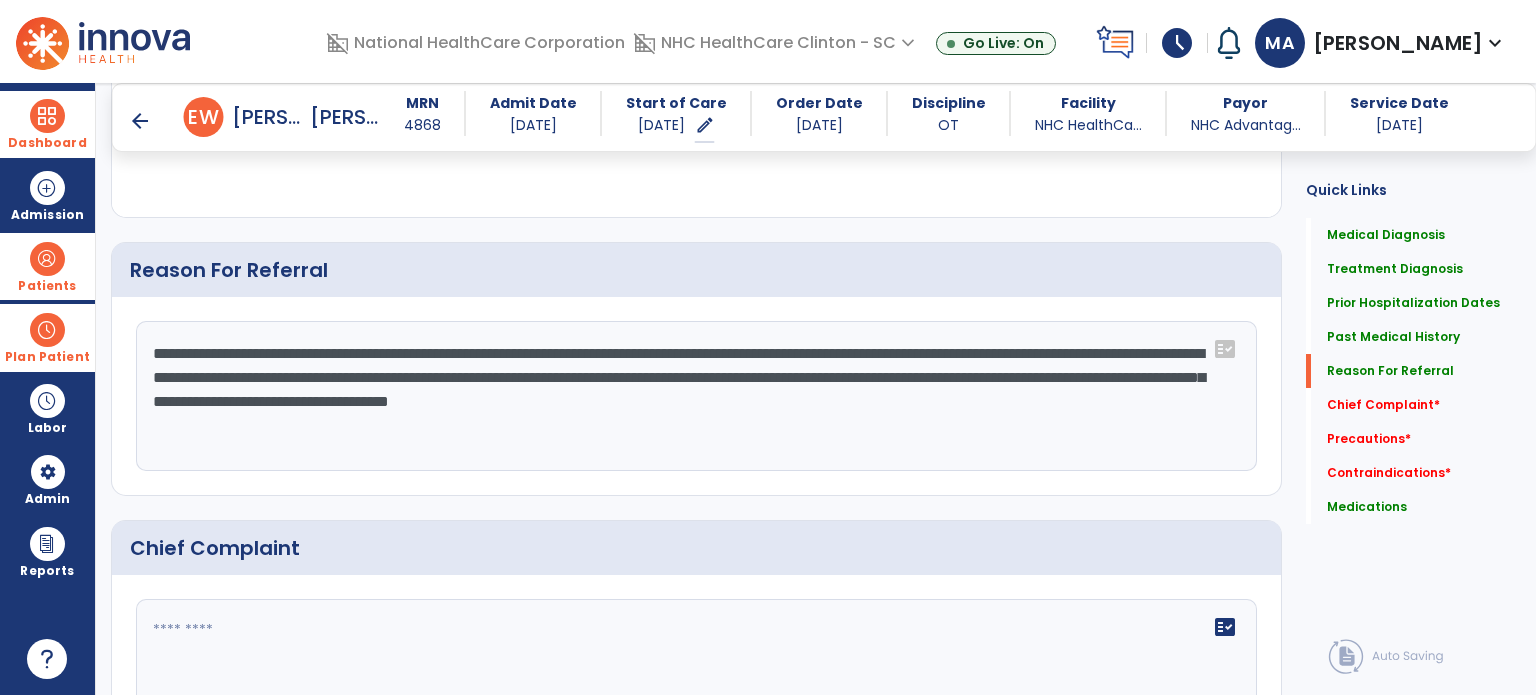 scroll, scrollTop: 1610, scrollLeft: 0, axis: vertical 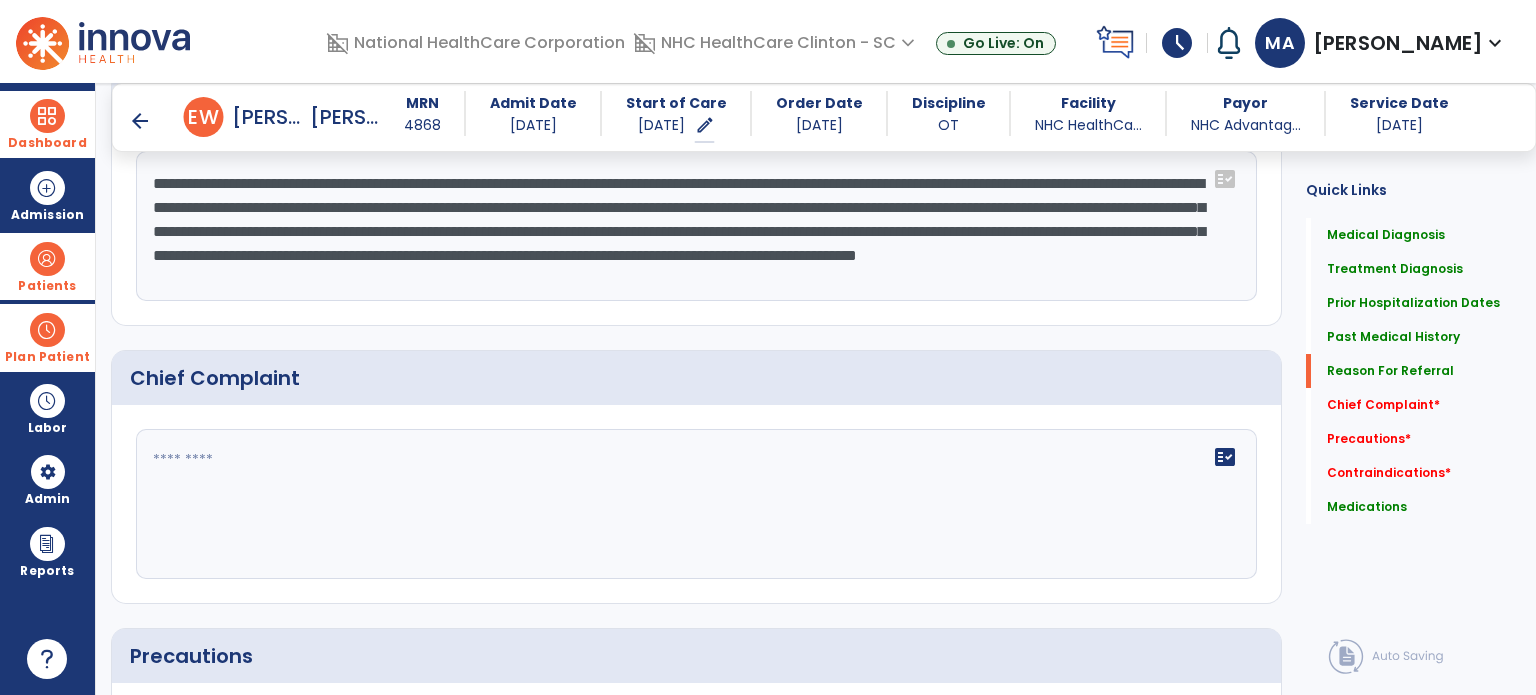 type on "**********" 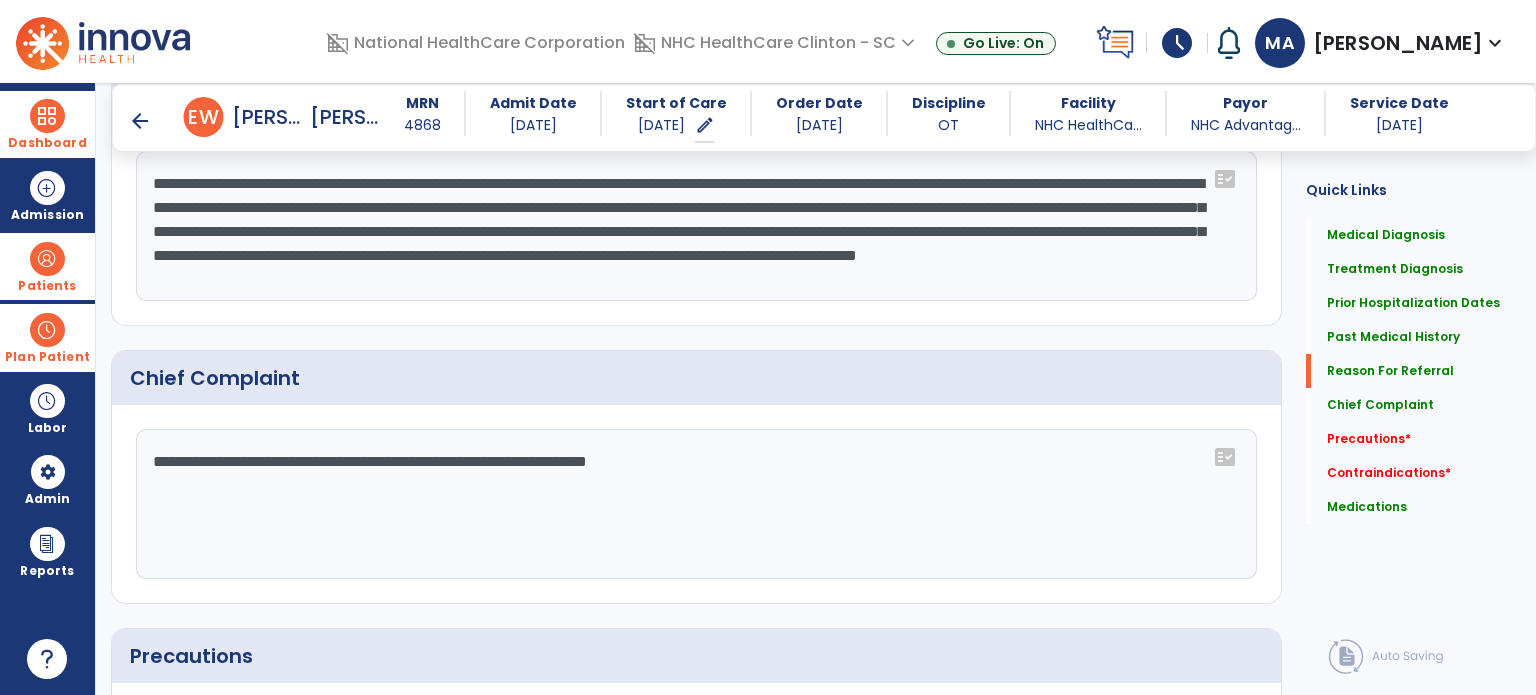 scroll, scrollTop: 1610, scrollLeft: 0, axis: vertical 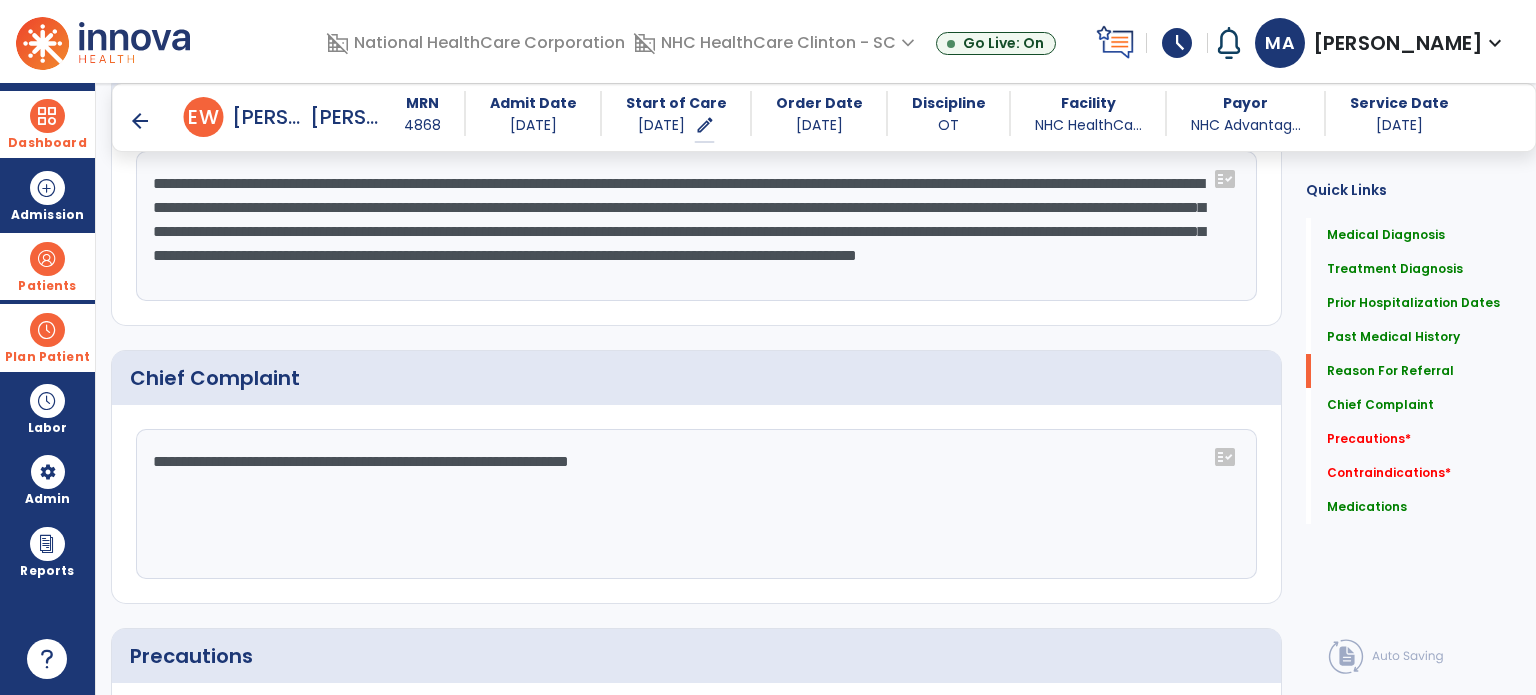 click on "**********" 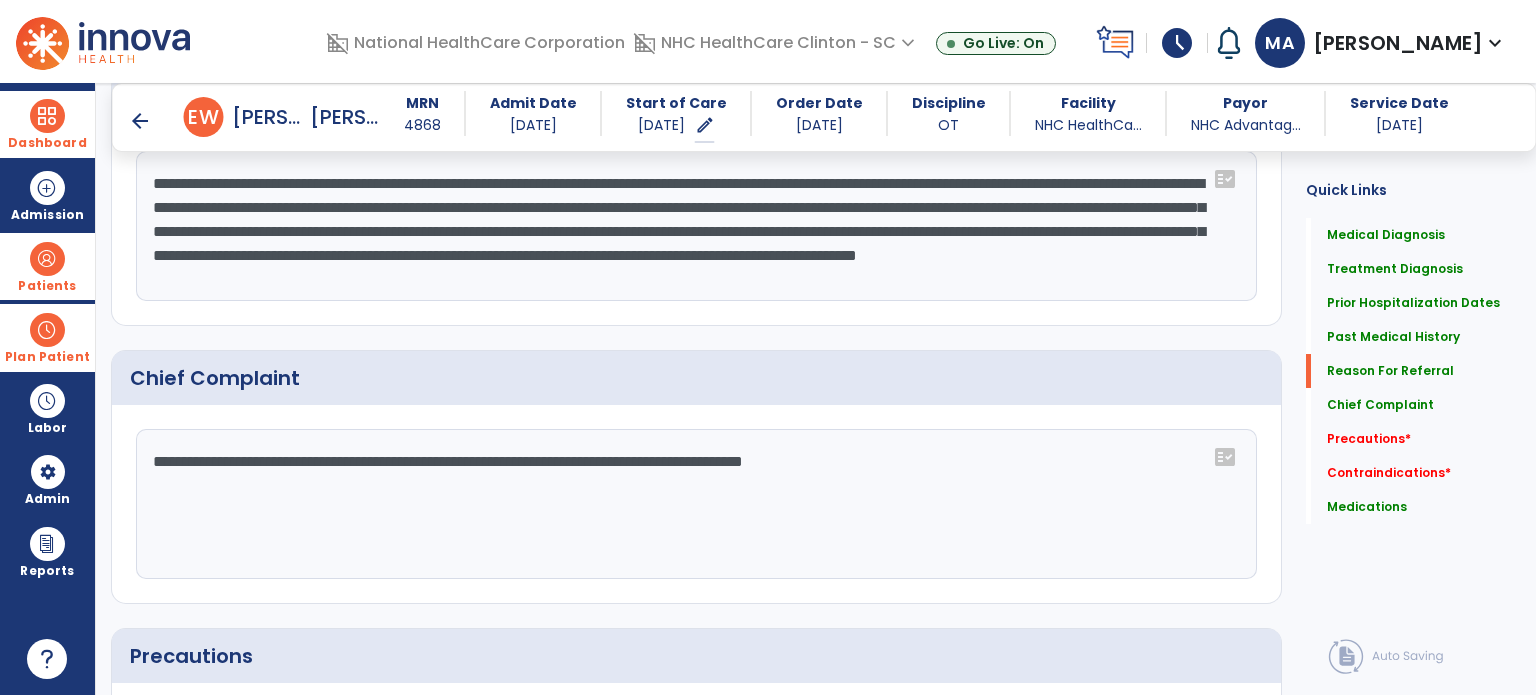 scroll, scrollTop: 1910, scrollLeft: 0, axis: vertical 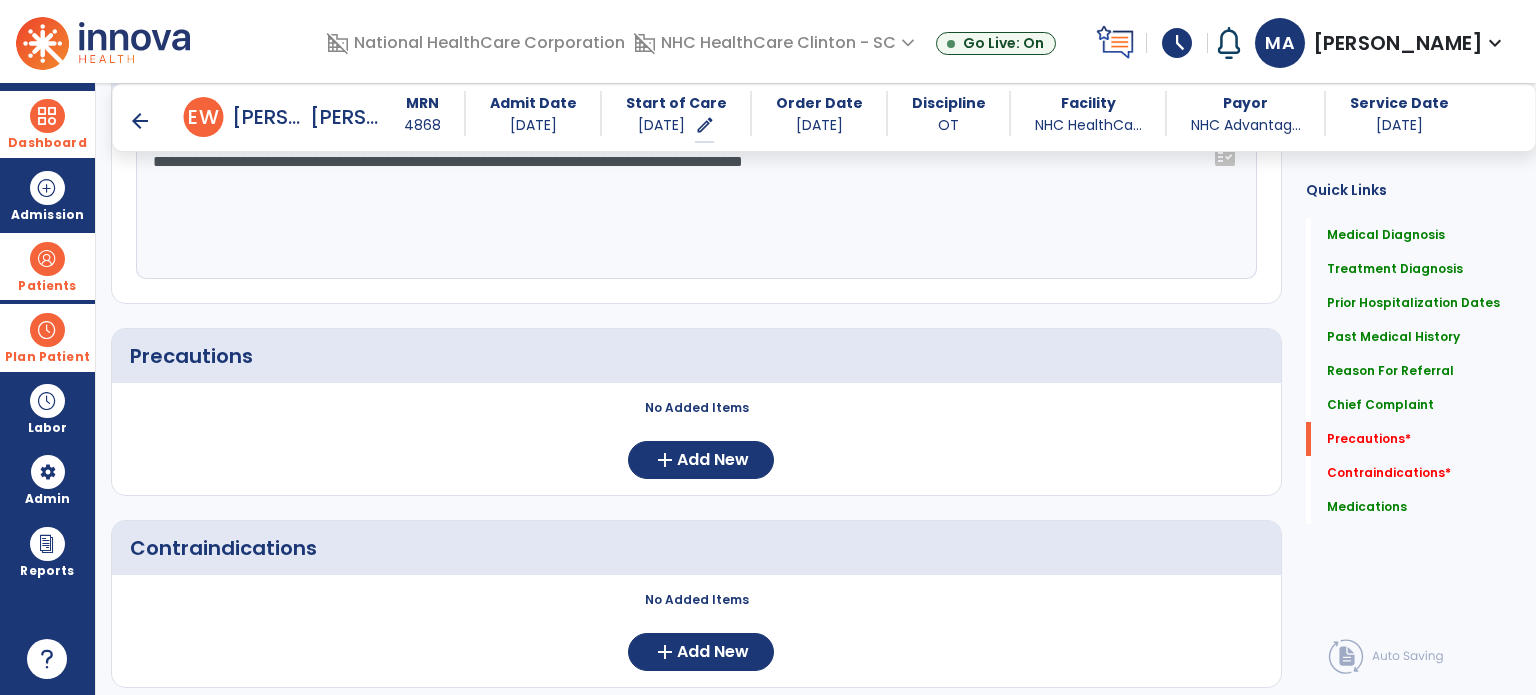 type on "**********" 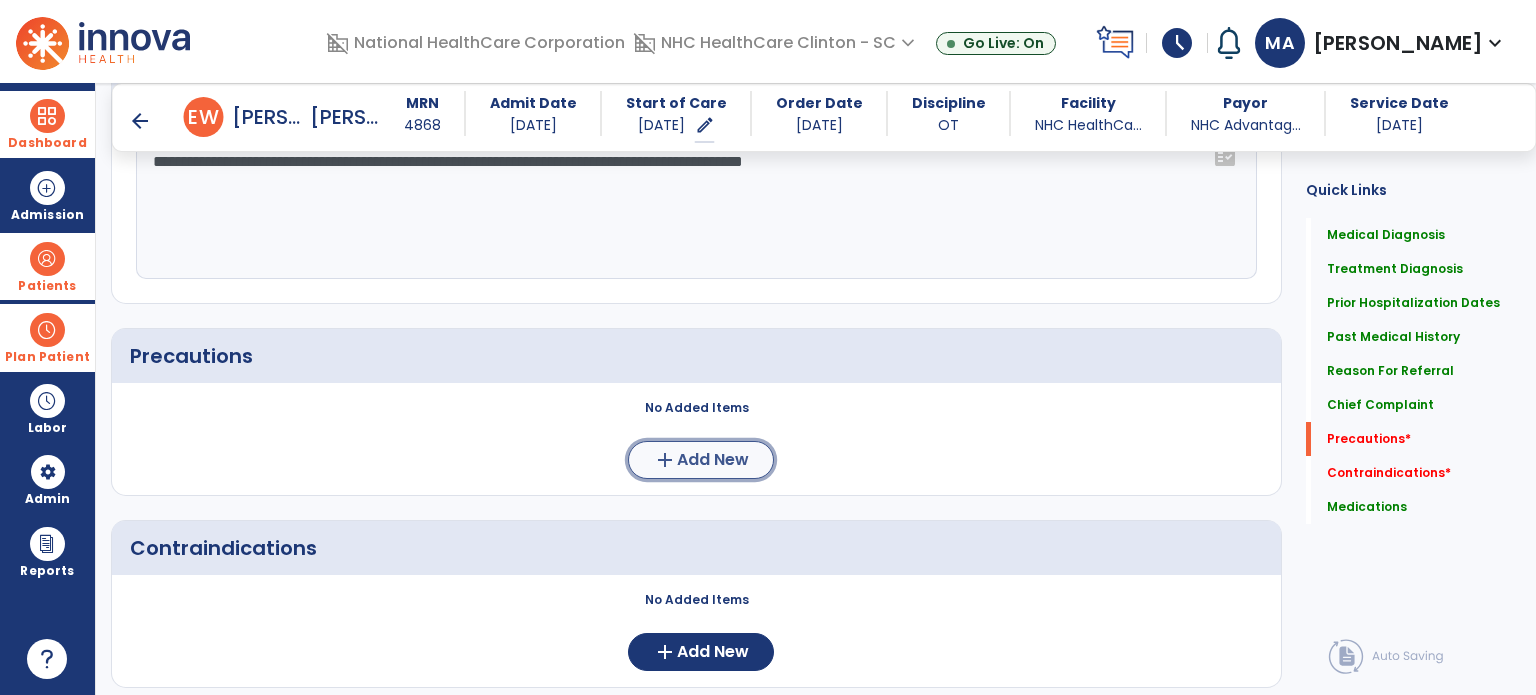 click on "Add New" 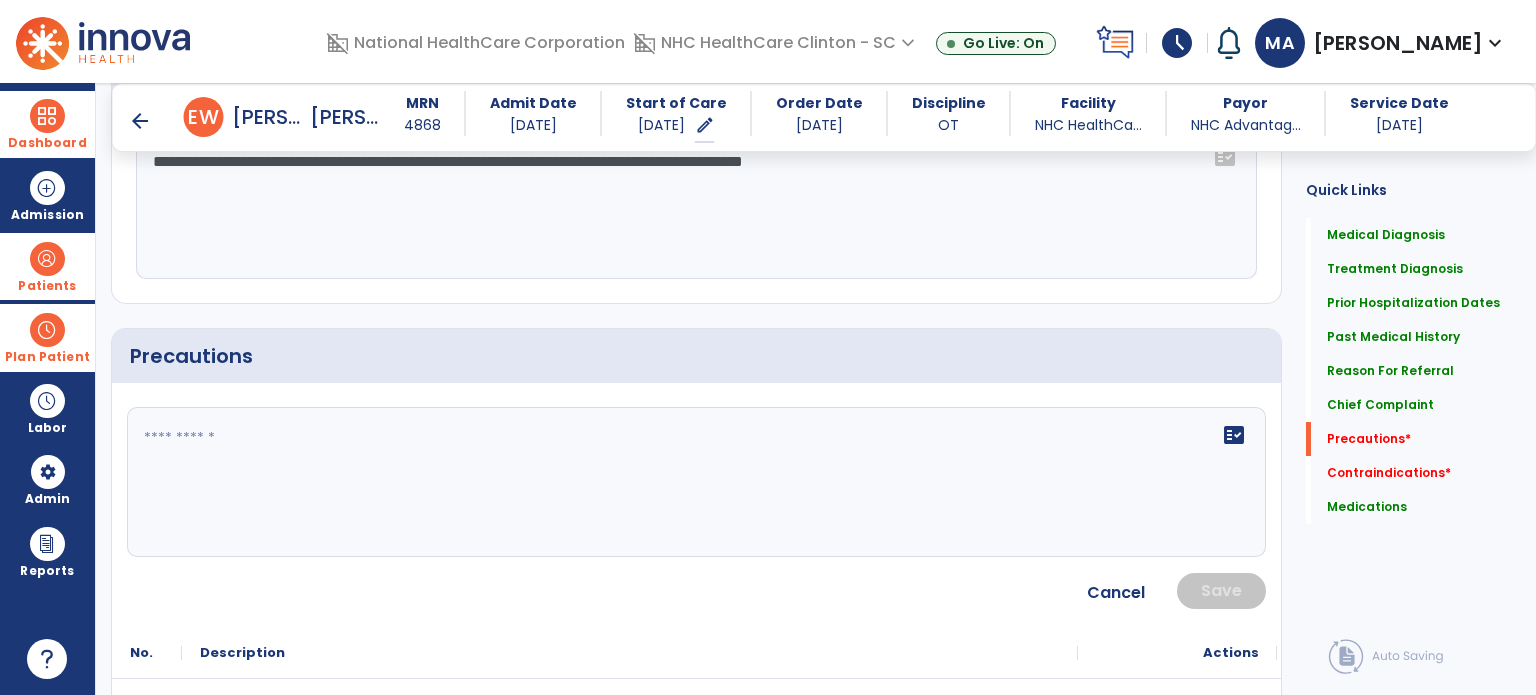 click 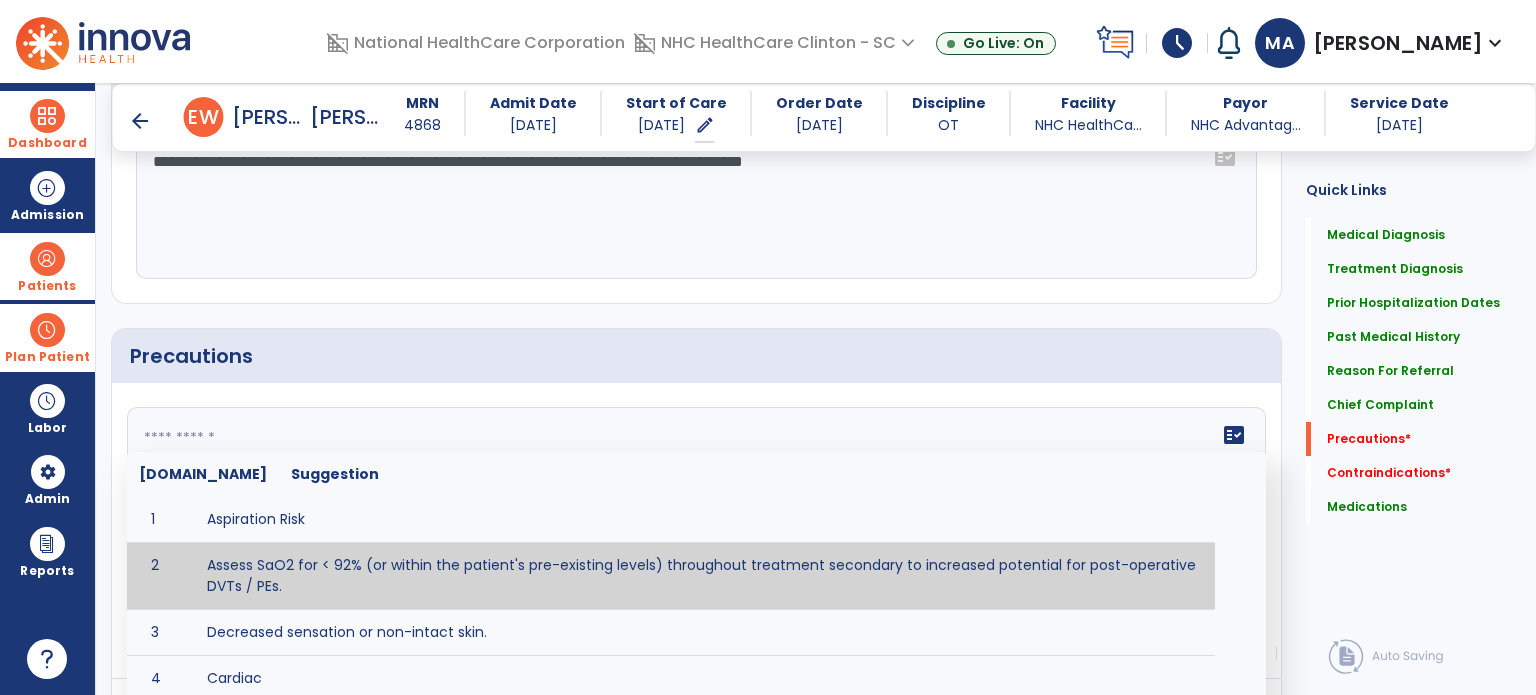 scroll, scrollTop: 200, scrollLeft: 0, axis: vertical 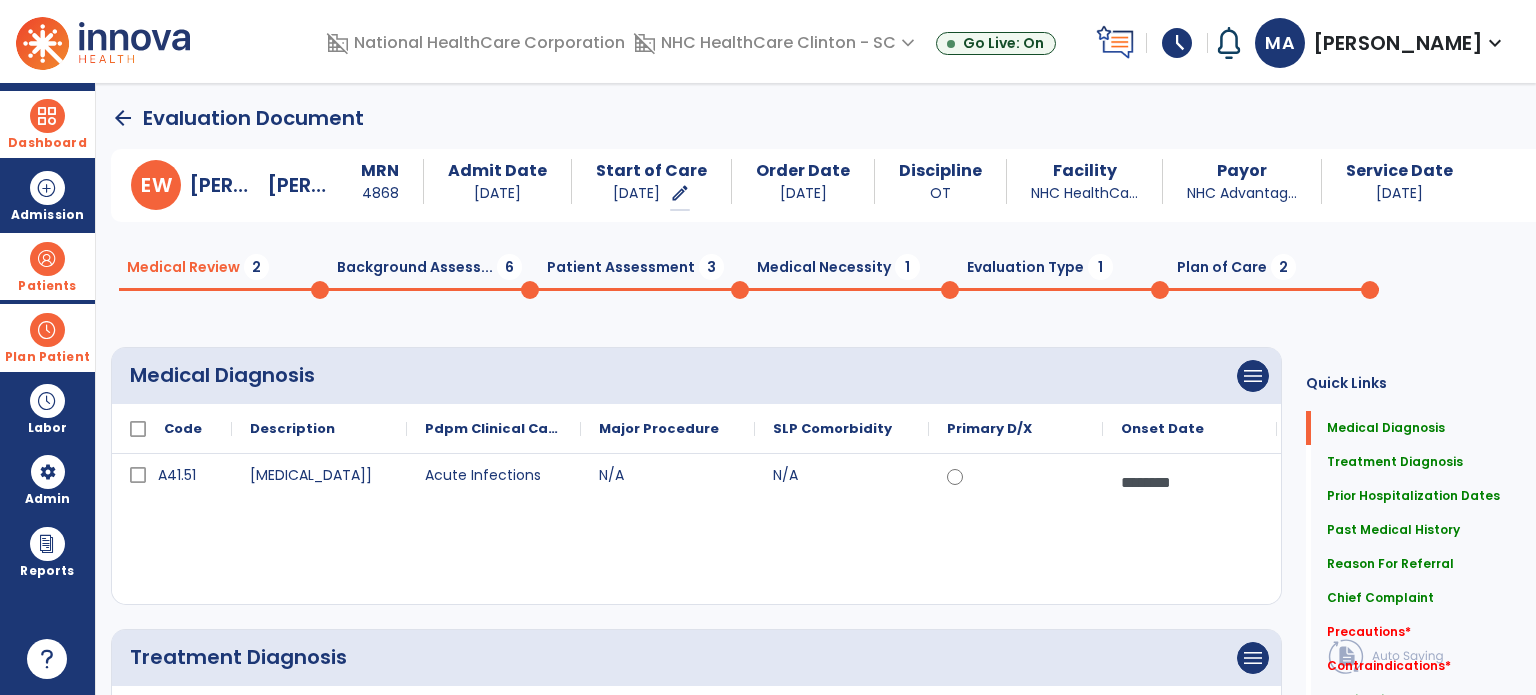 click on "Background Assess...  6" 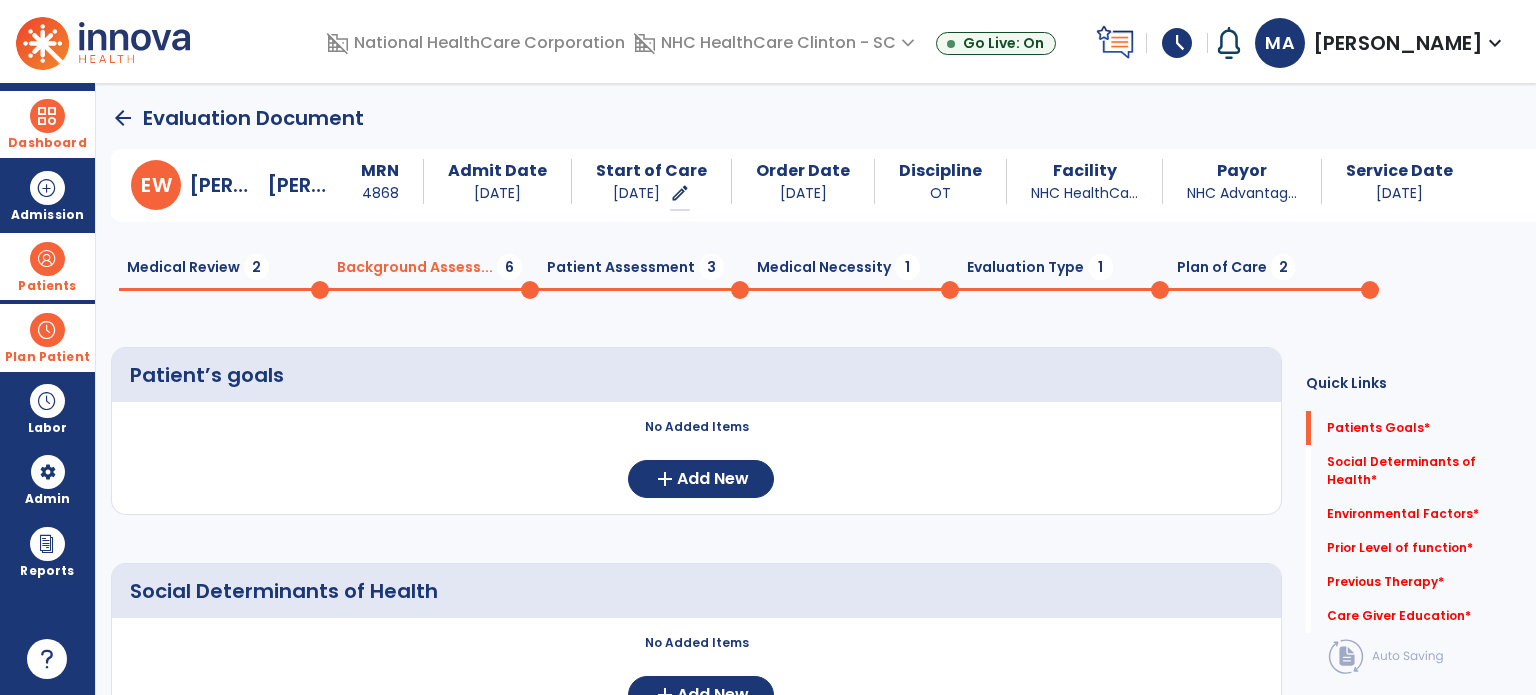 scroll, scrollTop: 100, scrollLeft: 0, axis: vertical 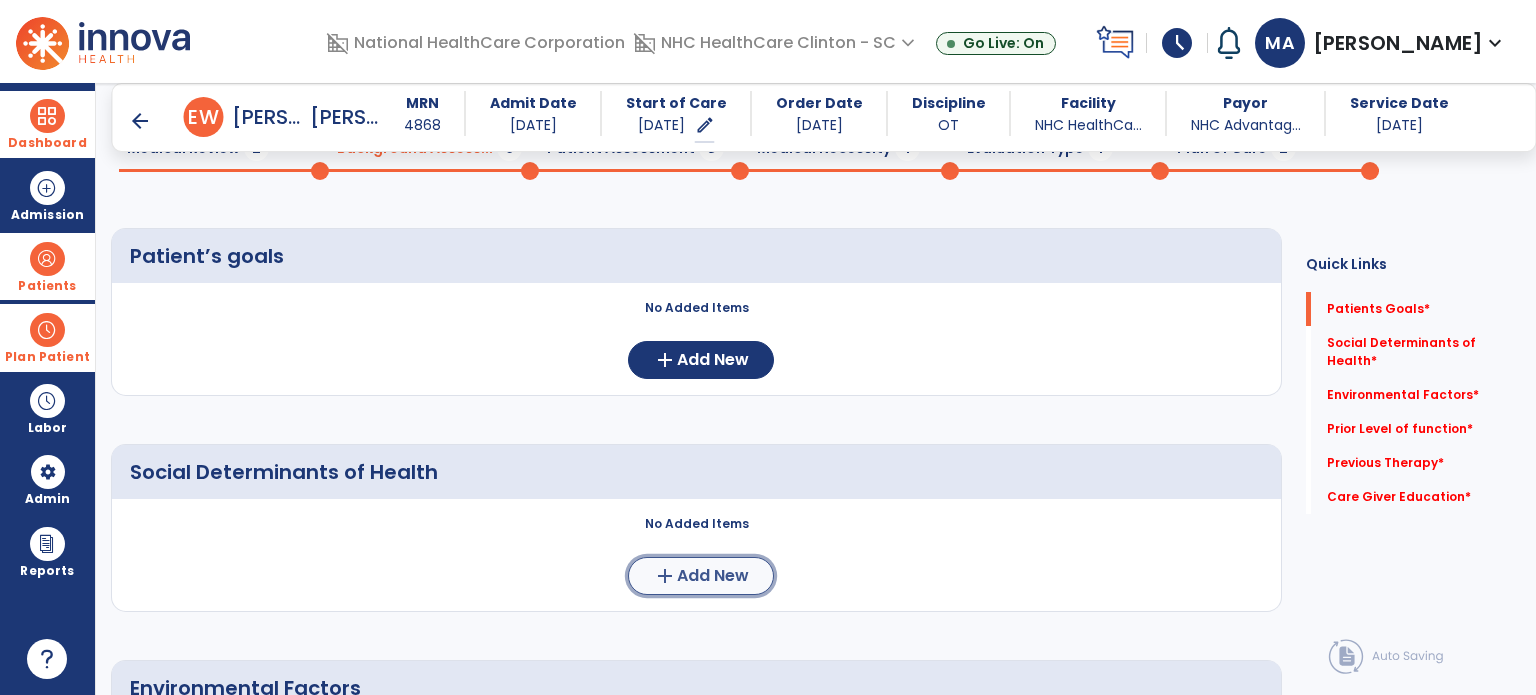 click on "Add New" 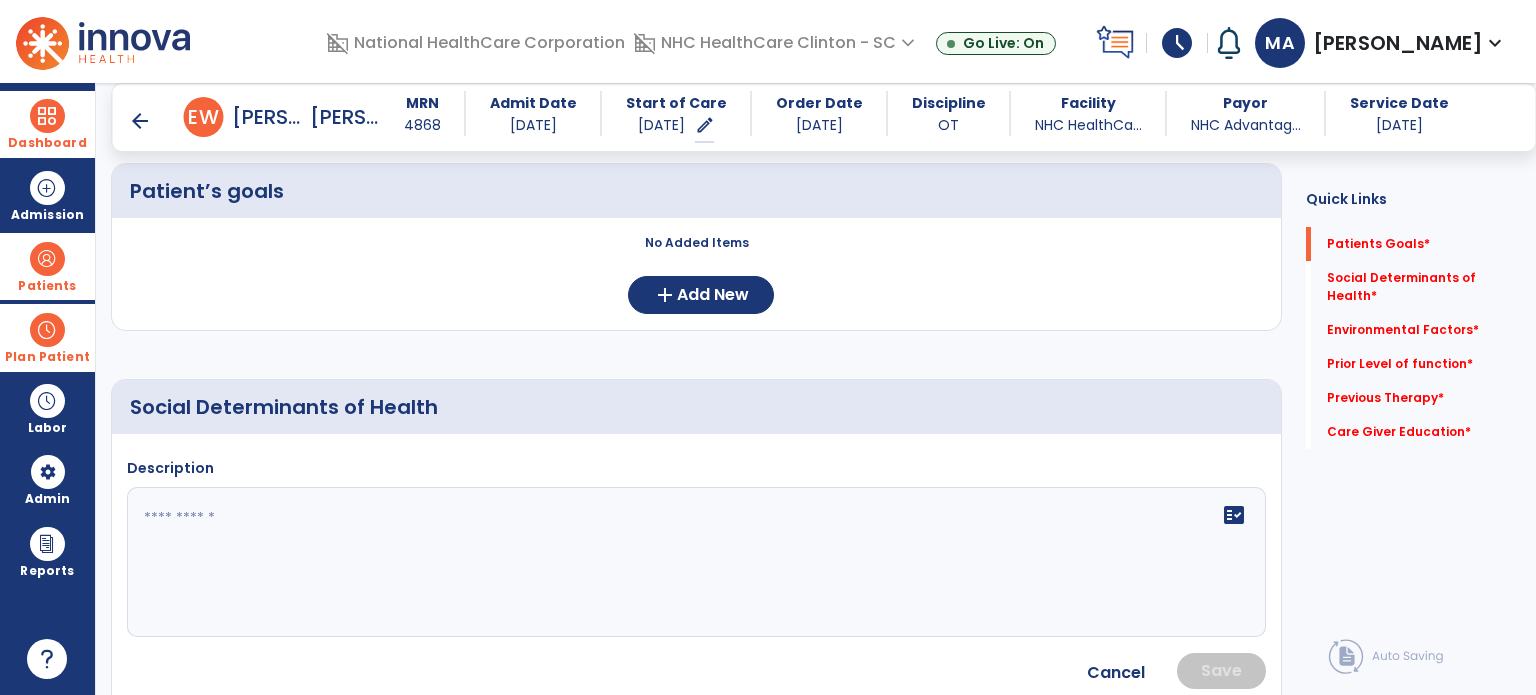 scroll, scrollTop: 200, scrollLeft: 0, axis: vertical 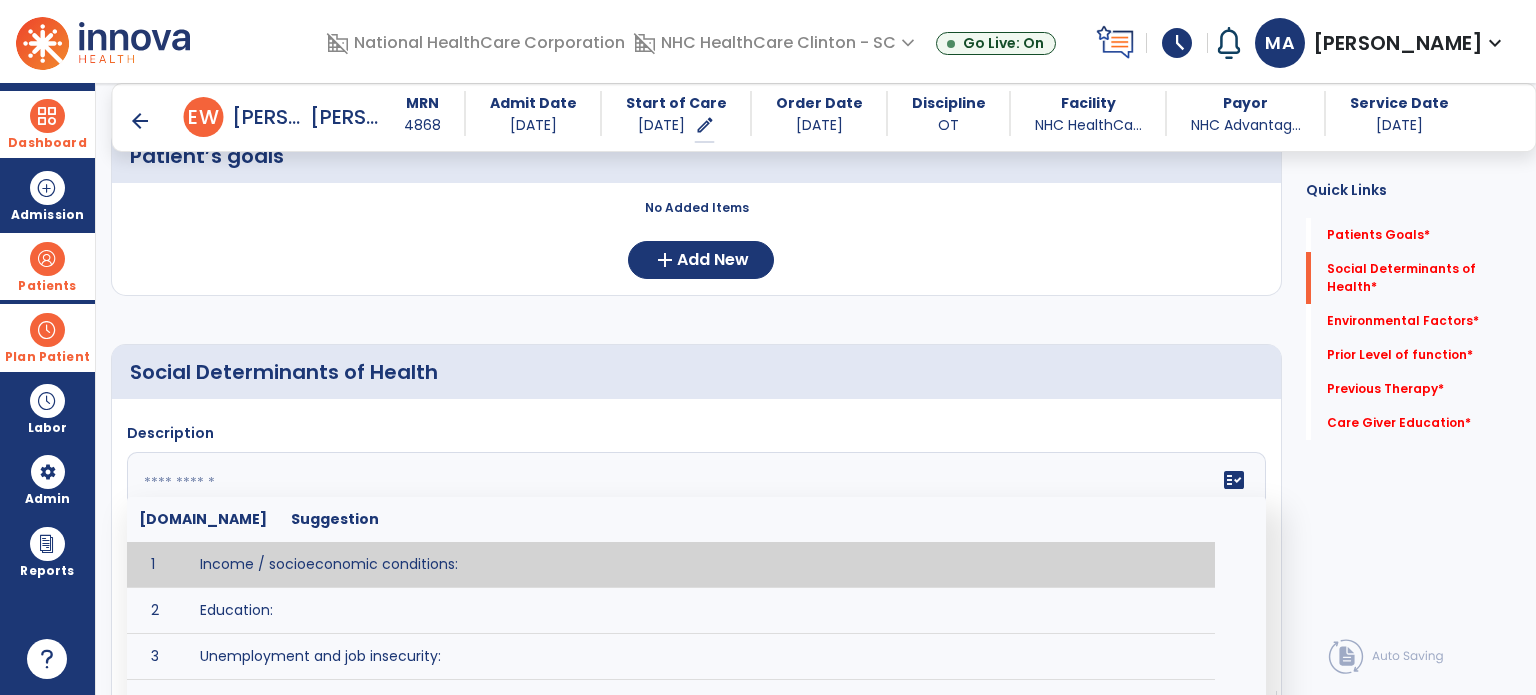 click 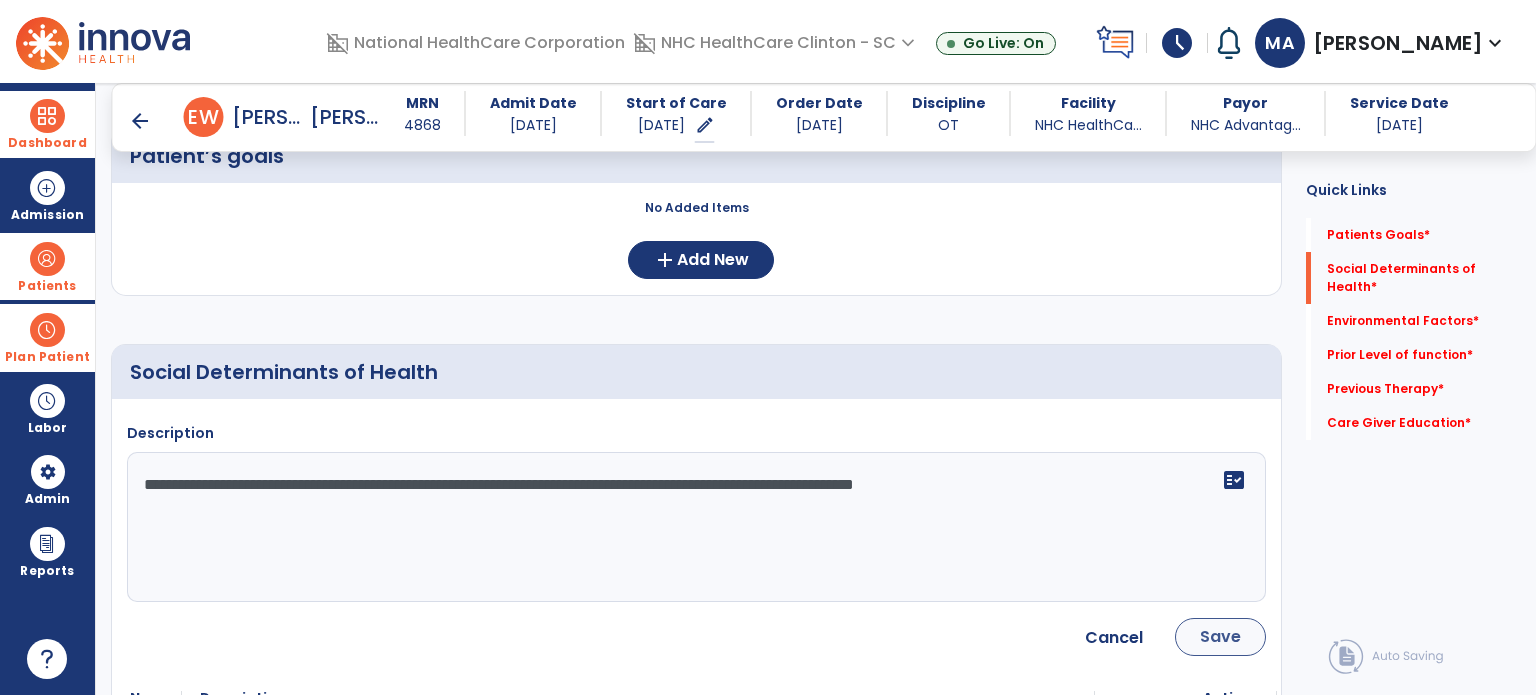 type on "**********" 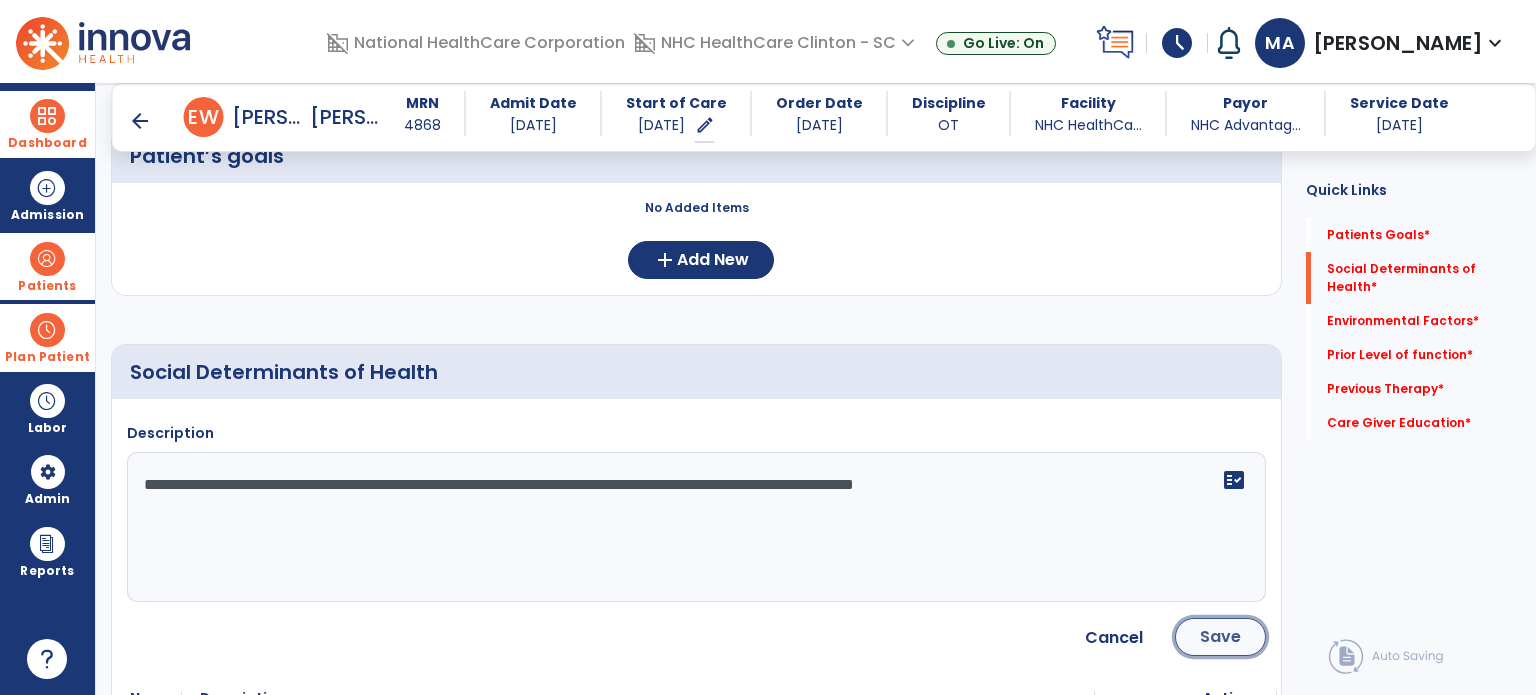 click on "Save" 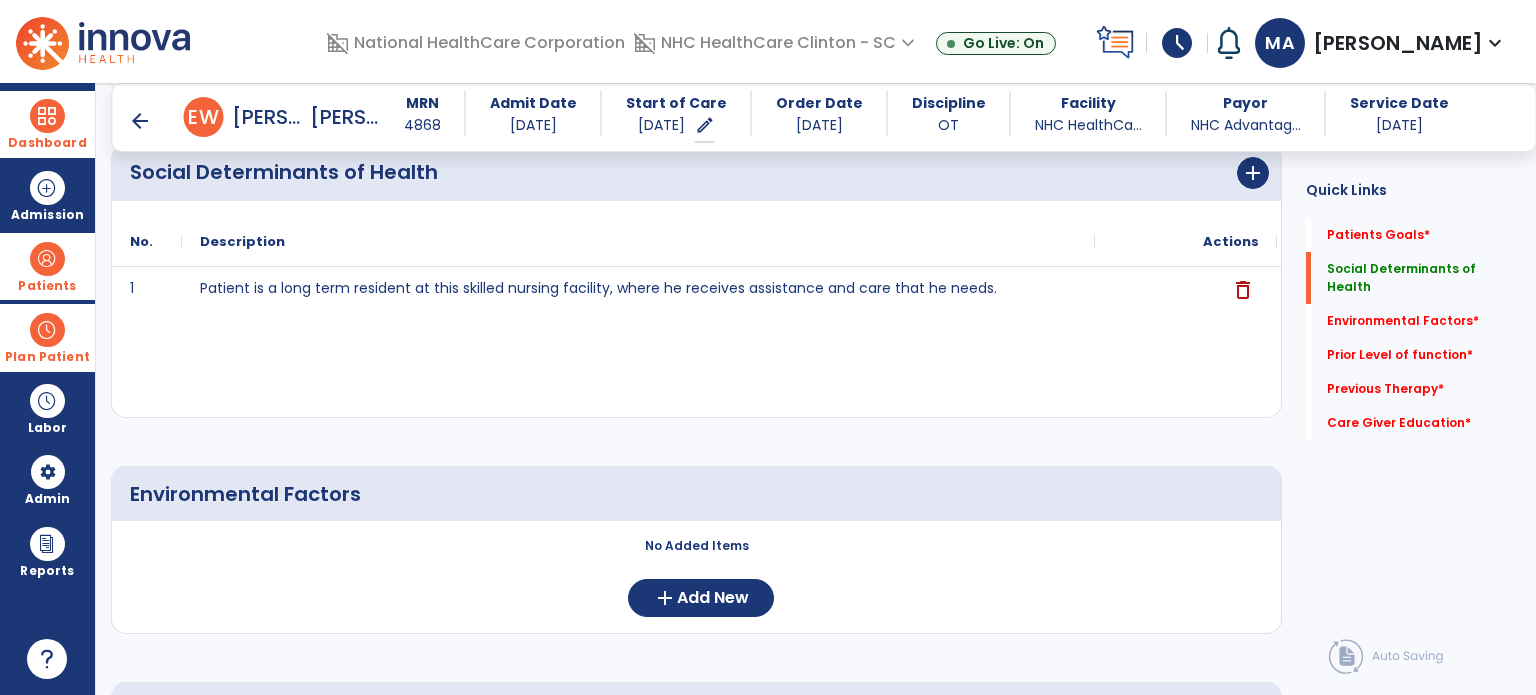 scroll, scrollTop: 600, scrollLeft: 0, axis: vertical 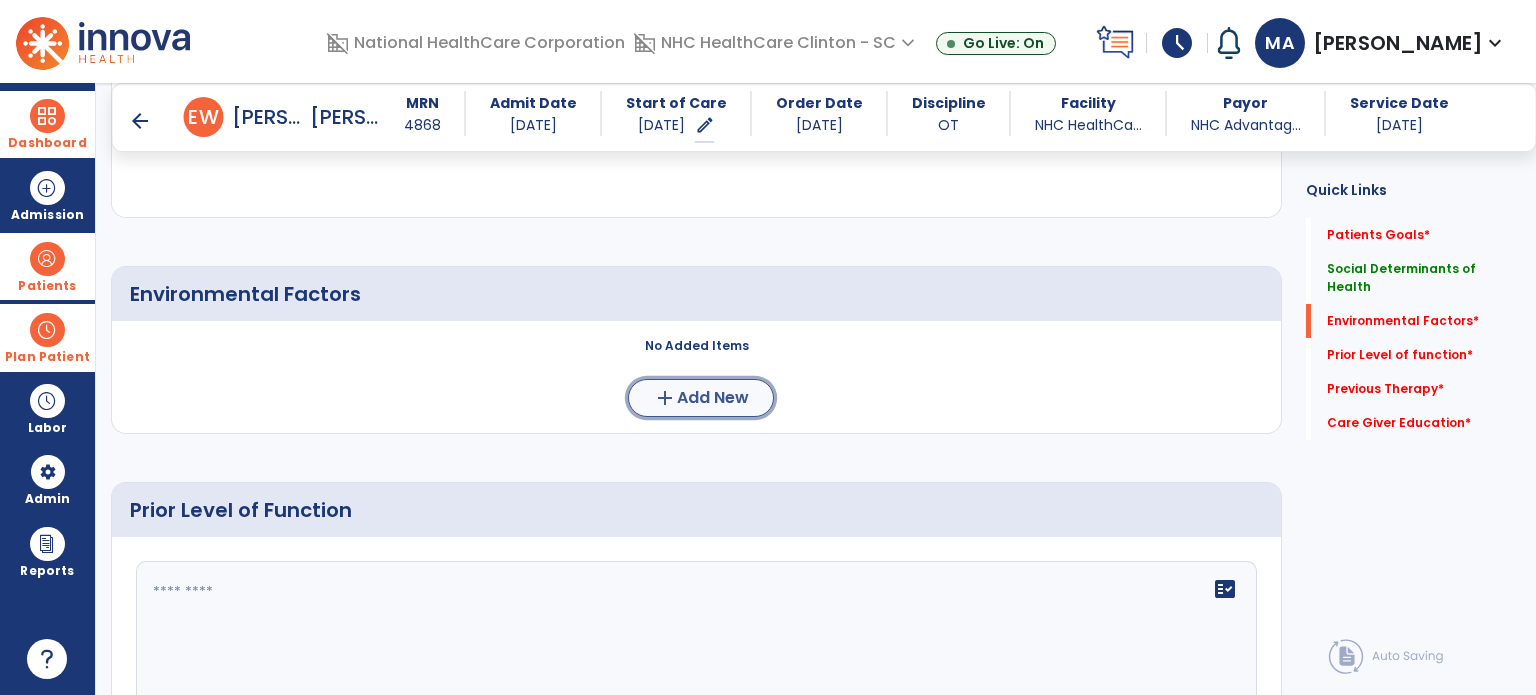 click on "Add New" 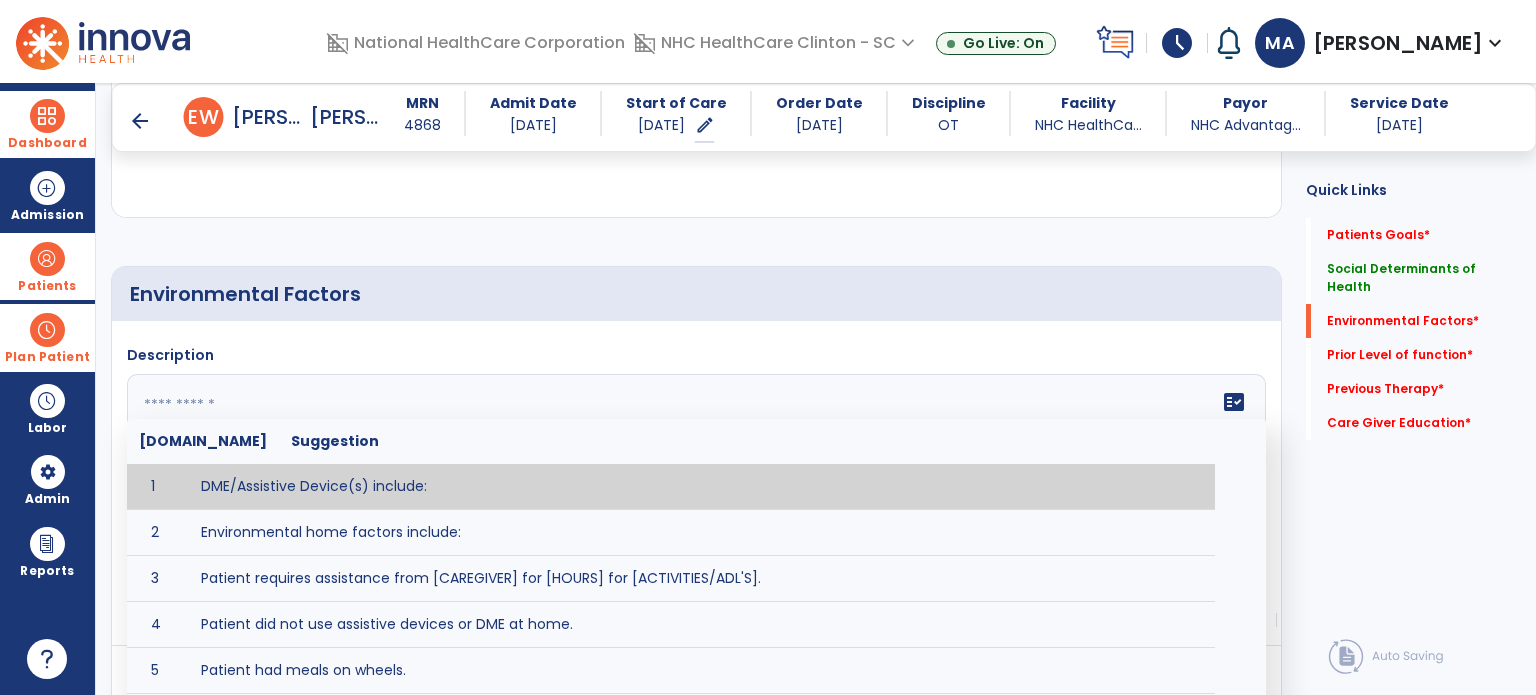 click 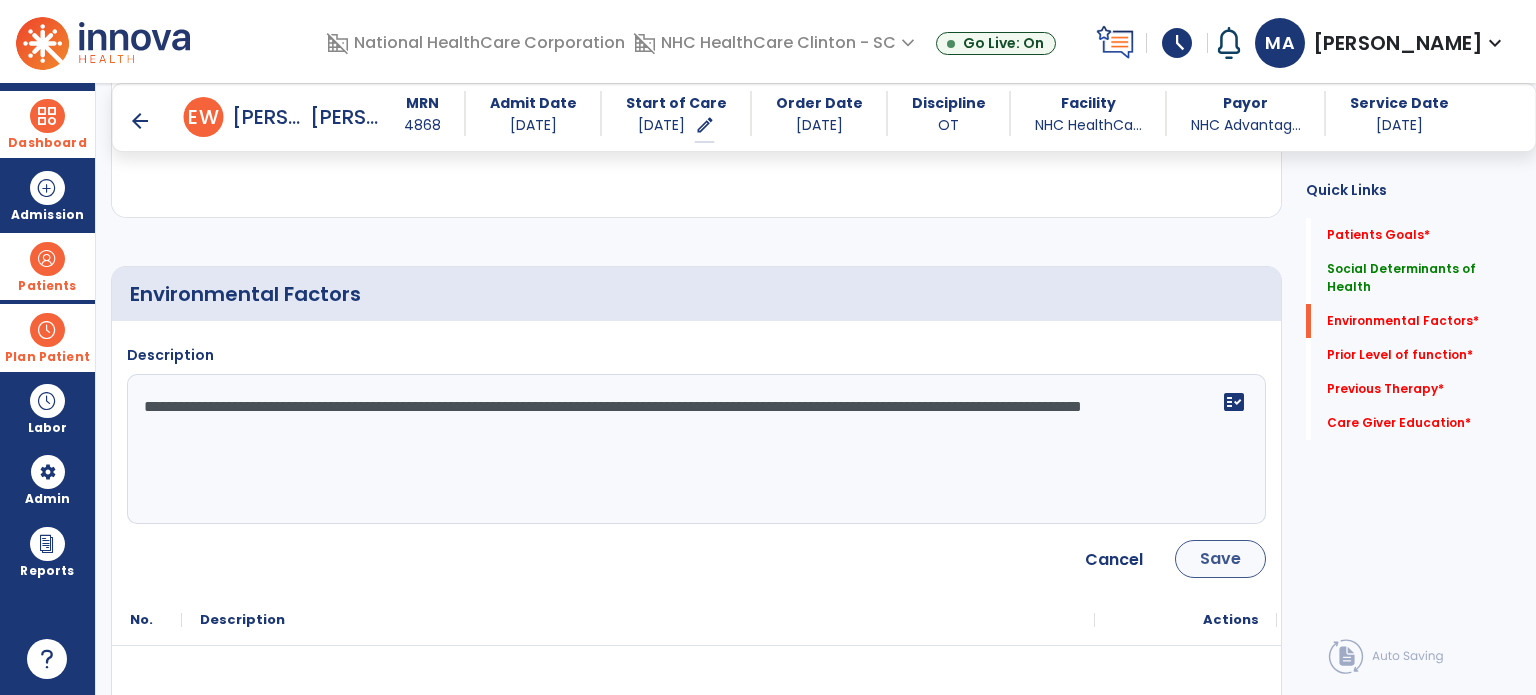 type on "**********" 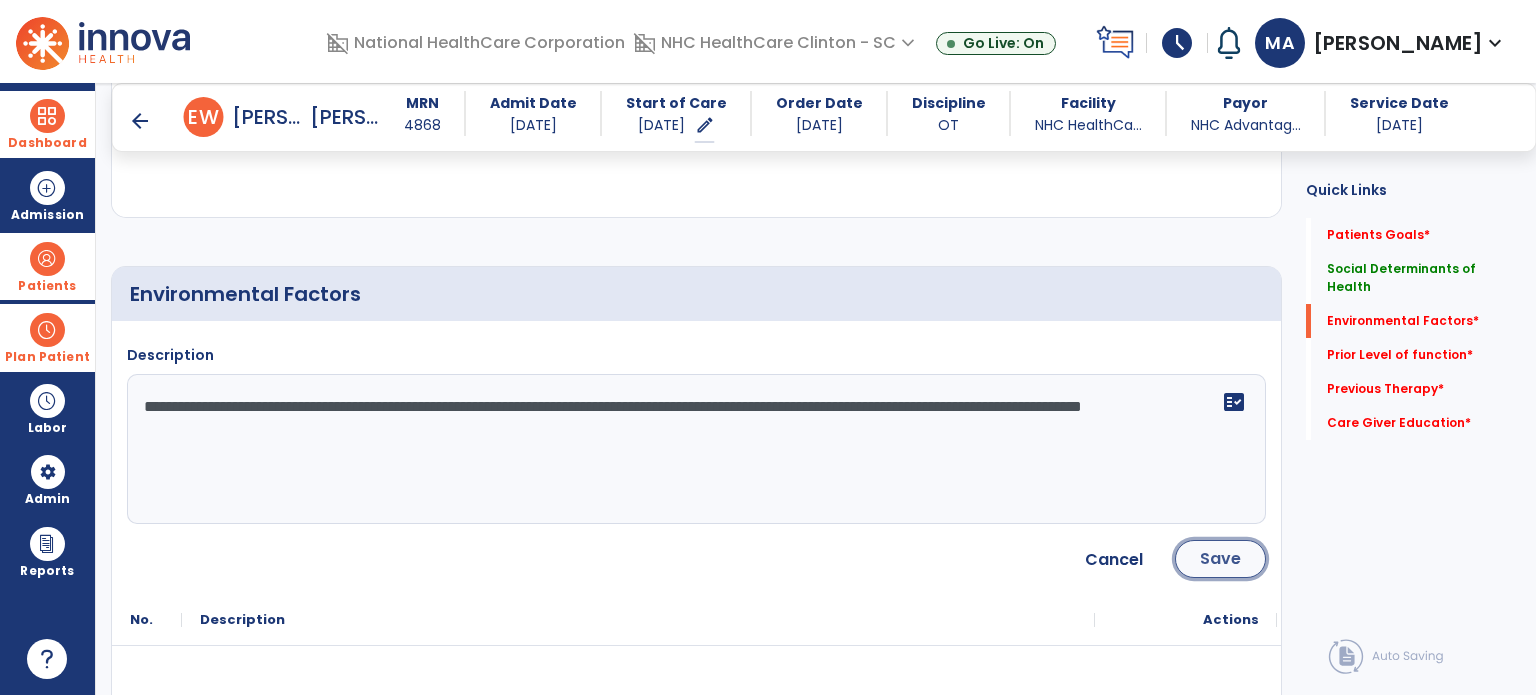 click on "Save" 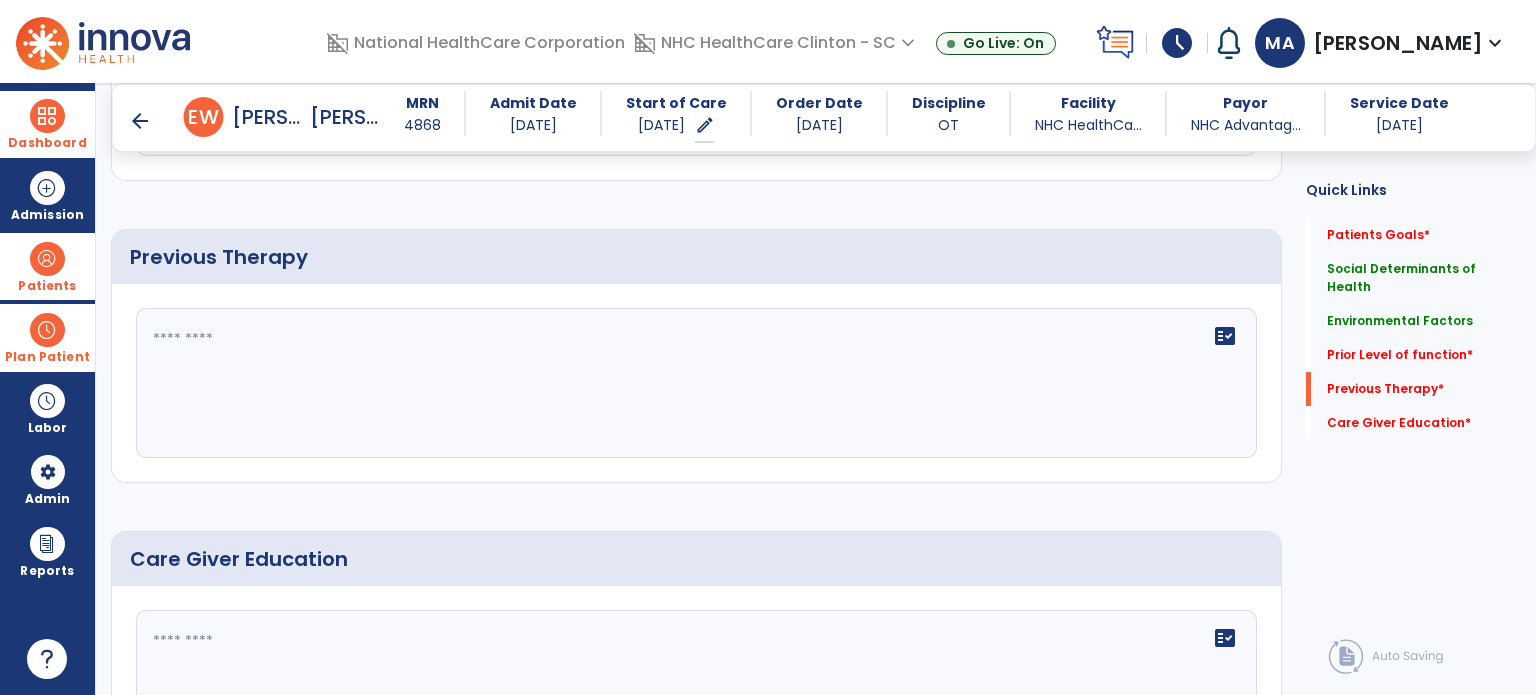 scroll, scrollTop: 1300, scrollLeft: 0, axis: vertical 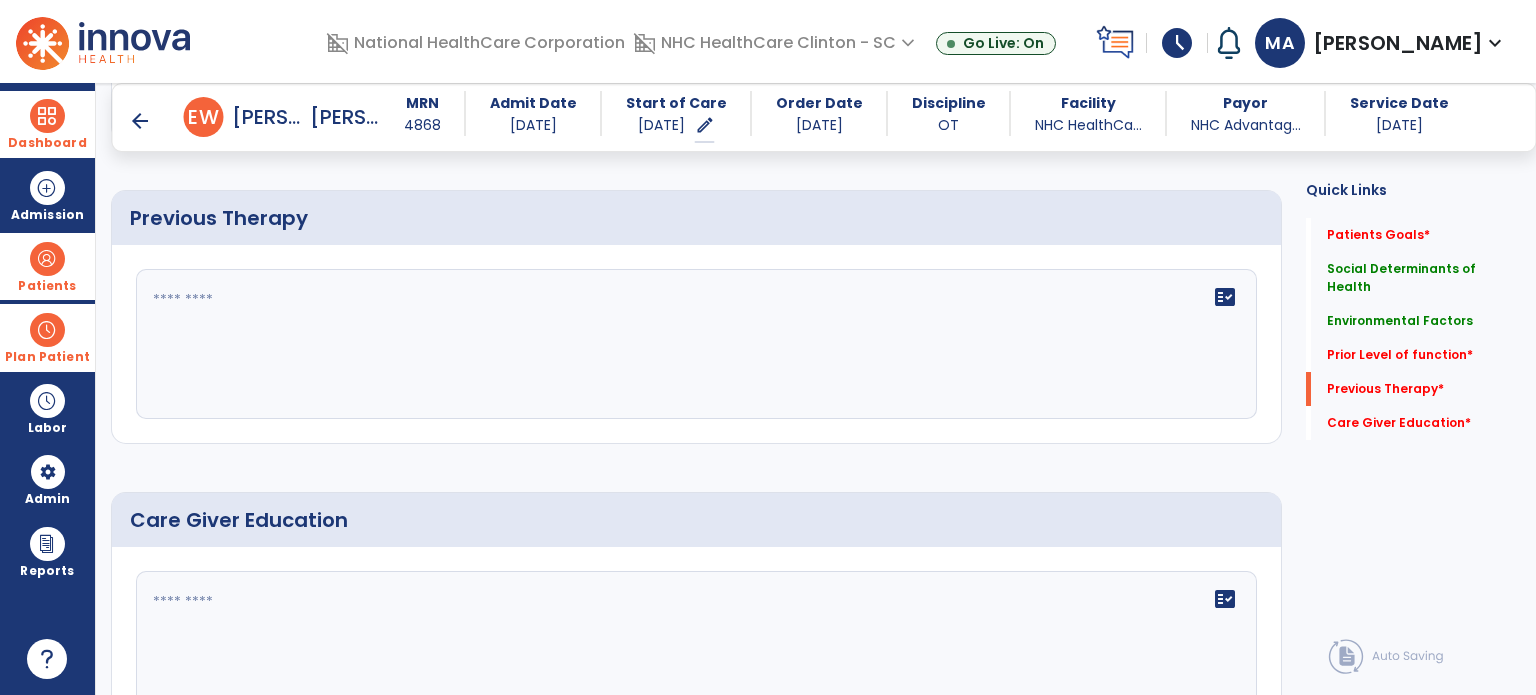 click 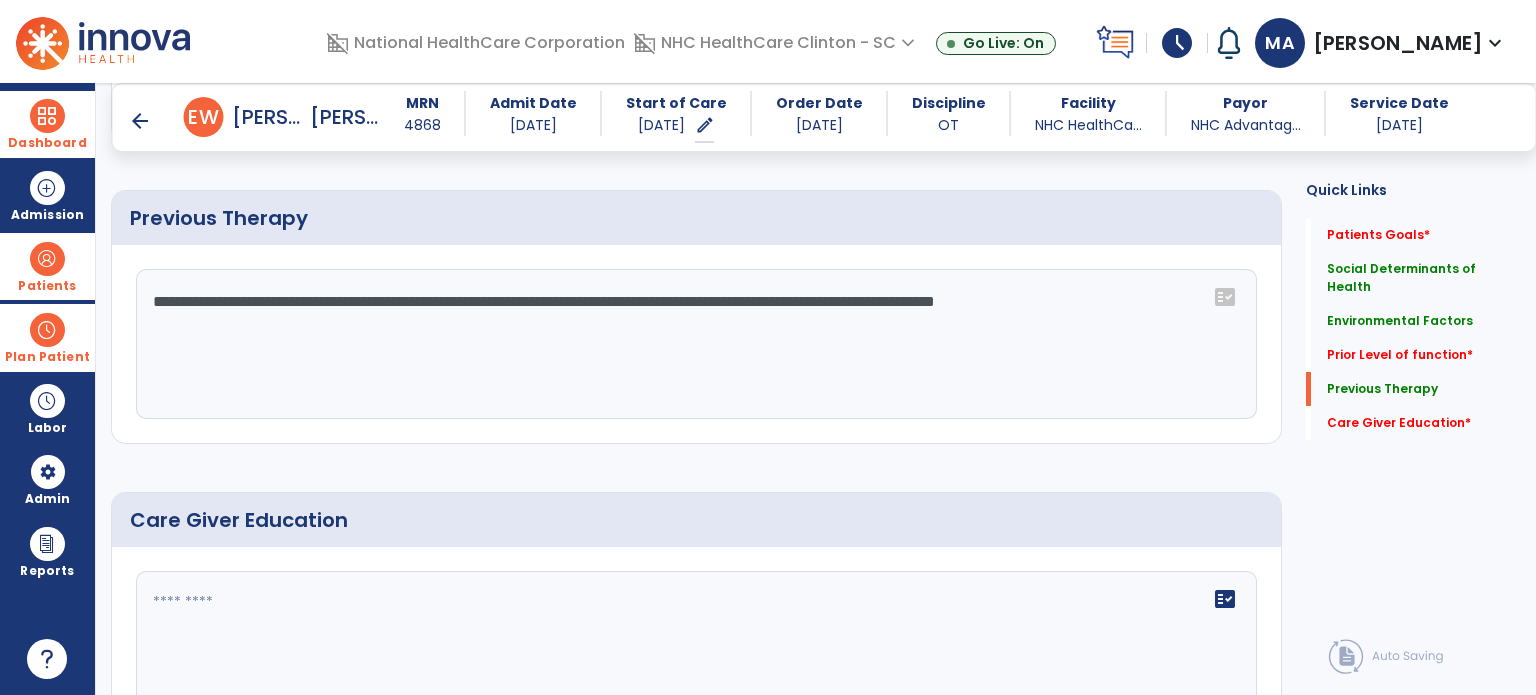 click on "**********" 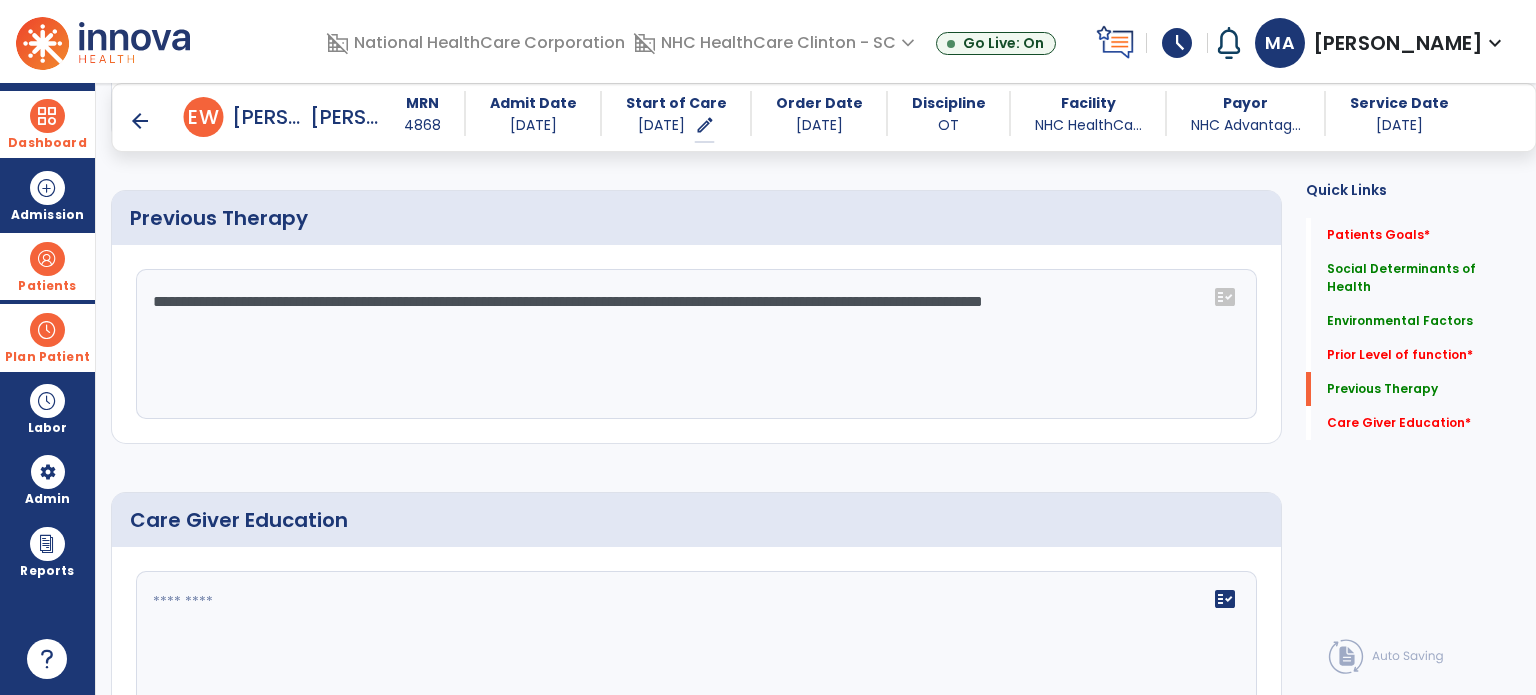 click on "**********" 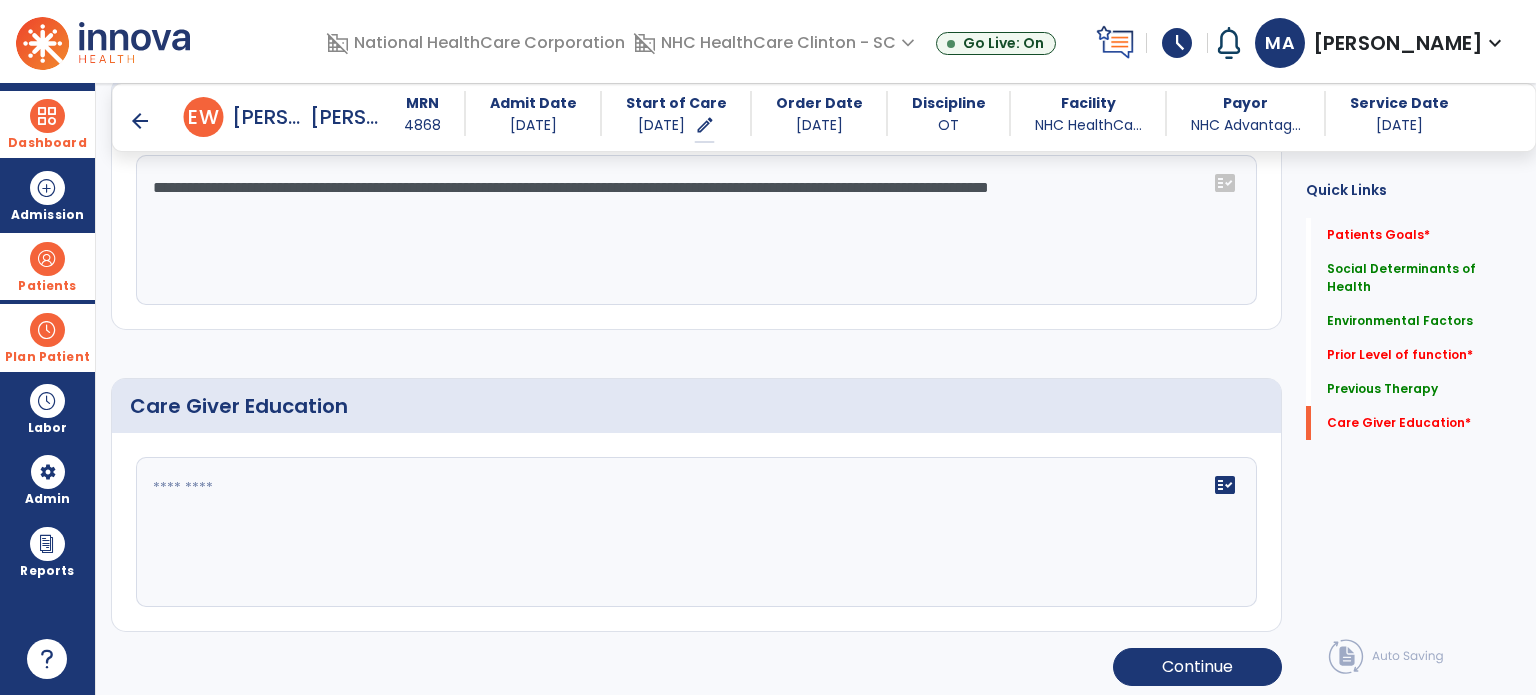 scroll, scrollTop: 1416, scrollLeft: 0, axis: vertical 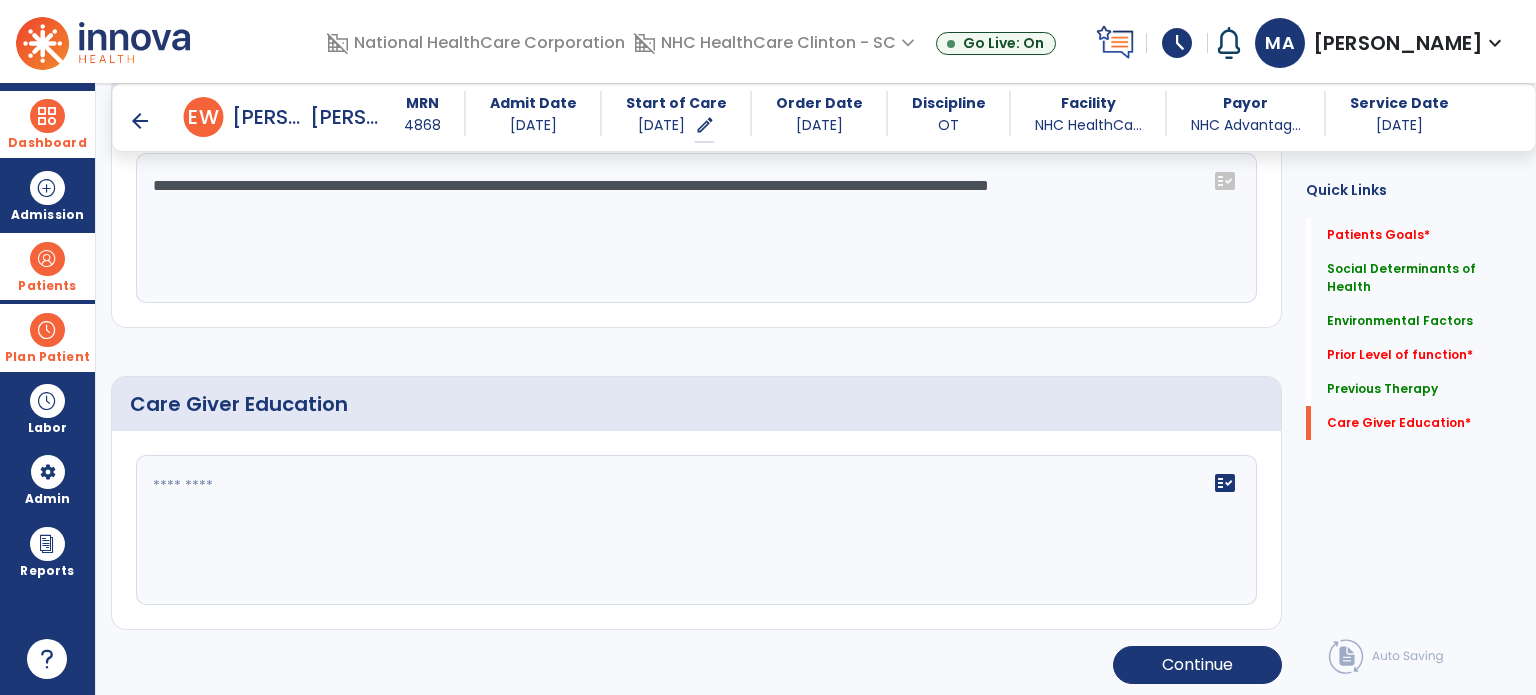 type on "**********" 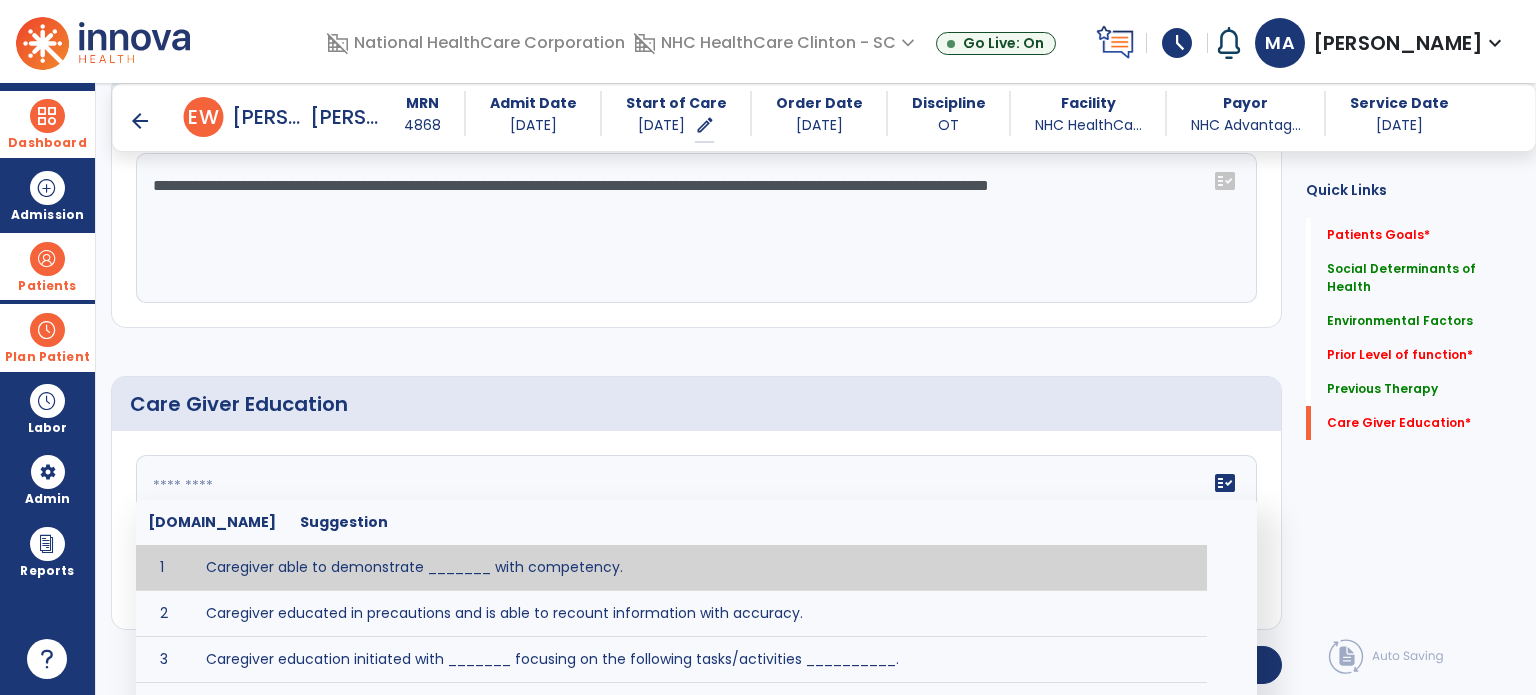 click 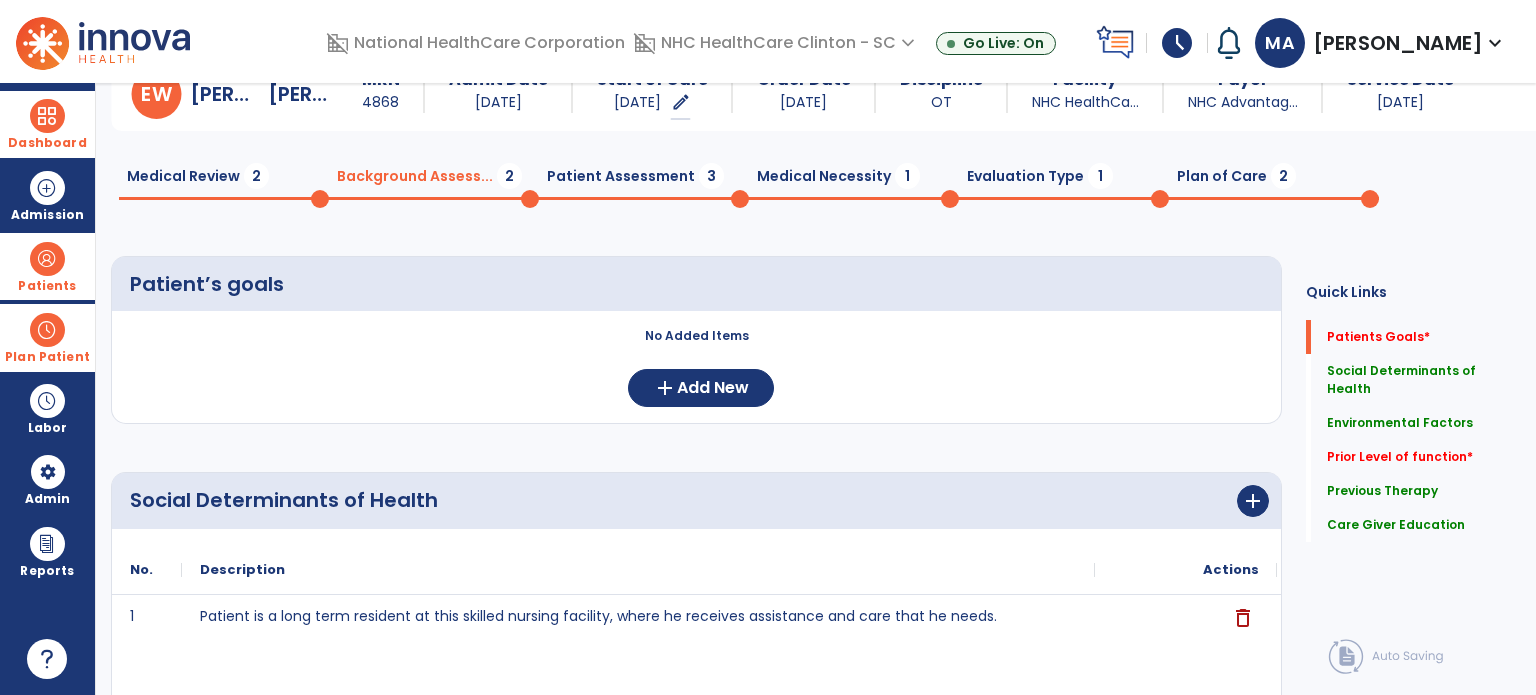 scroll, scrollTop: 0, scrollLeft: 0, axis: both 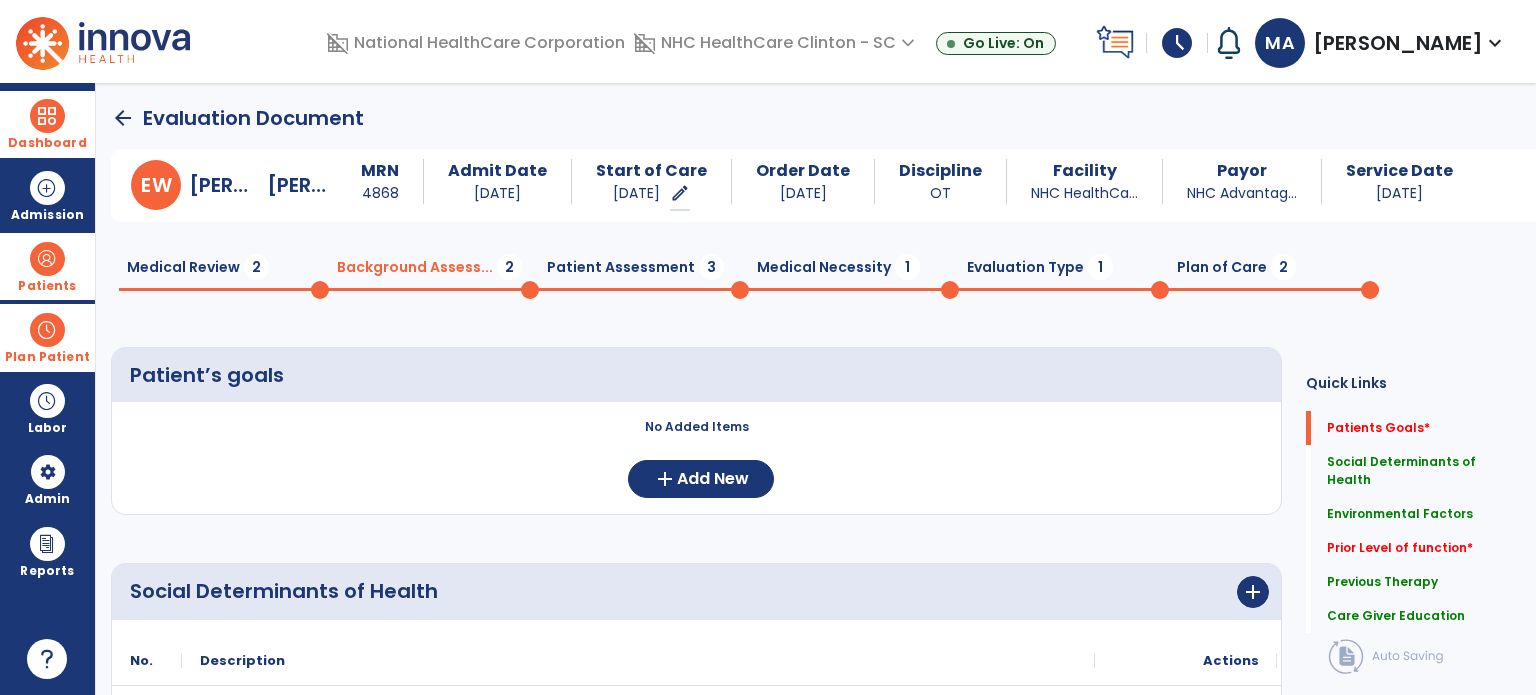 type on "**********" 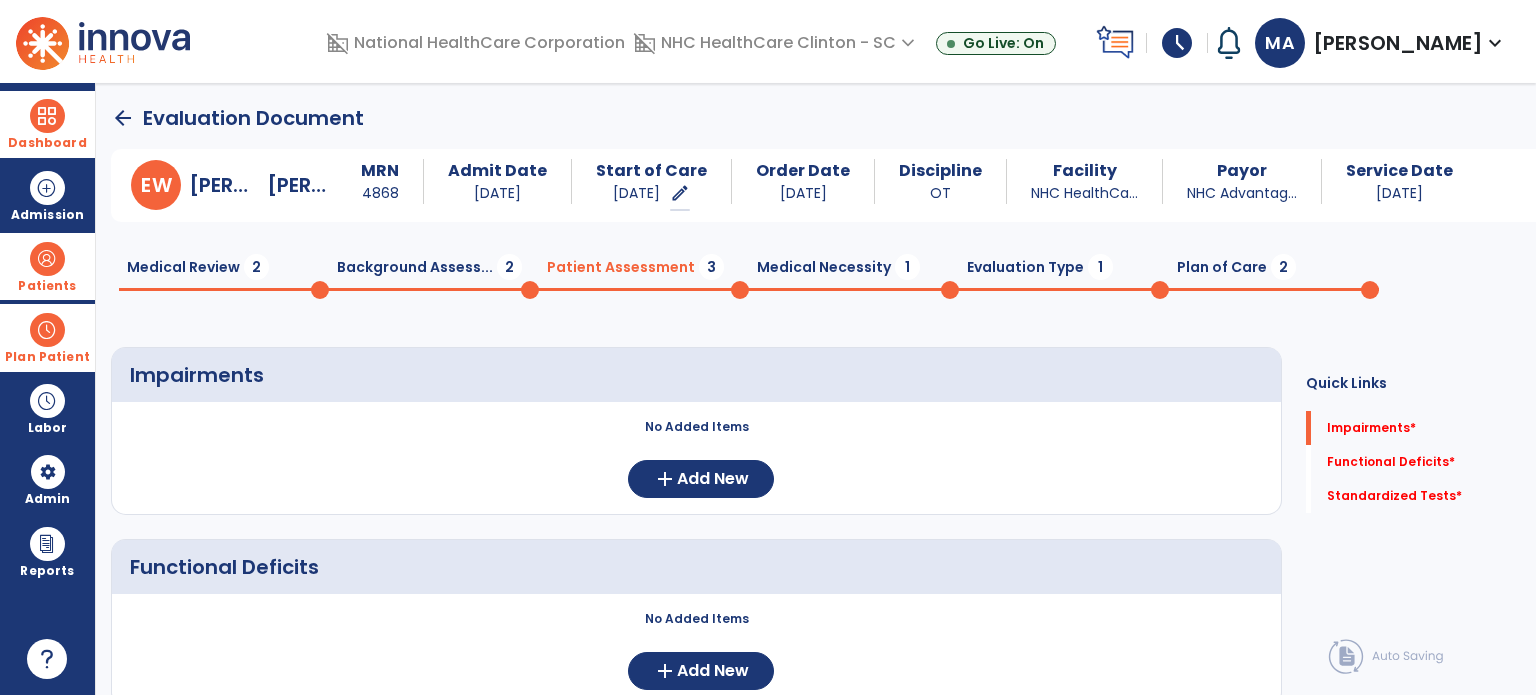 click on "Plan of Care  2" 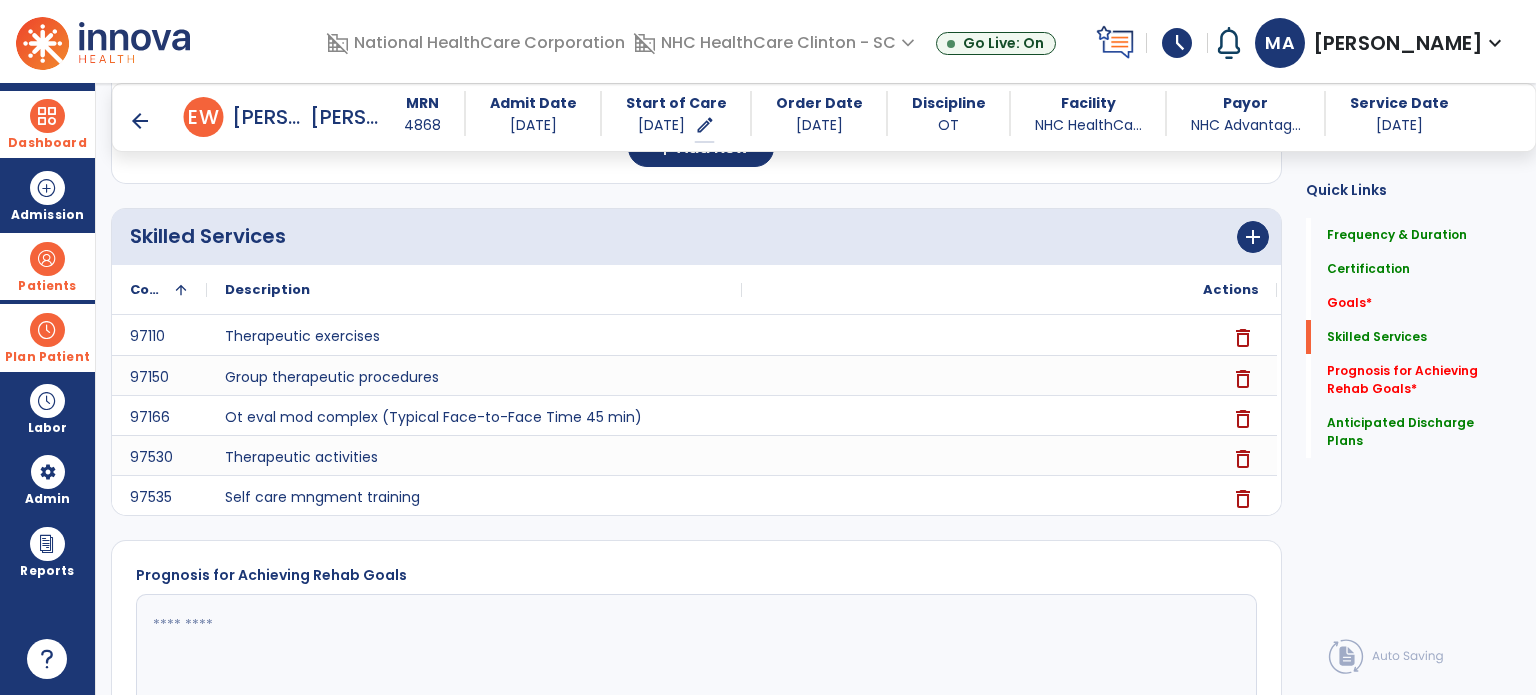 scroll, scrollTop: 0, scrollLeft: 0, axis: both 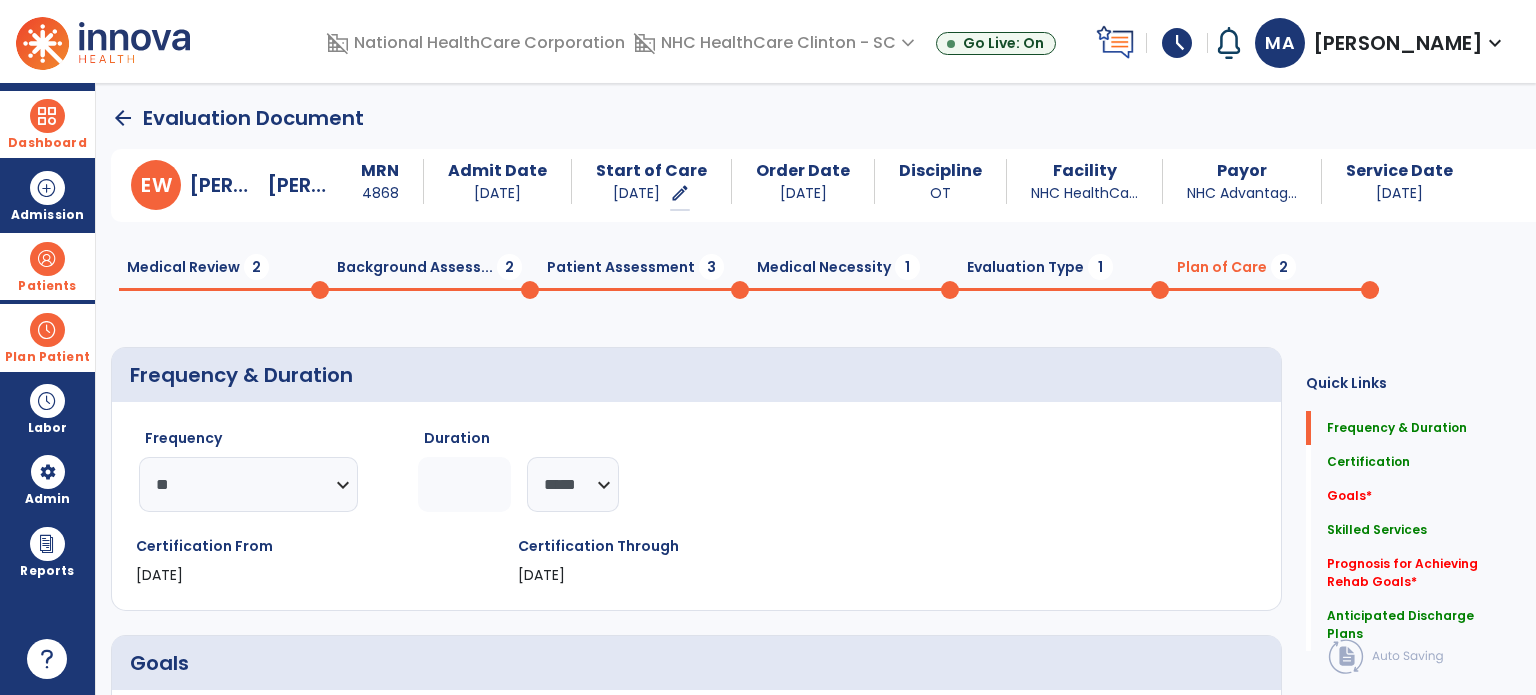 click on "Evaluation Type  1" 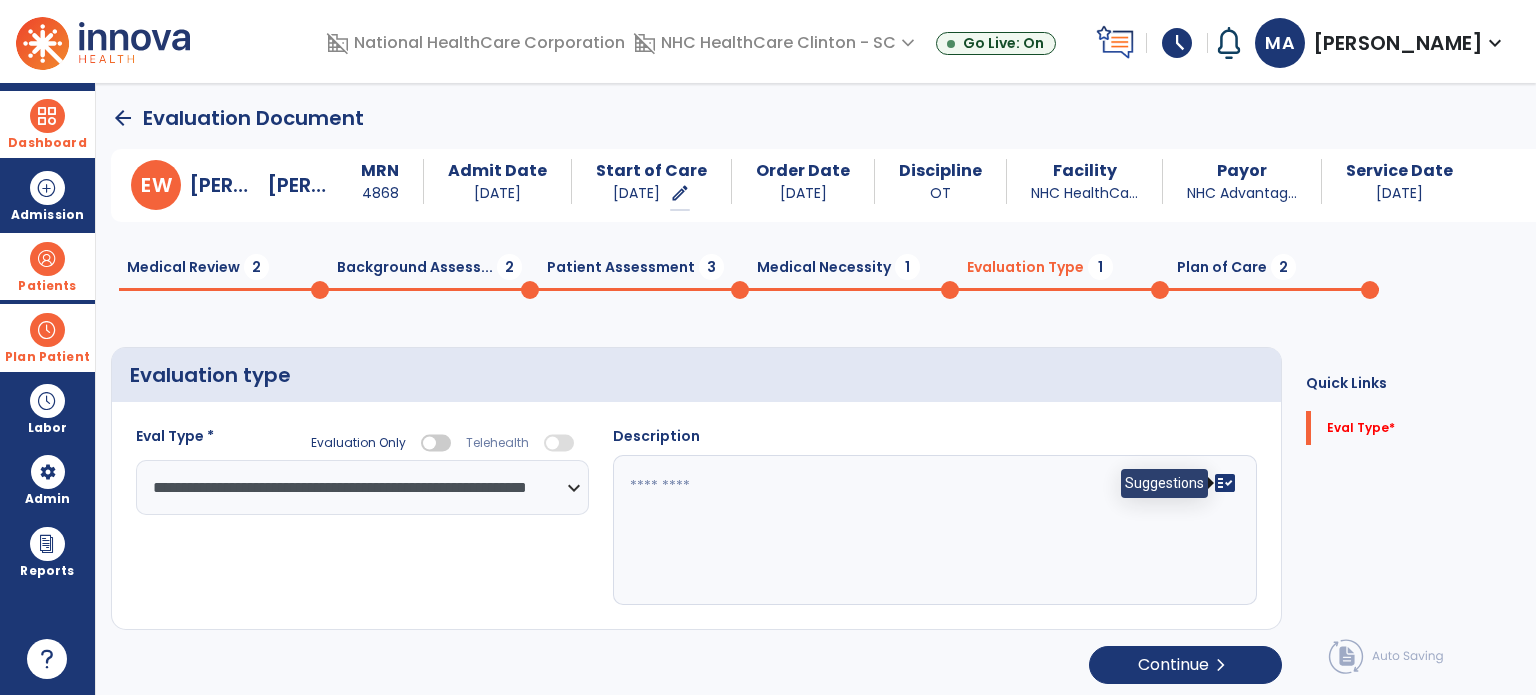 click on "fact_check" 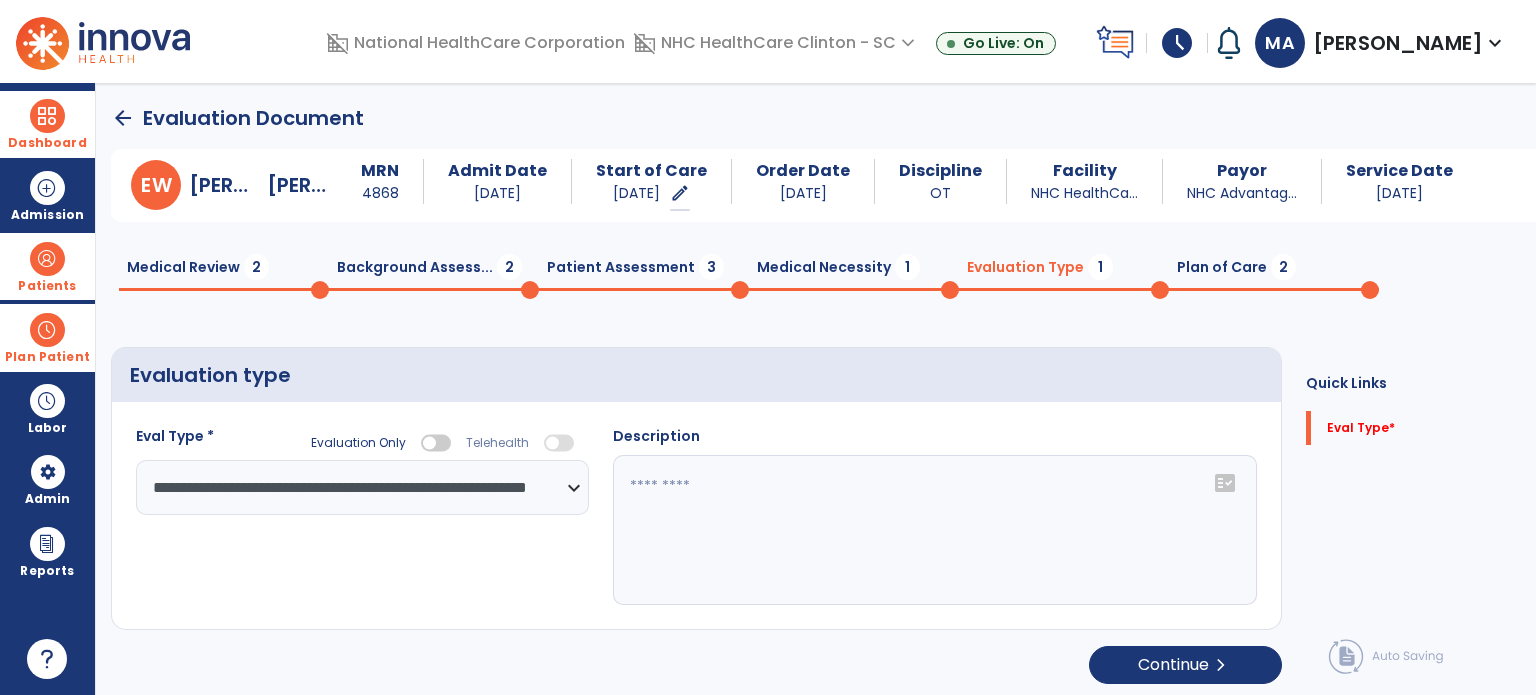 click on "fact_check" 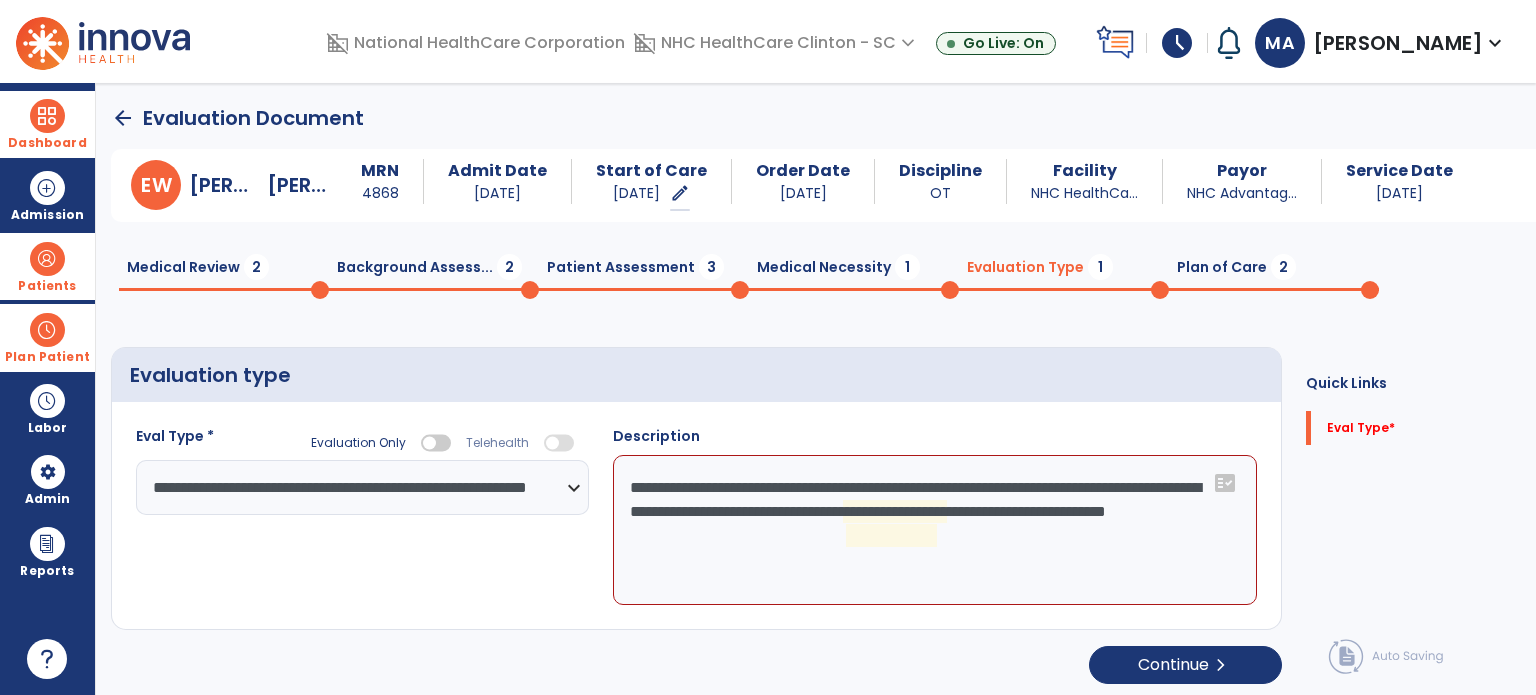 click on "**********" 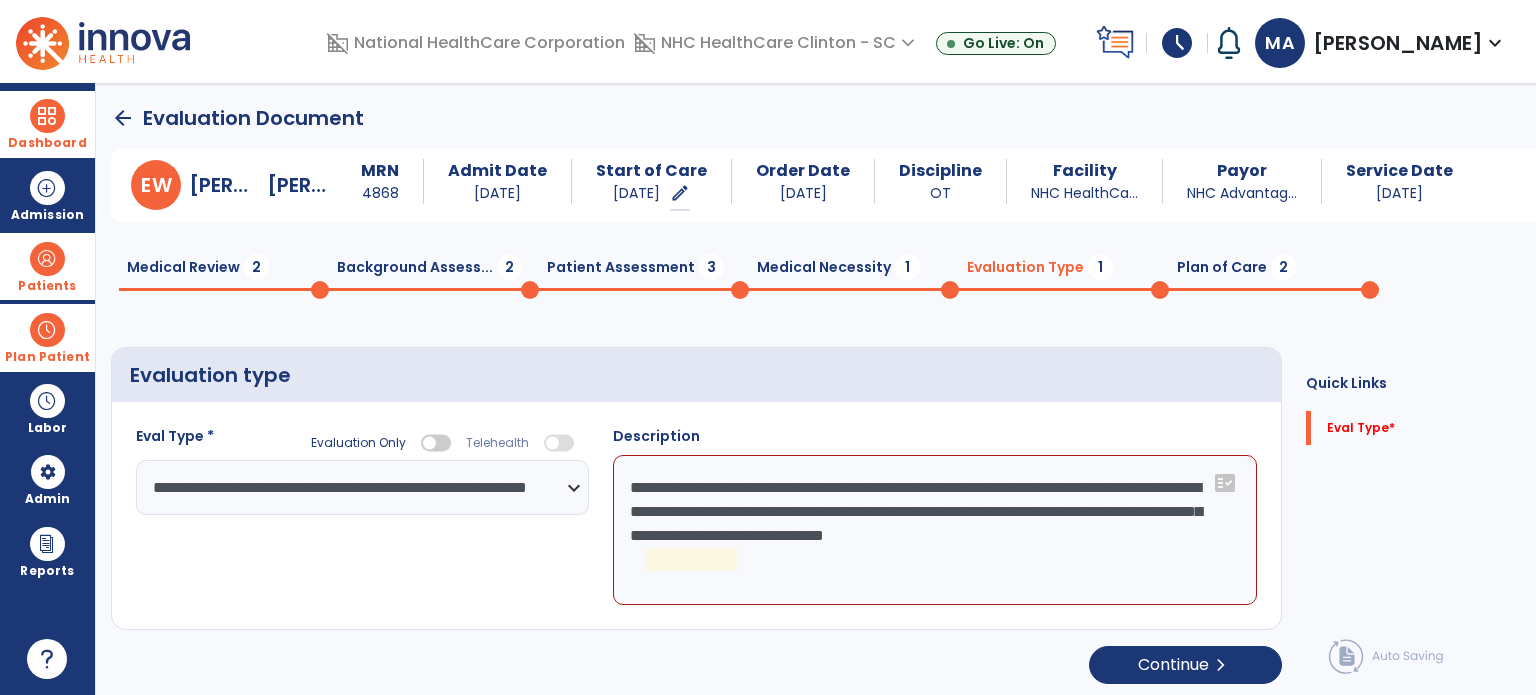 click on "**********" 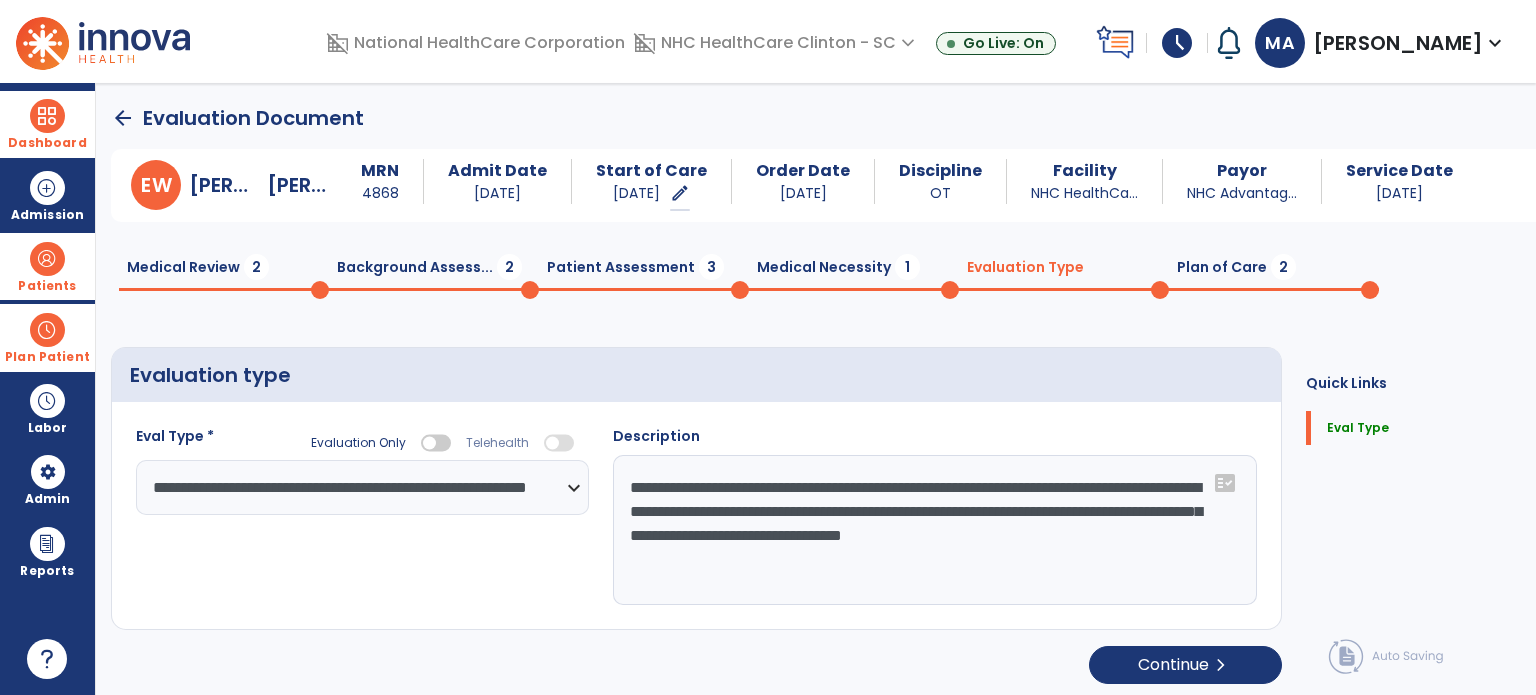 click on "**********" 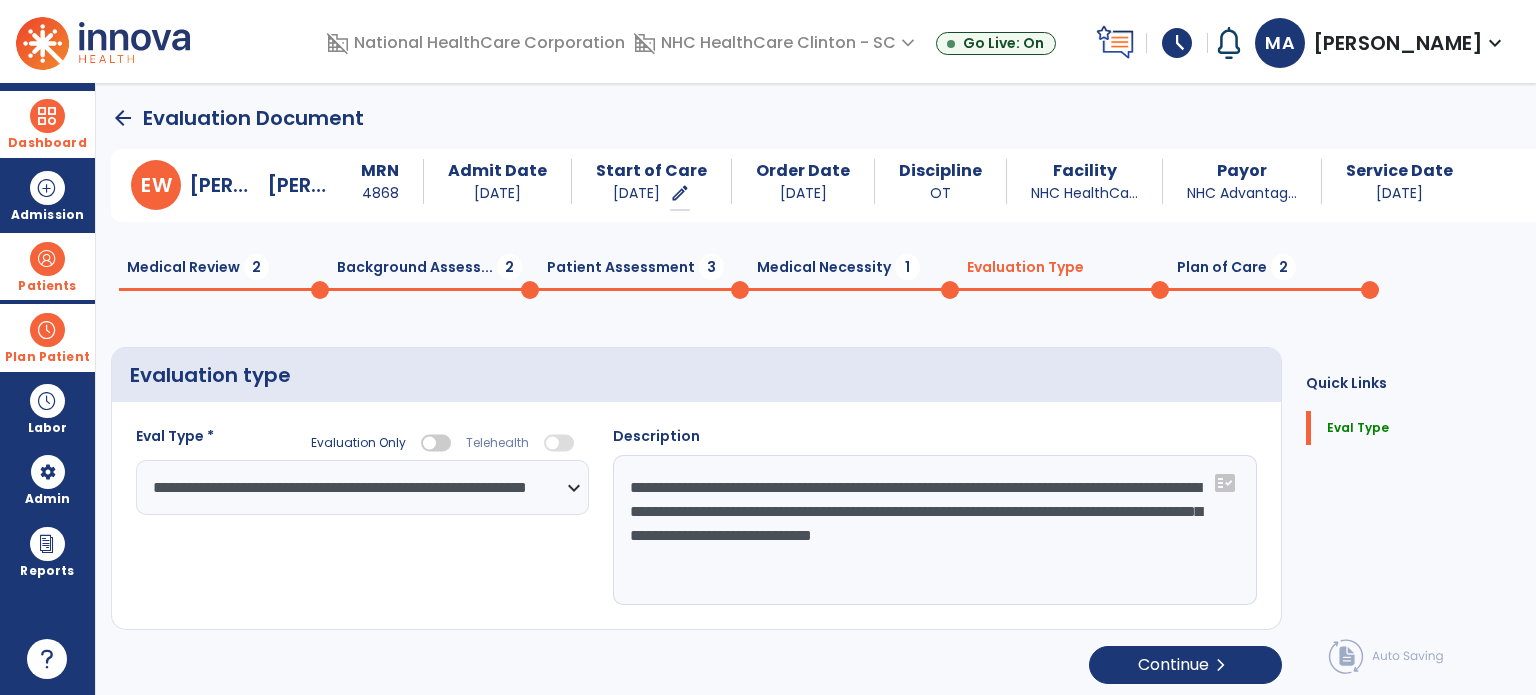click on "**********" 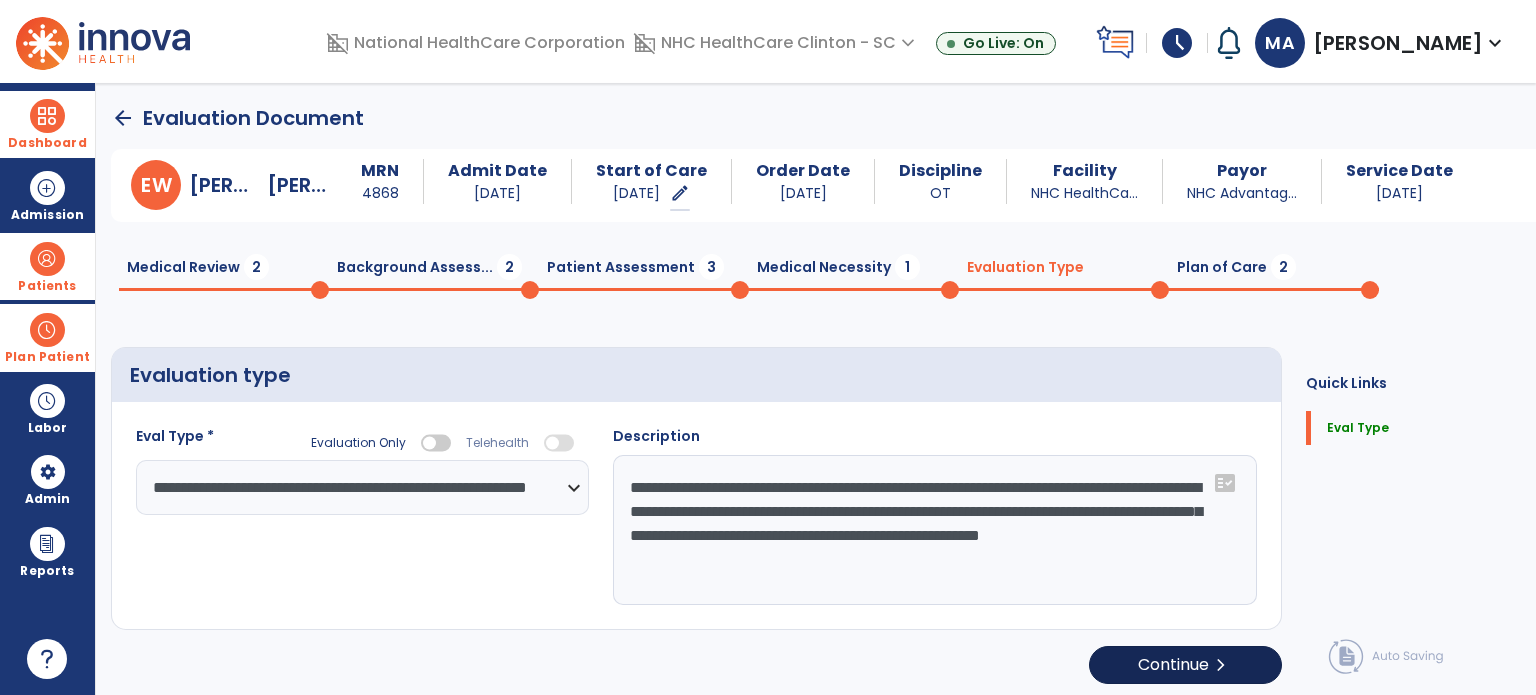 type on "**********" 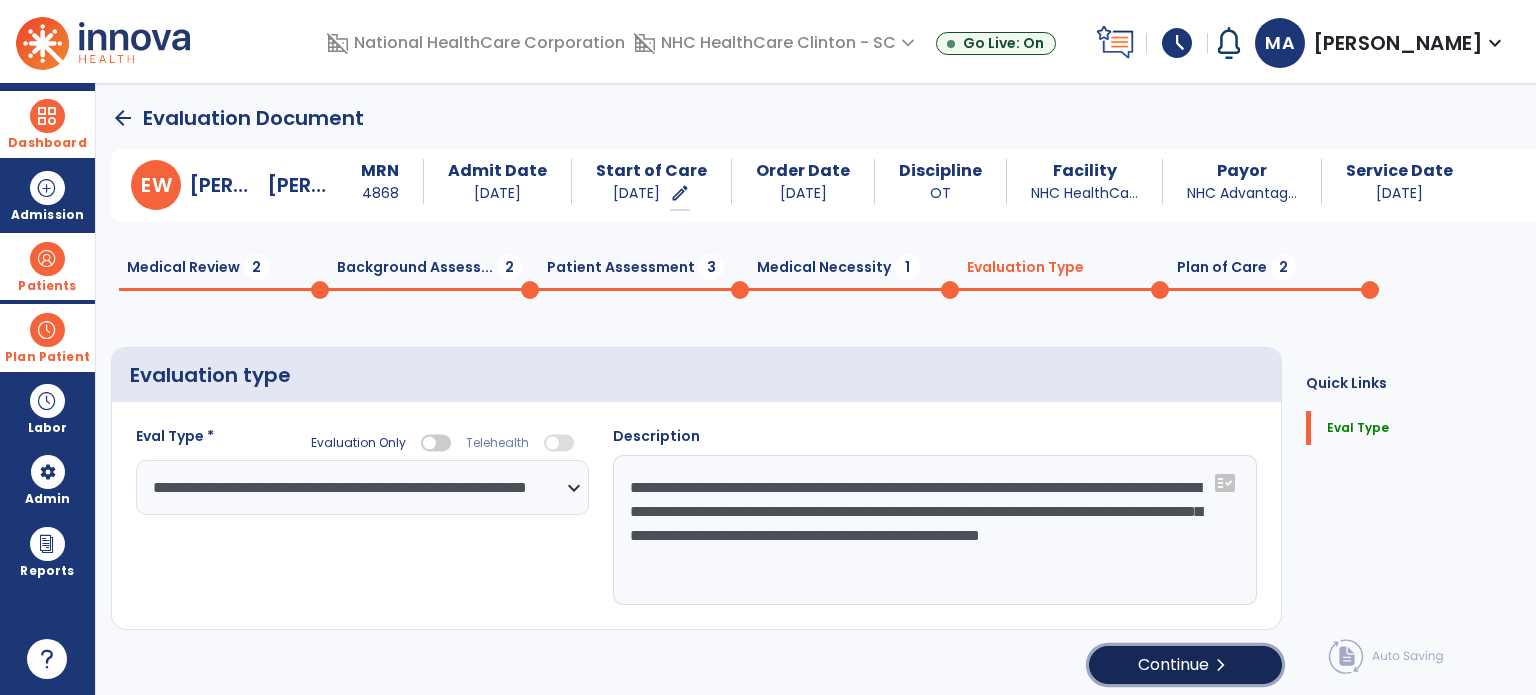 click on "Continue  chevron_right" 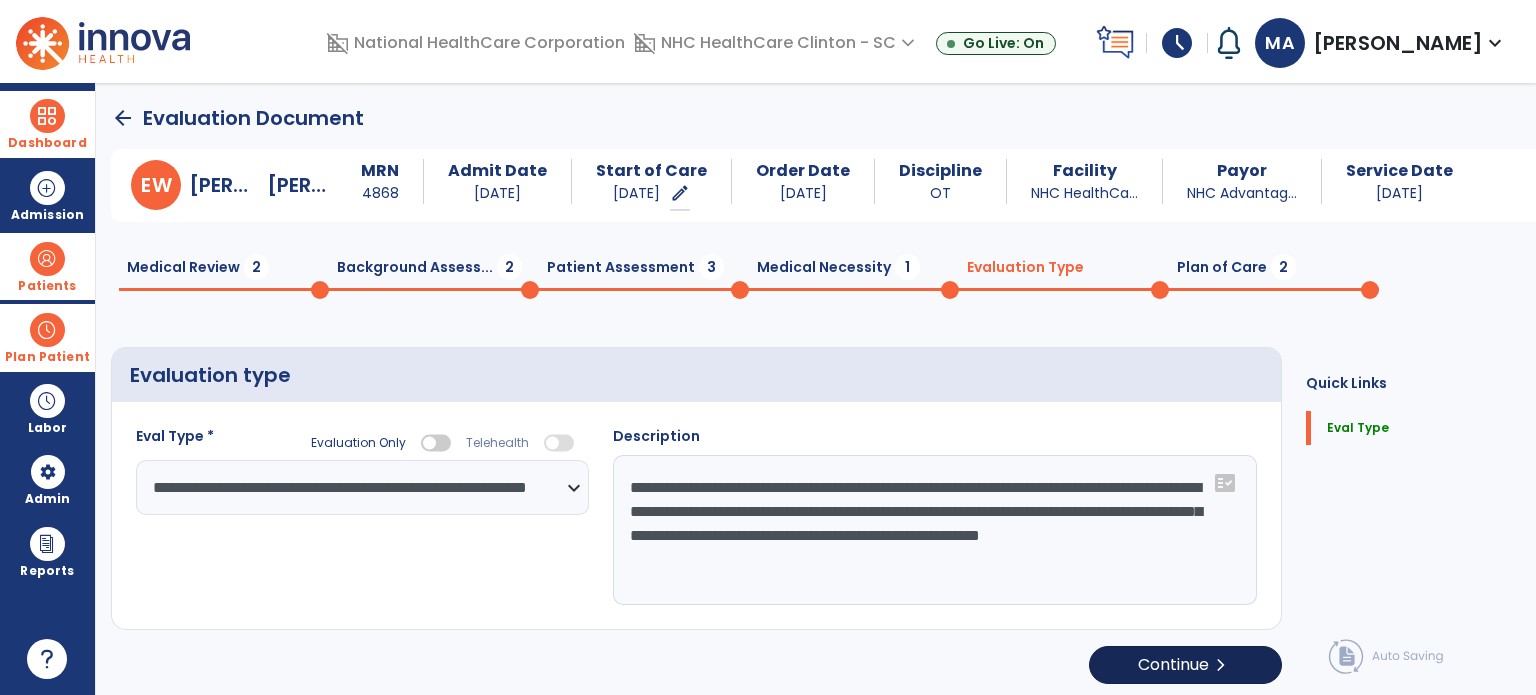 select on "**" 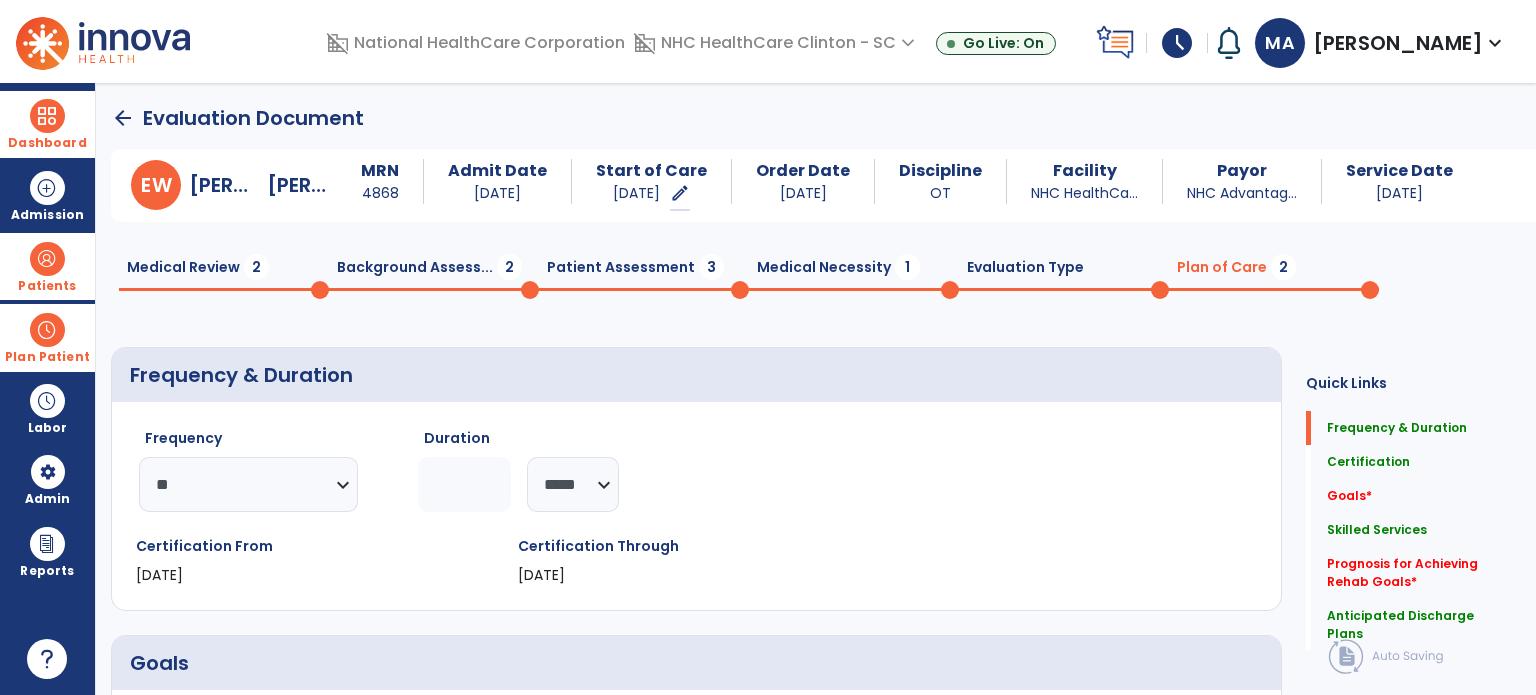 click on "Medical Necessity  1" 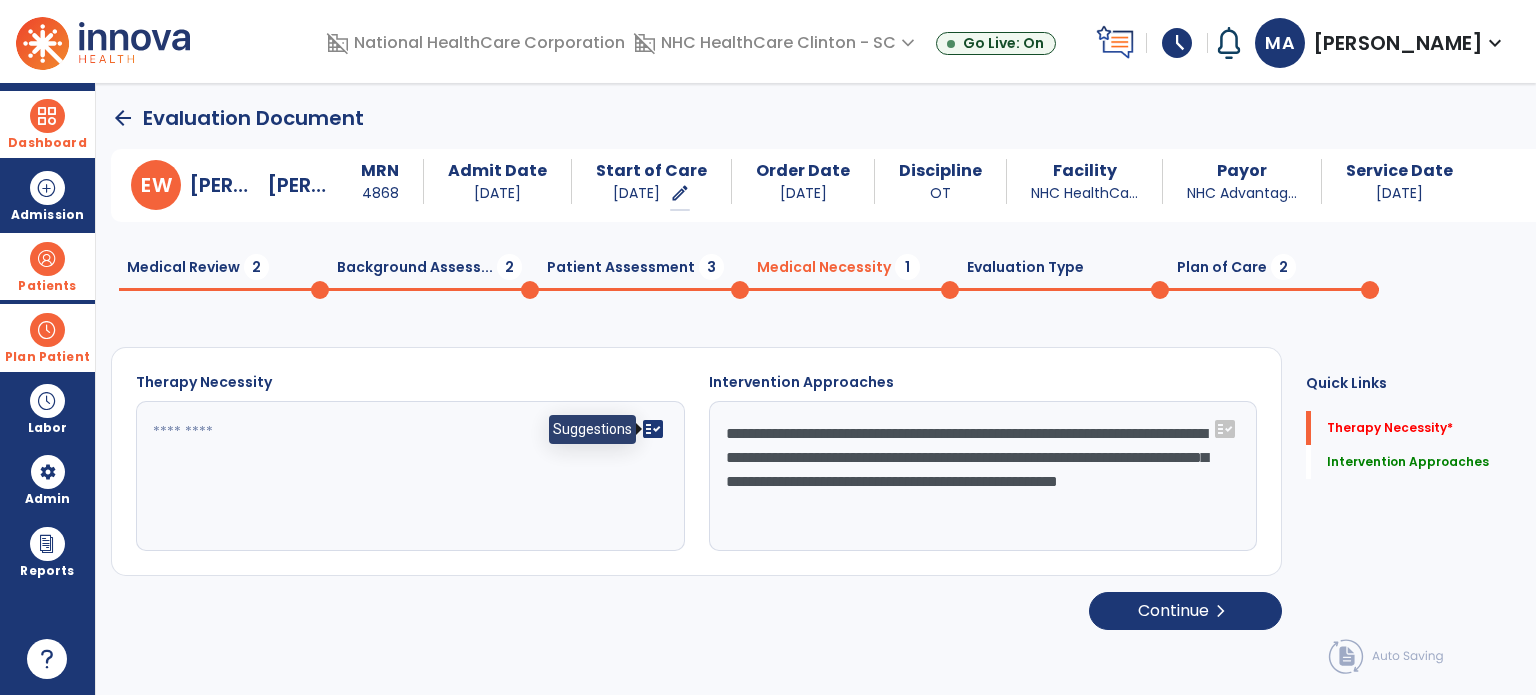 click on "fact_check" 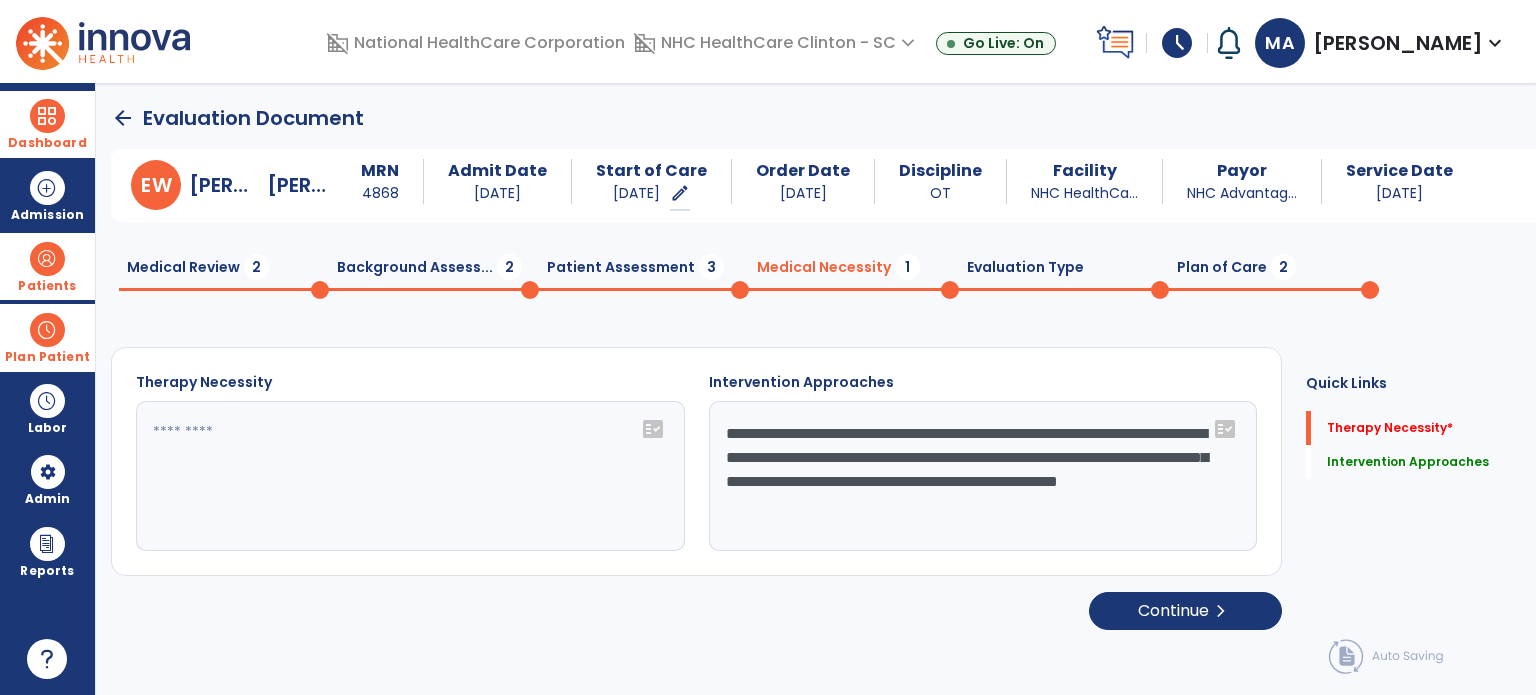 click on "fact_check" 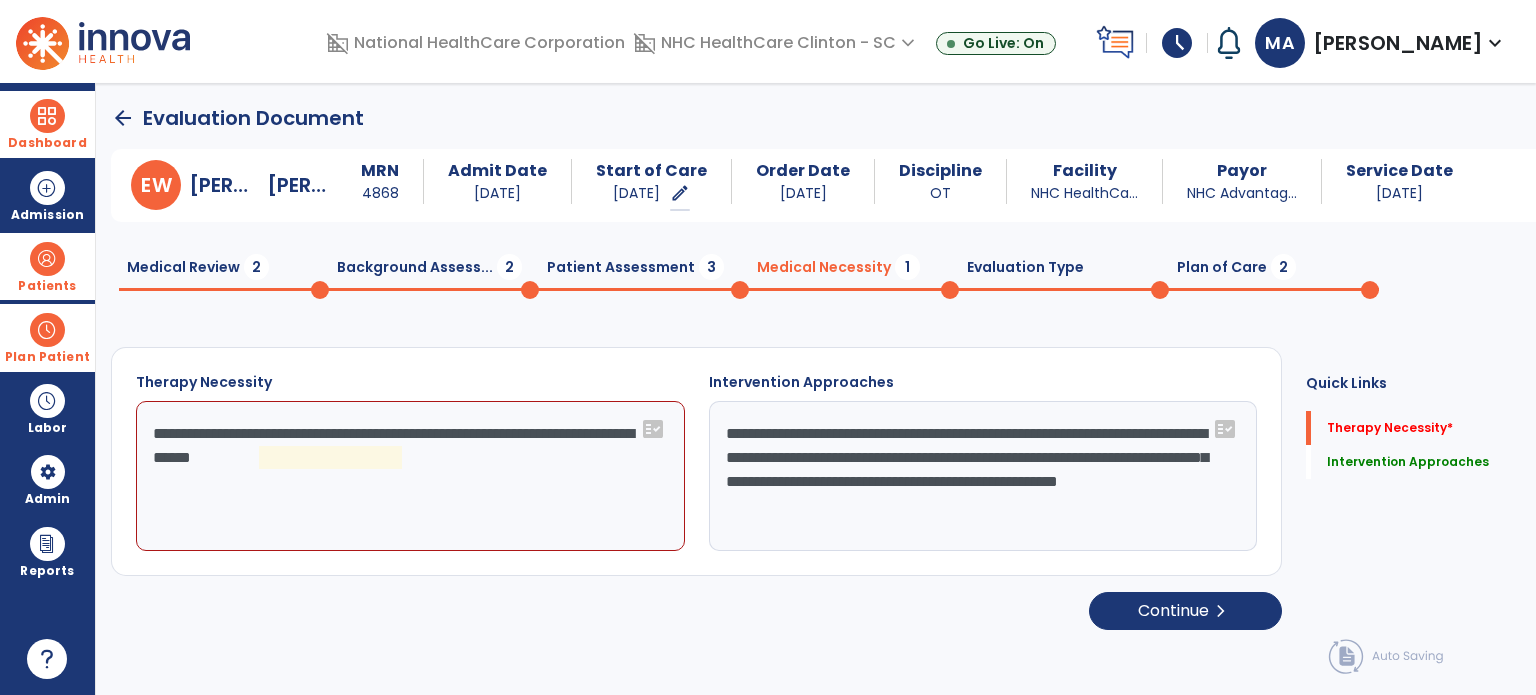 click on "**********" 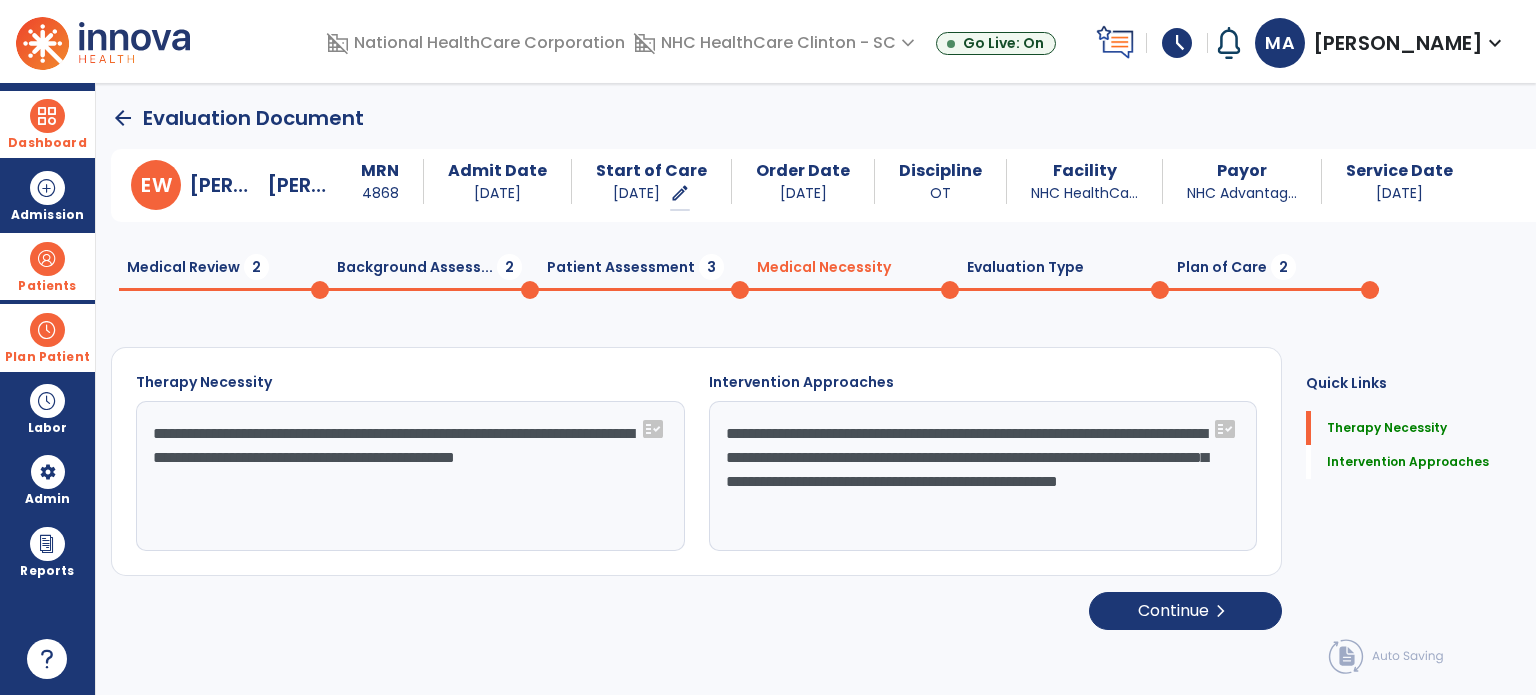 type on "**********" 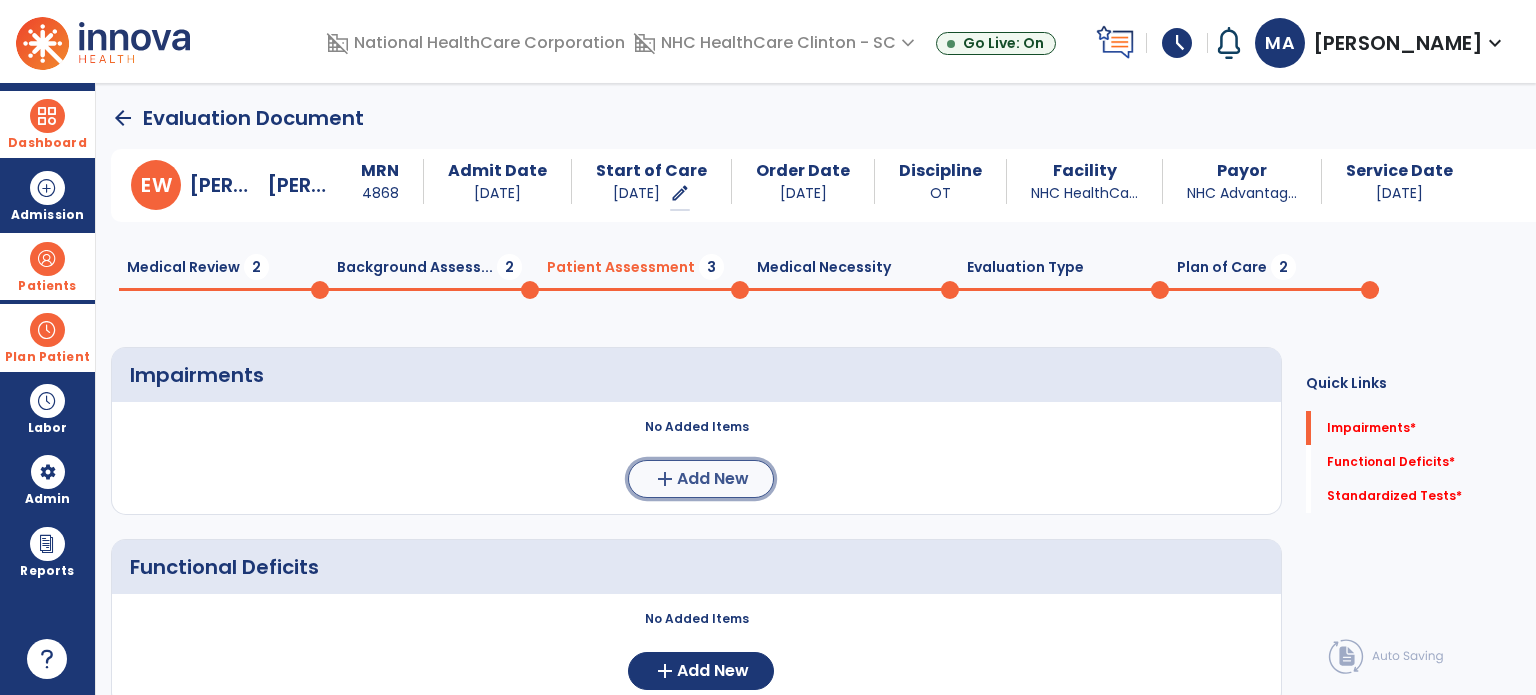 click on "Add New" 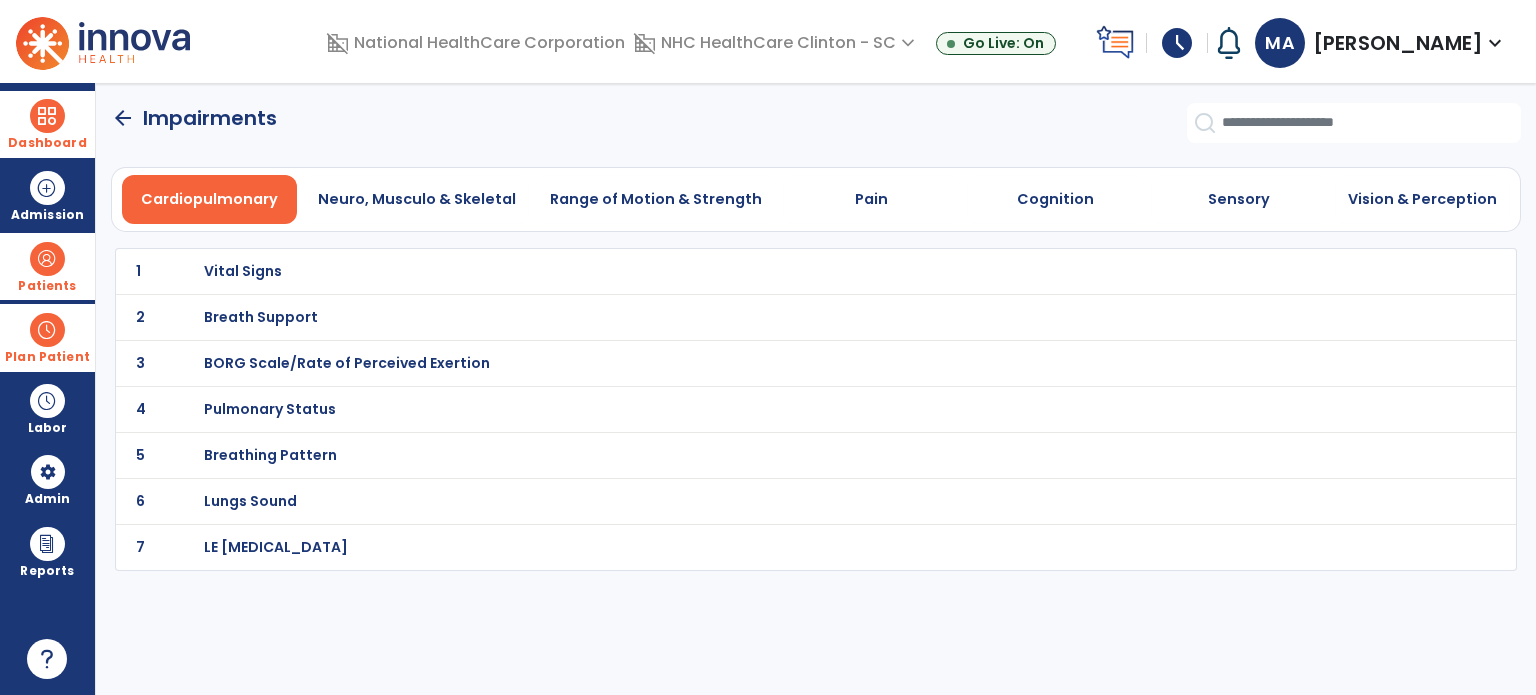 click on "Vital Signs" at bounding box center (243, 271) 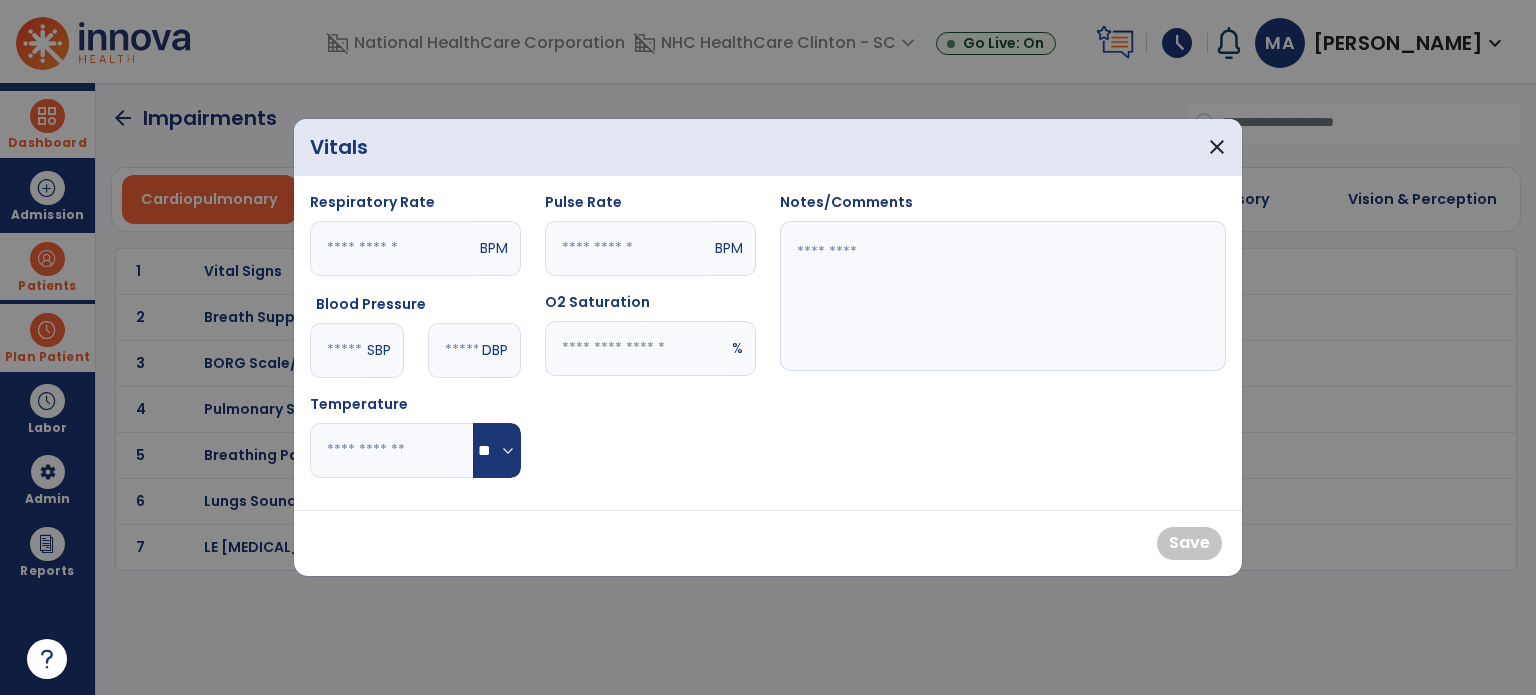 click on "SBP" at bounding box center [383, 350] 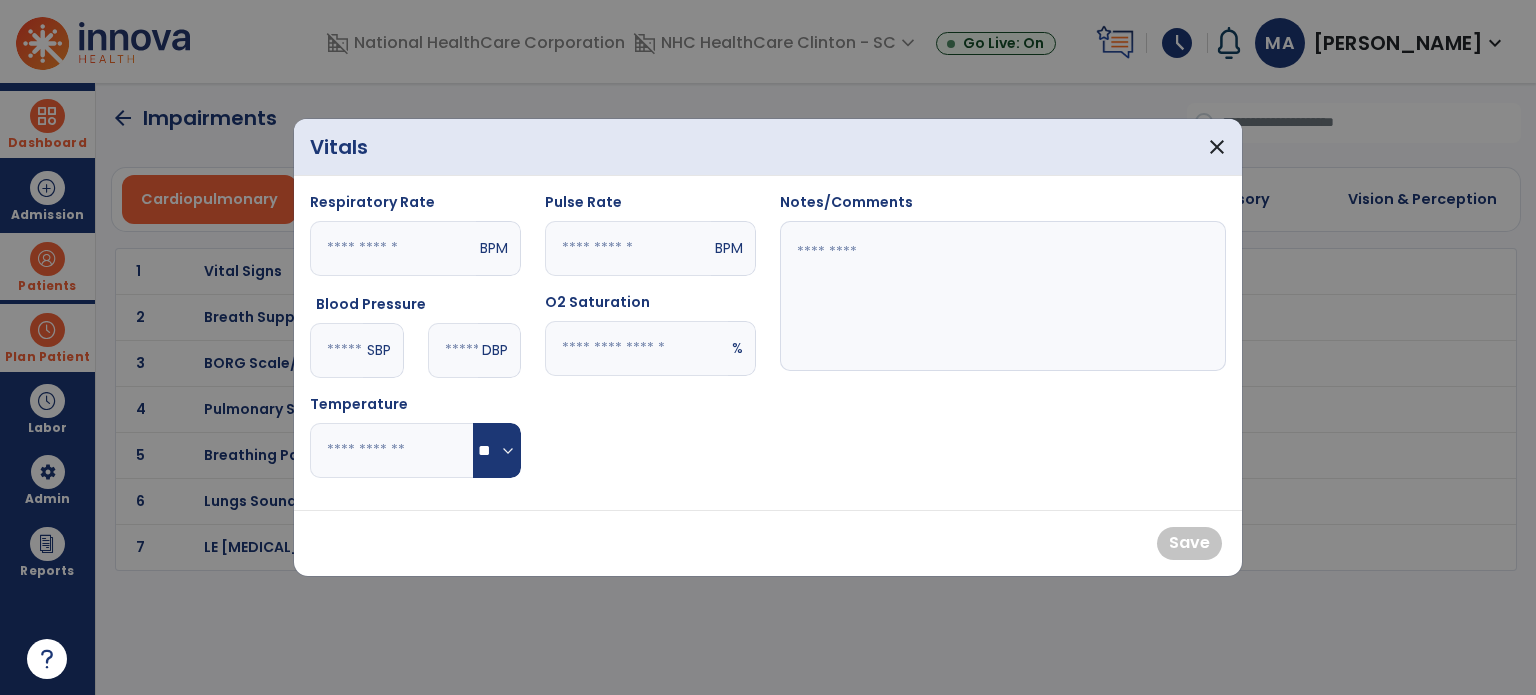 click at bounding box center (336, 350) 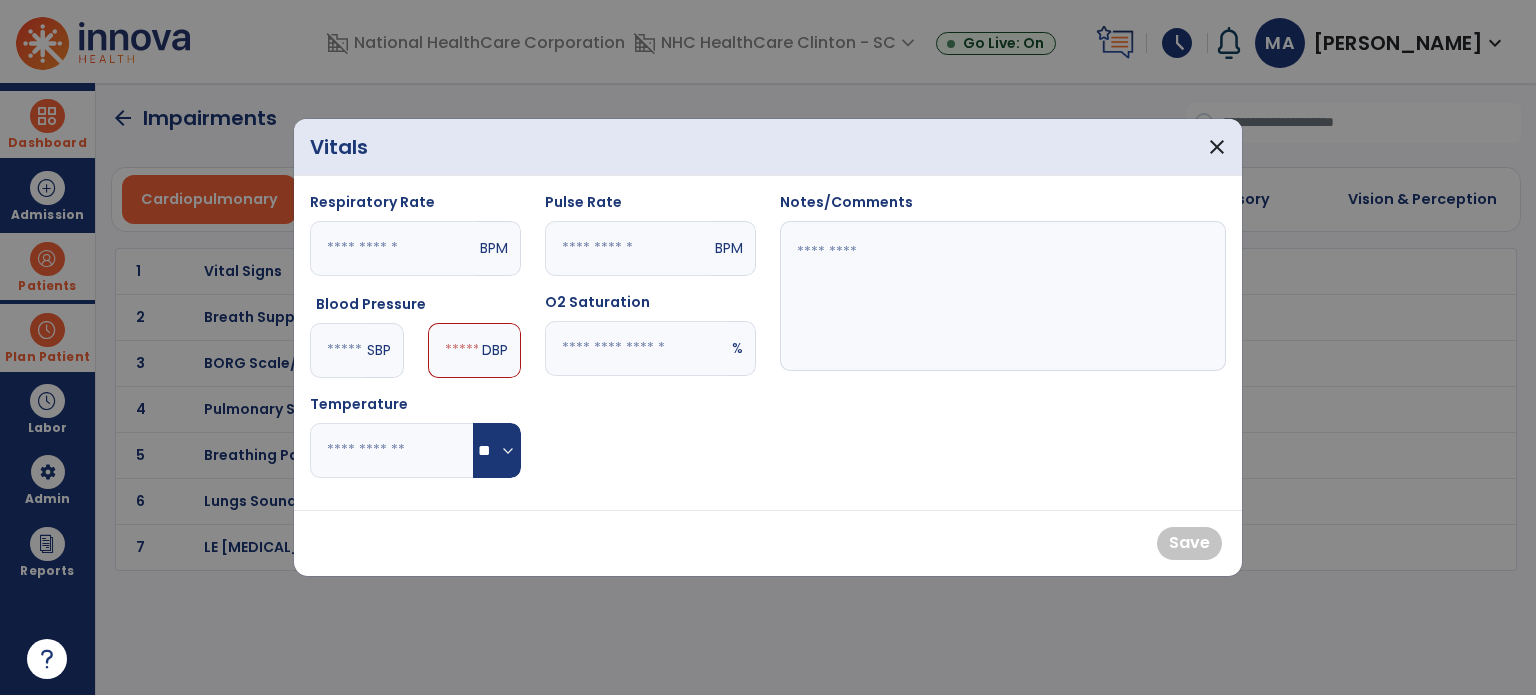 type on "***" 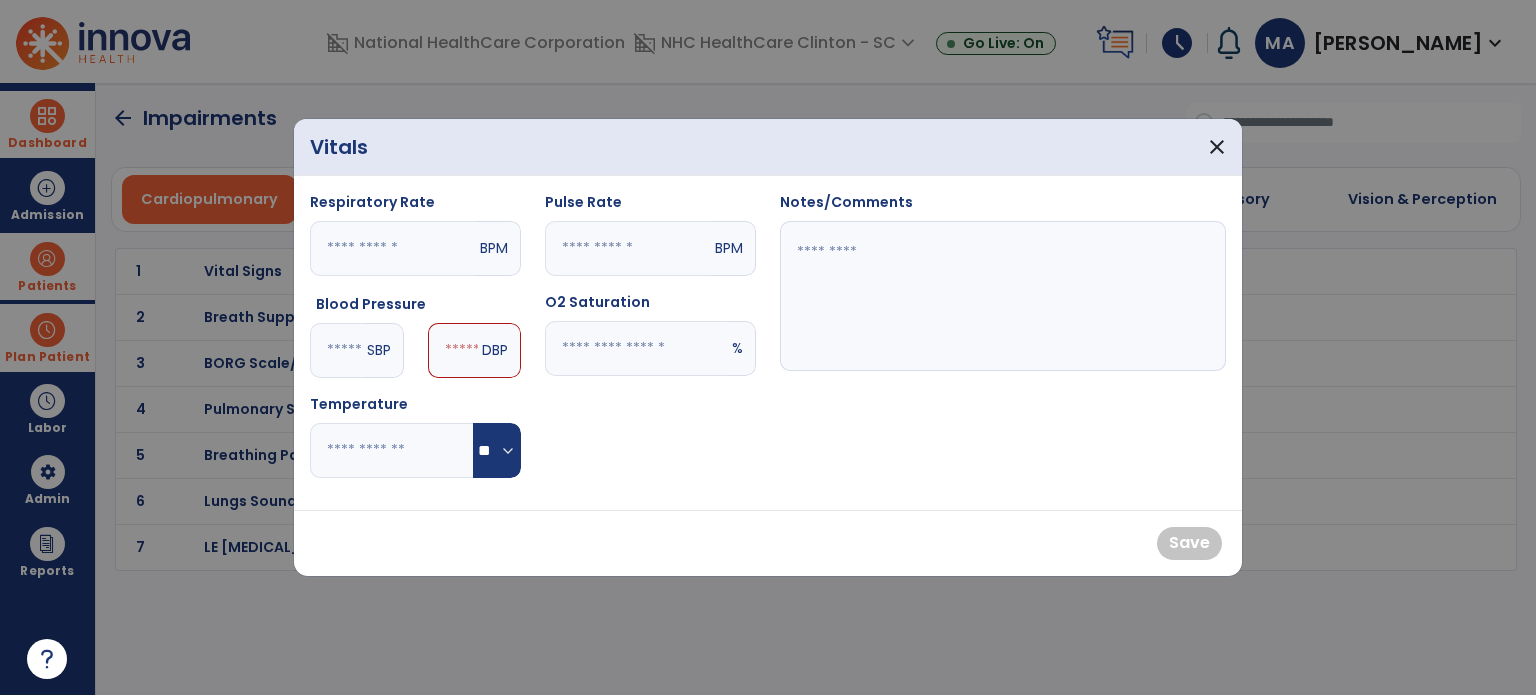 click at bounding box center (453, 350) 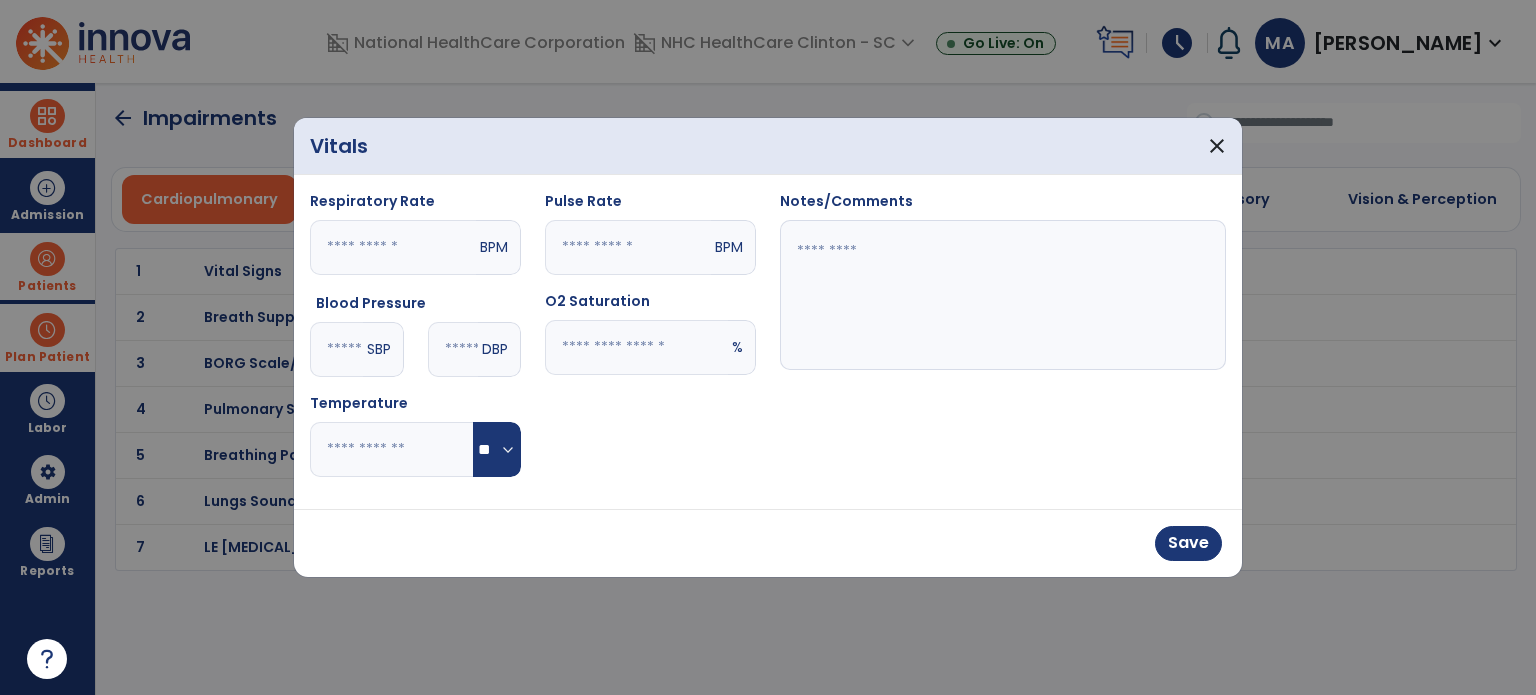 type on "**" 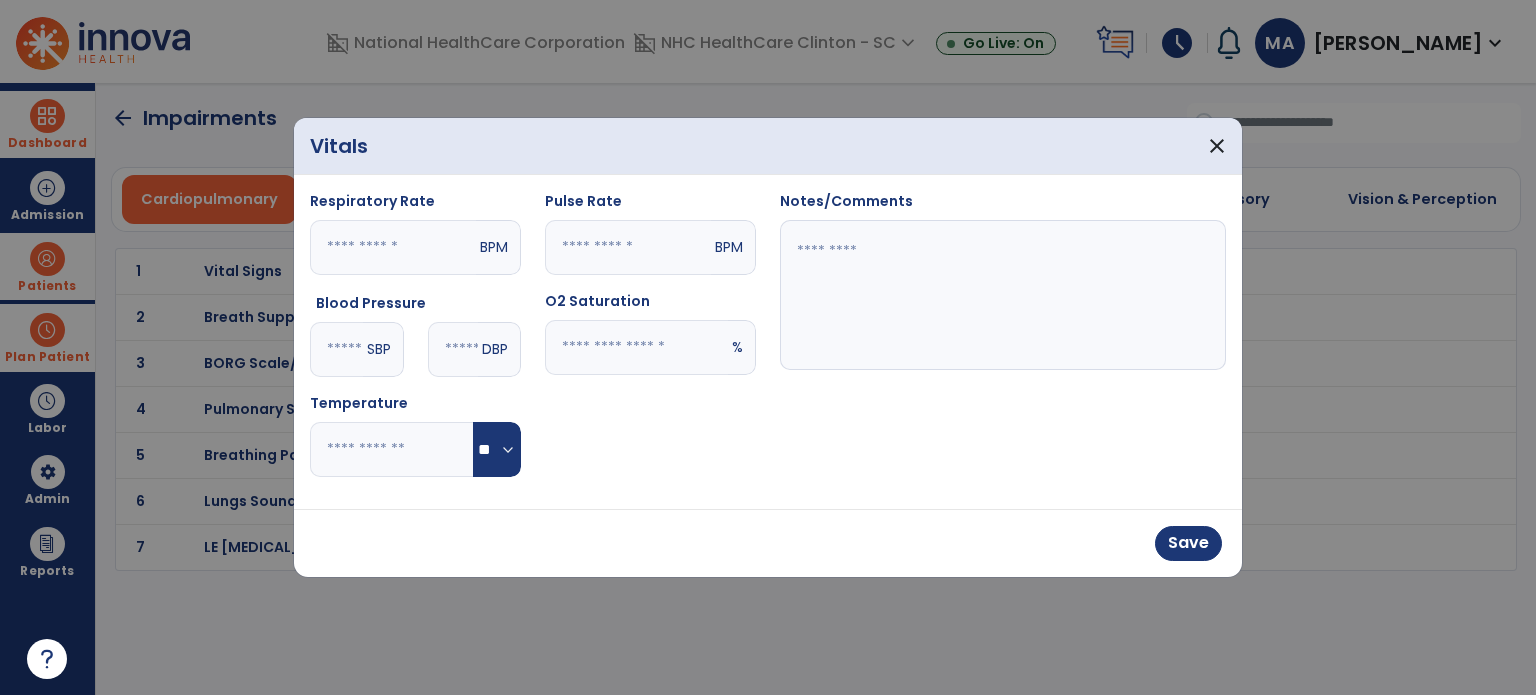click at bounding box center [628, 247] 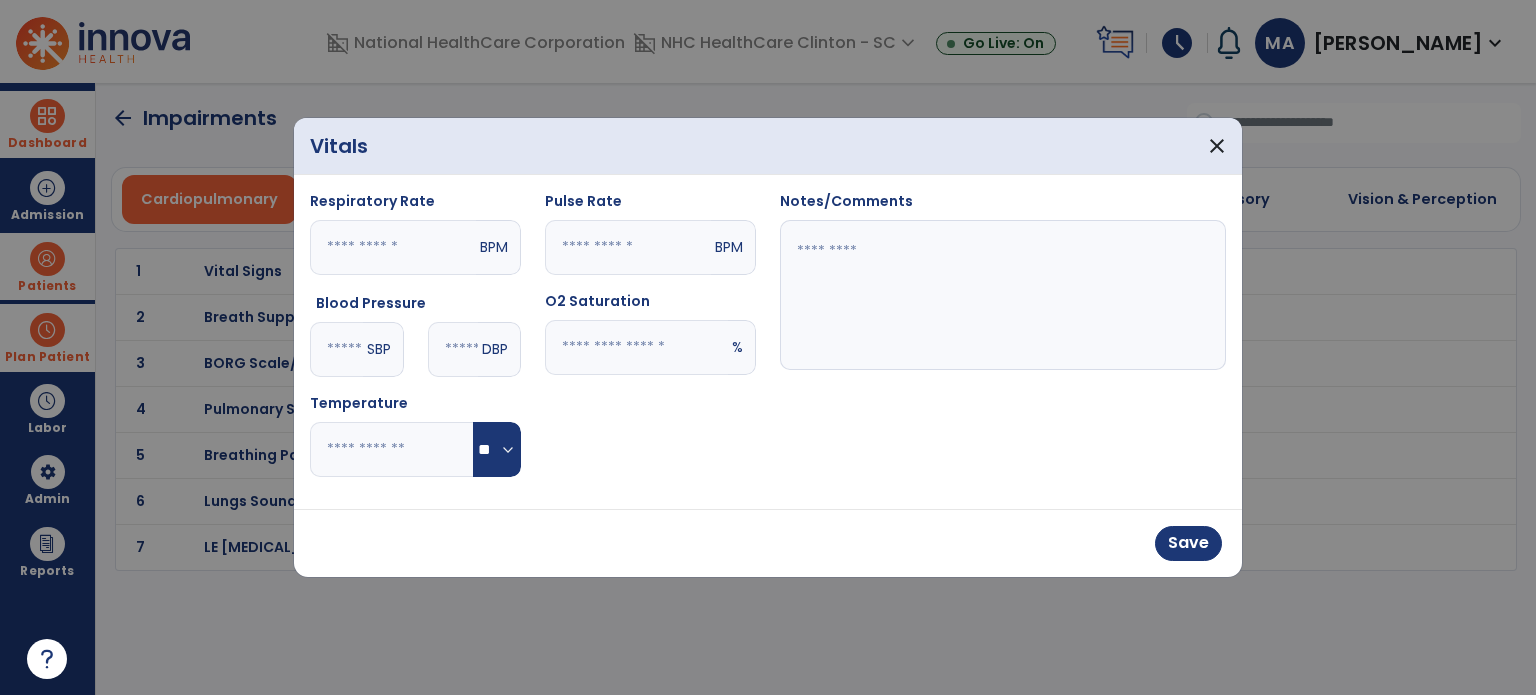 type on "**" 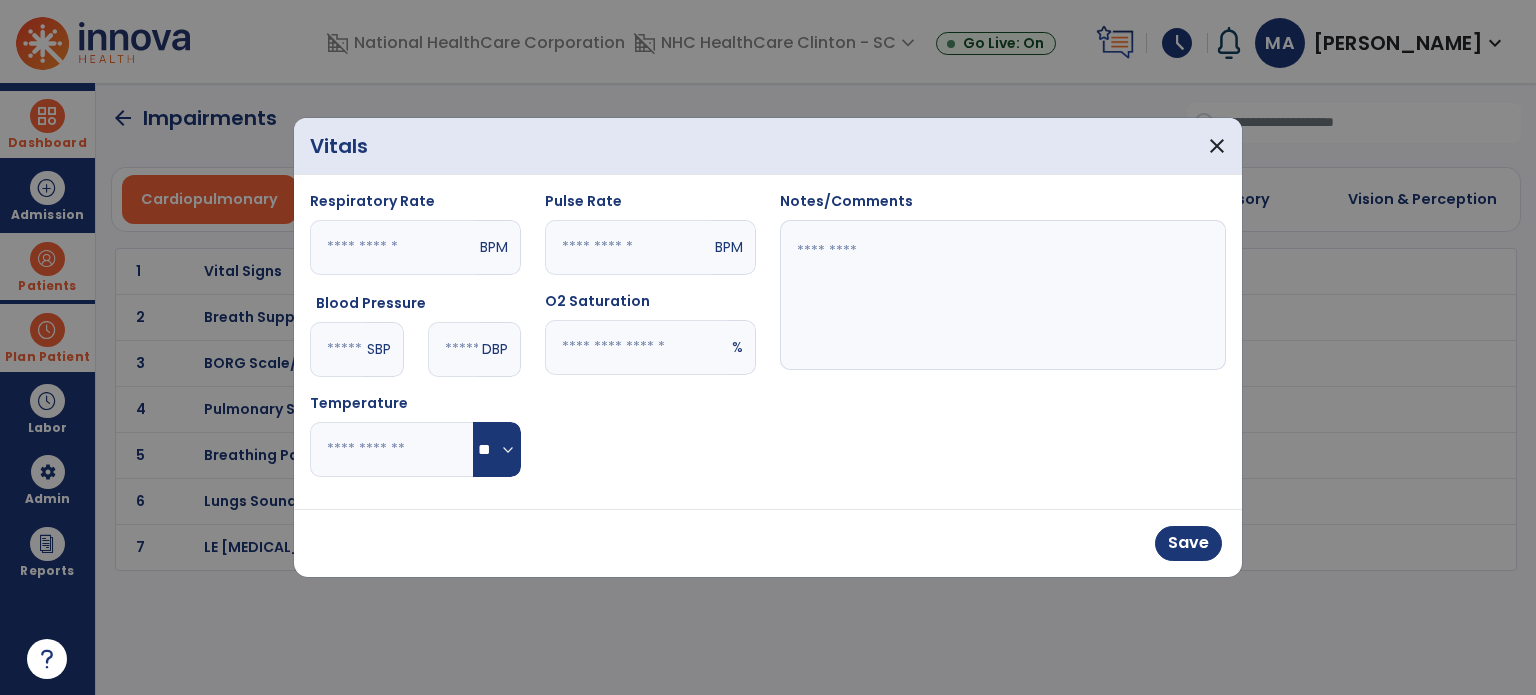 click at bounding box center (636, 347) 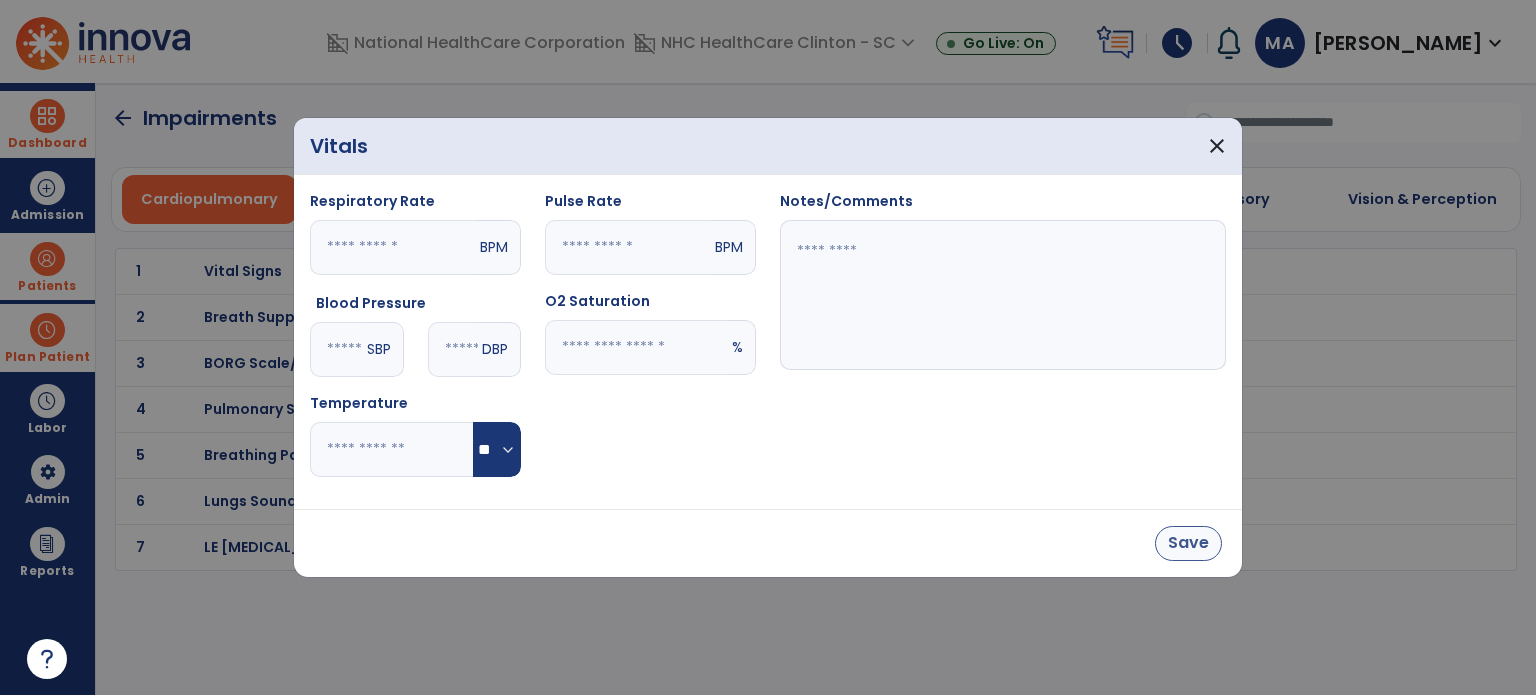 type on "**" 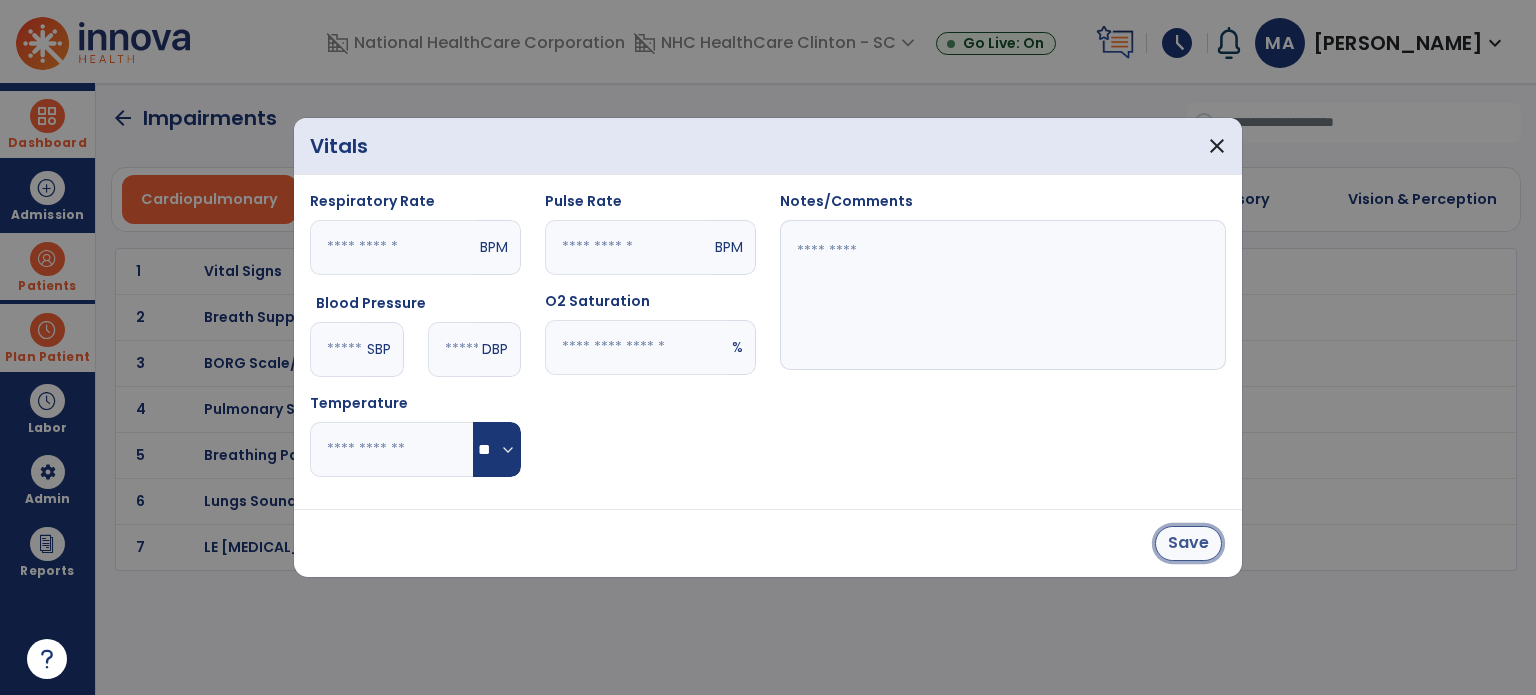 click on "Save" at bounding box center [1188, 543] 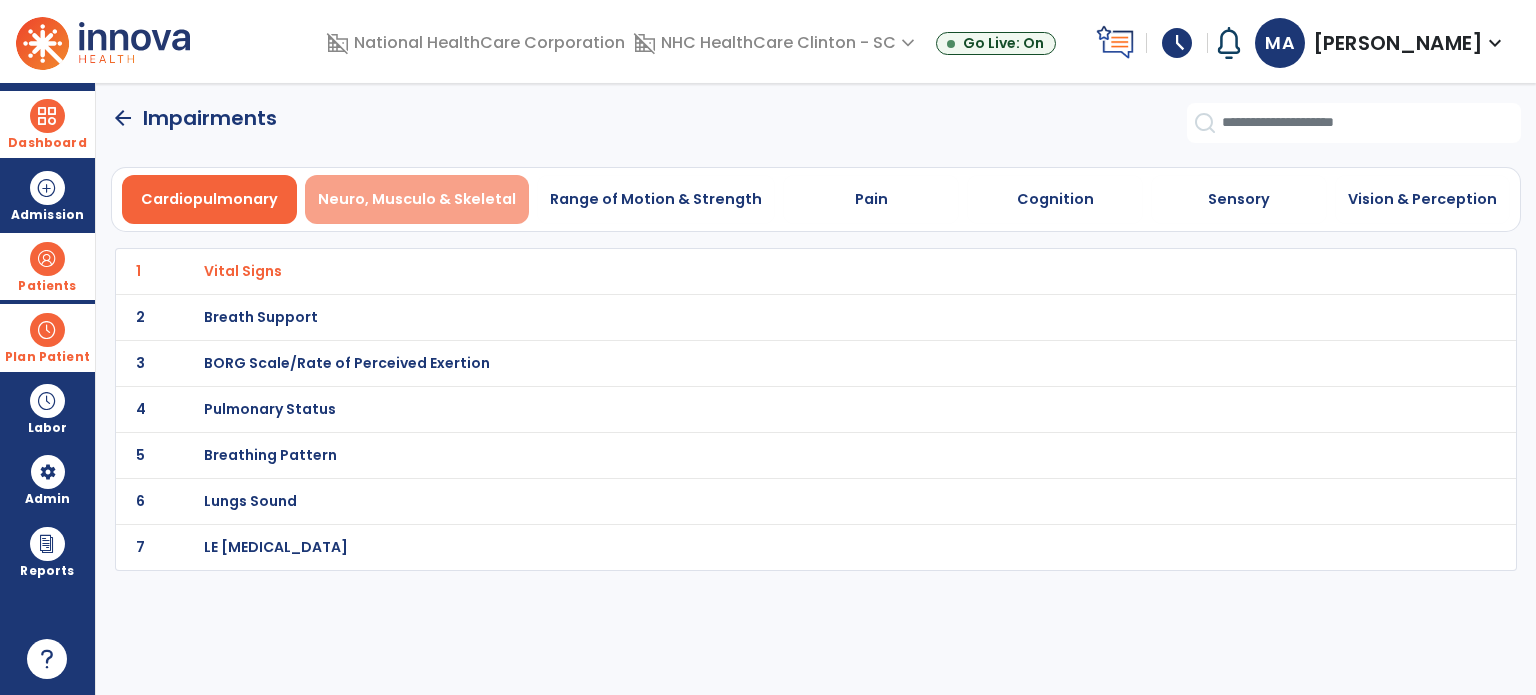 click on "Neuro, Musculo & Skeletal" at bounding box center [417, 199] 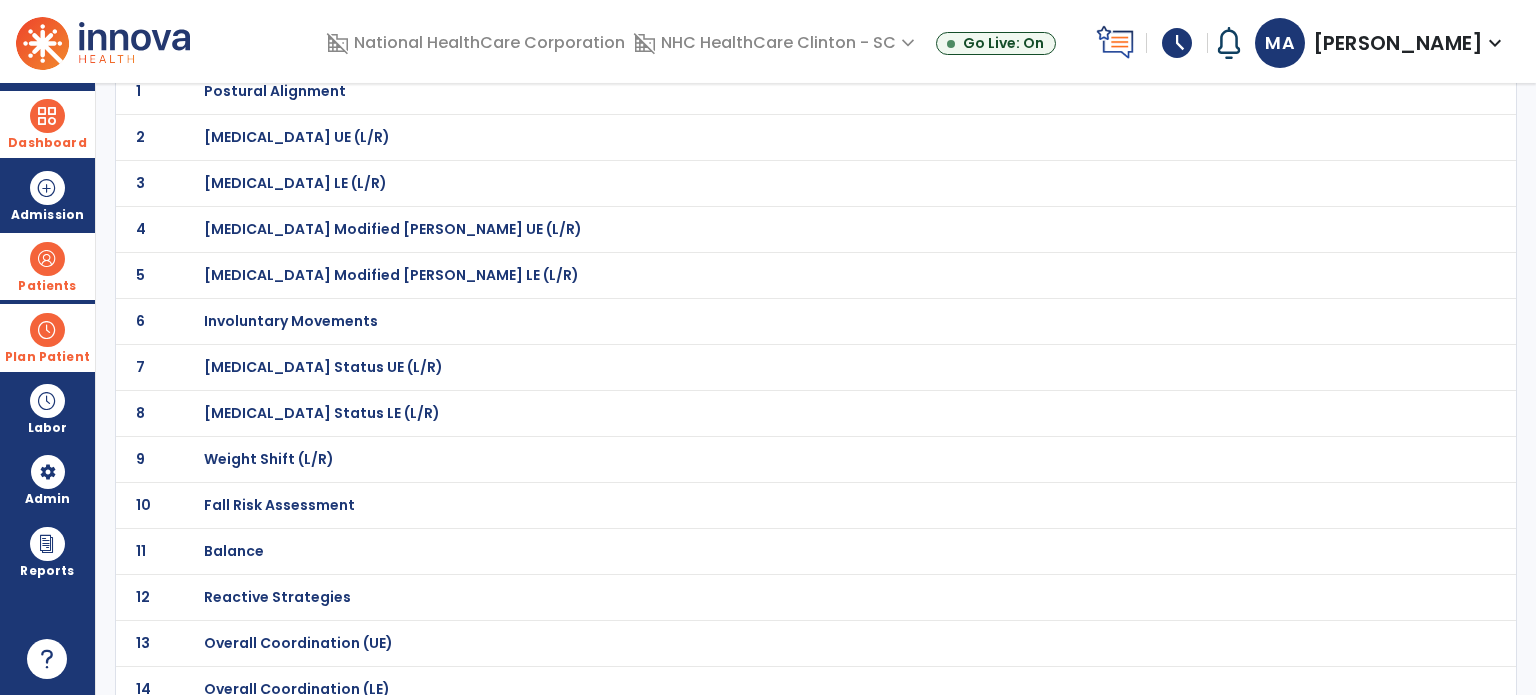 scroll, scrollTop: 200, scrollLeft: 0, axis: vertical 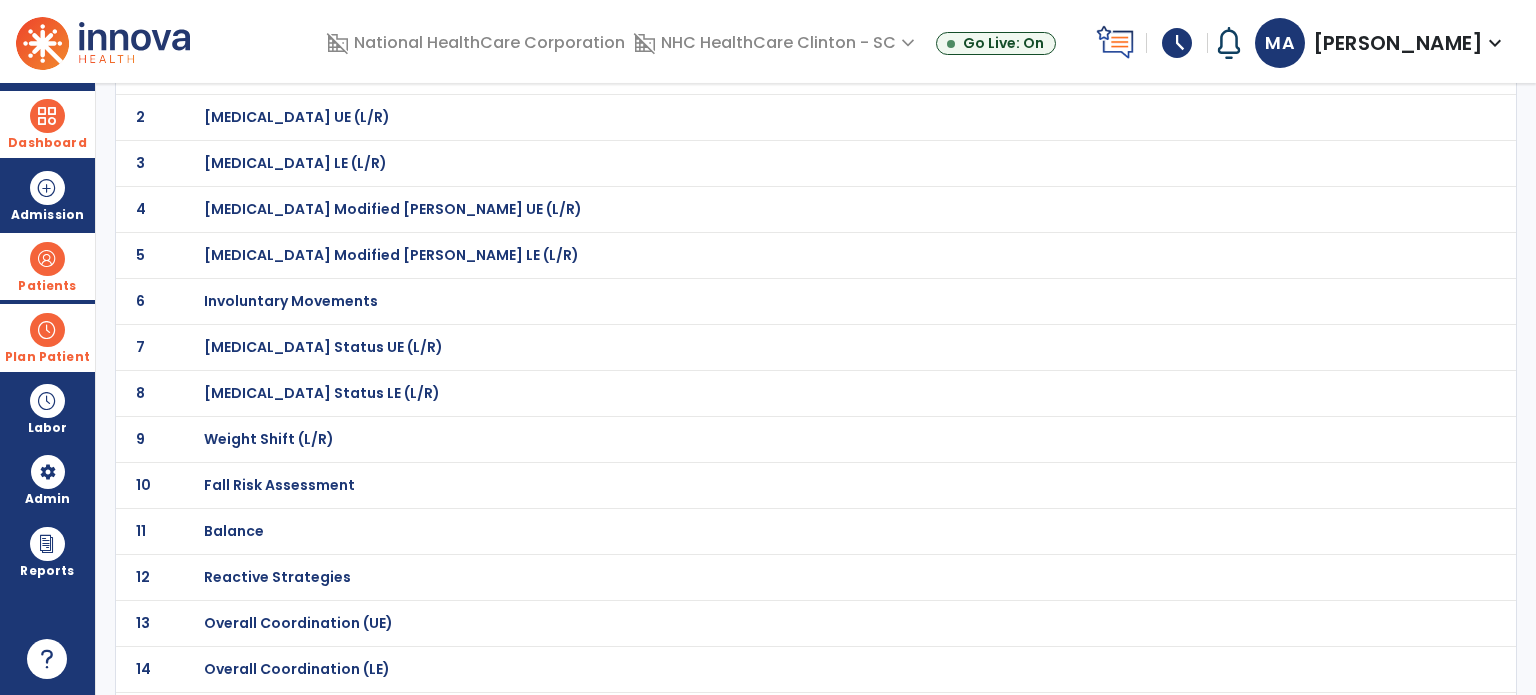 click on "Balance" at bounding box center [275, 71] 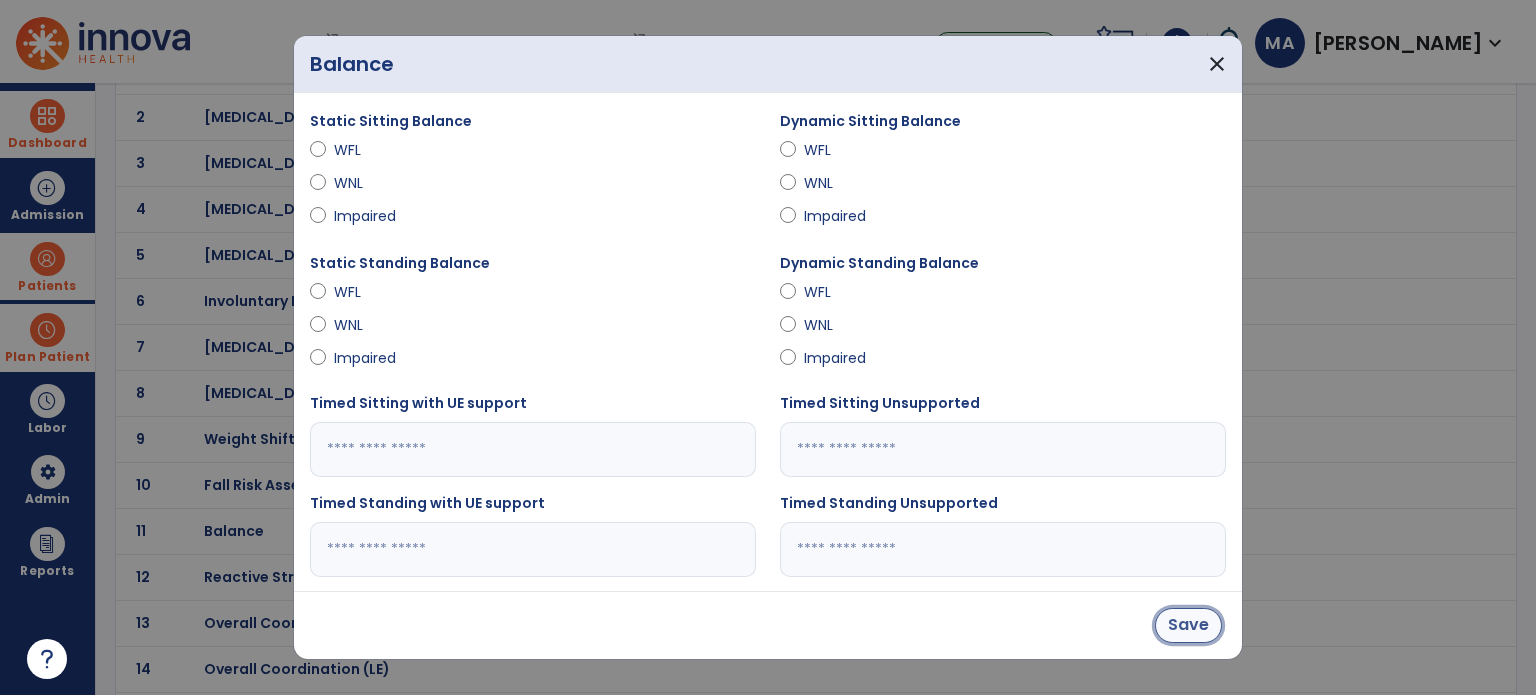 click on "Save" at bounding box center [1188, 625] 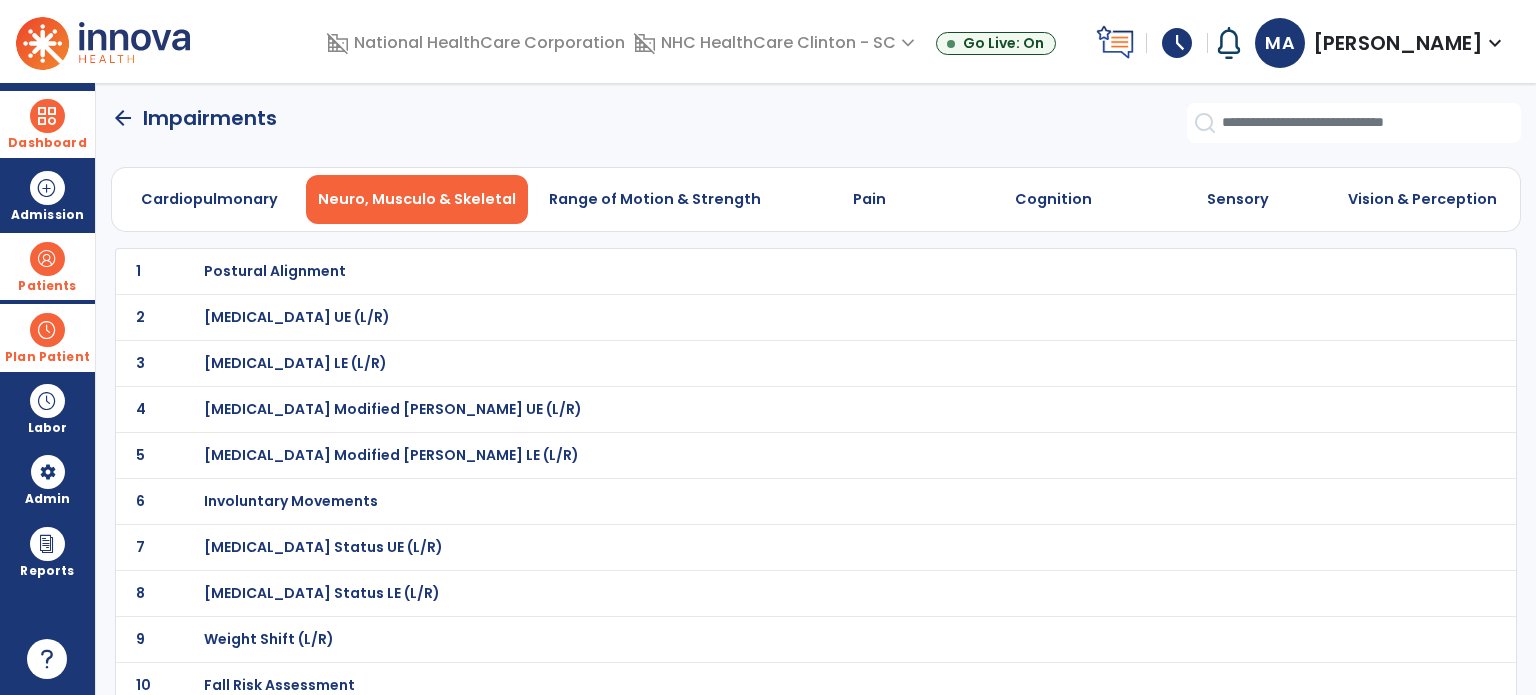 scroll, scrollTop: 200, scrollLeft: 0, axis: vertical 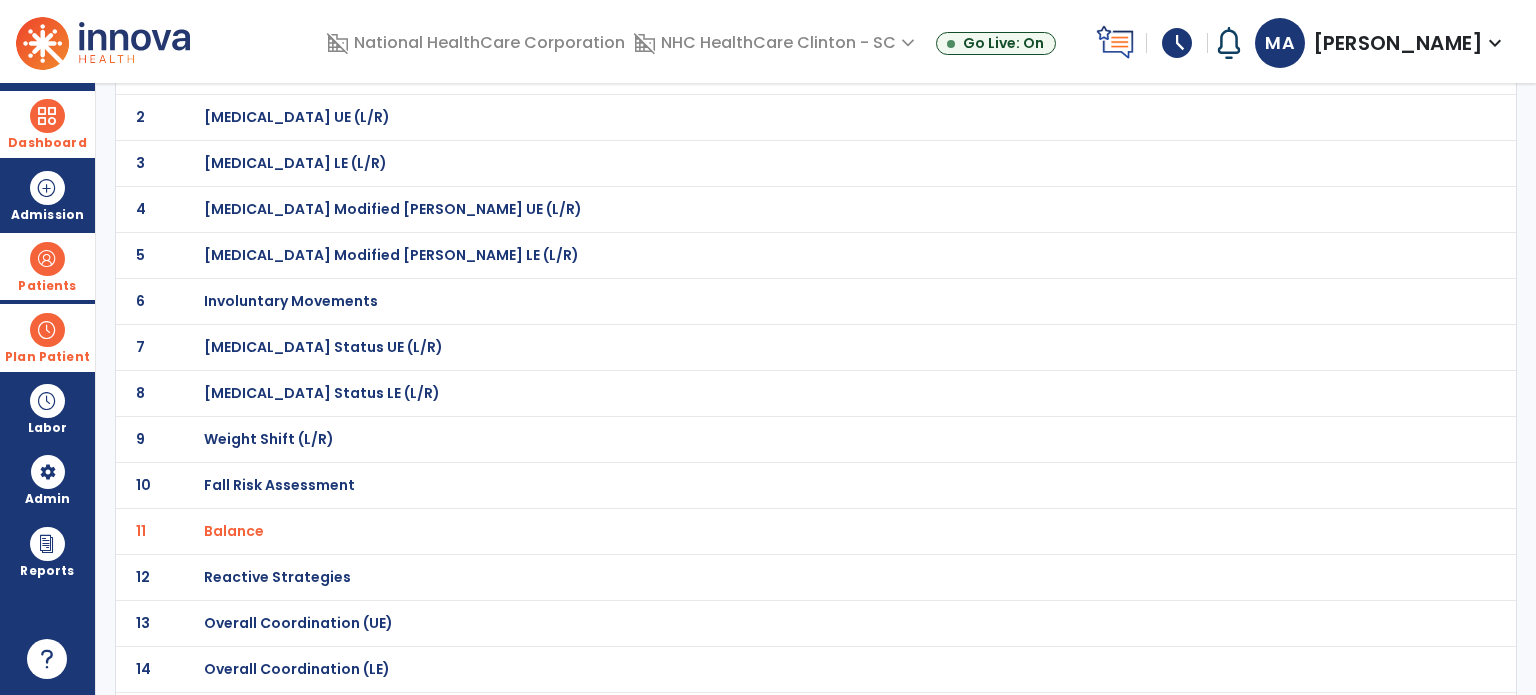 click on "Overall Coordination (UE)" at bounding box center [275, 71] 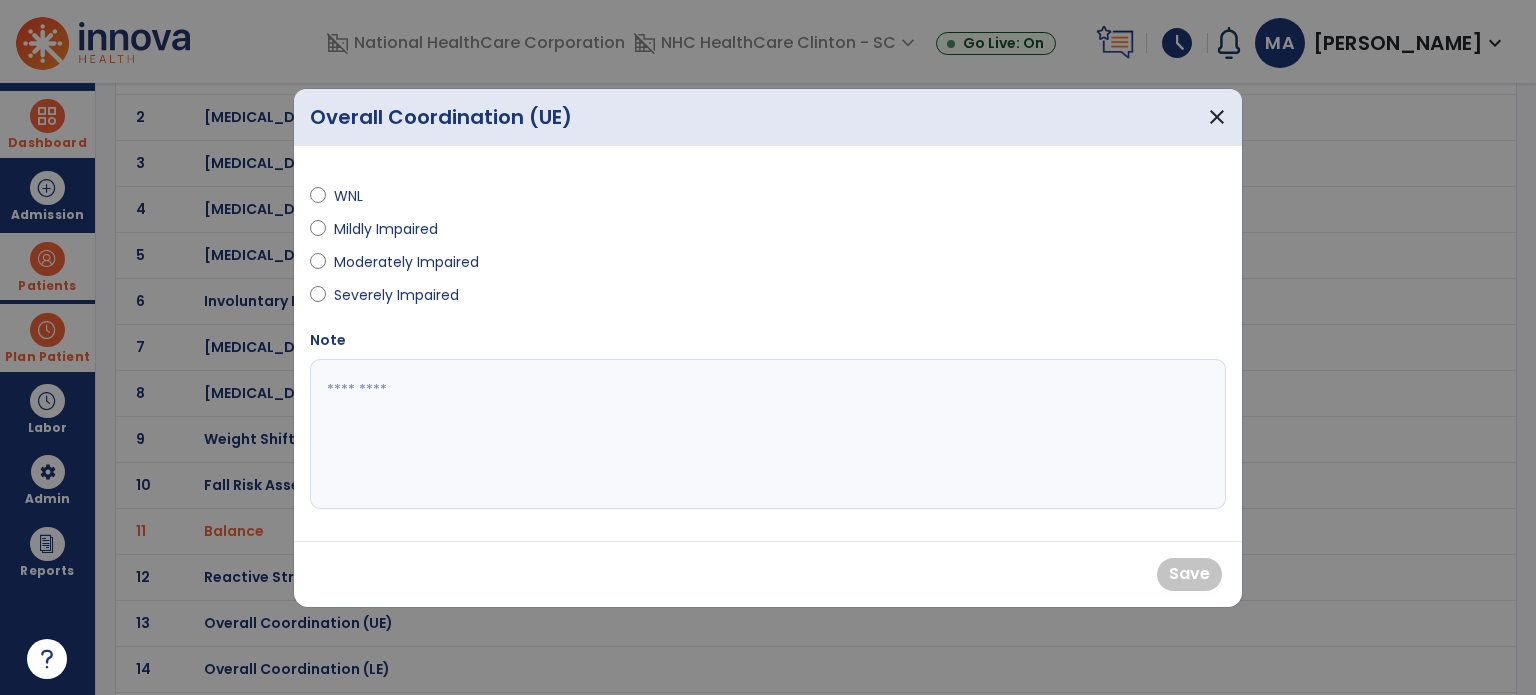 click at bounding box center (318, 266) 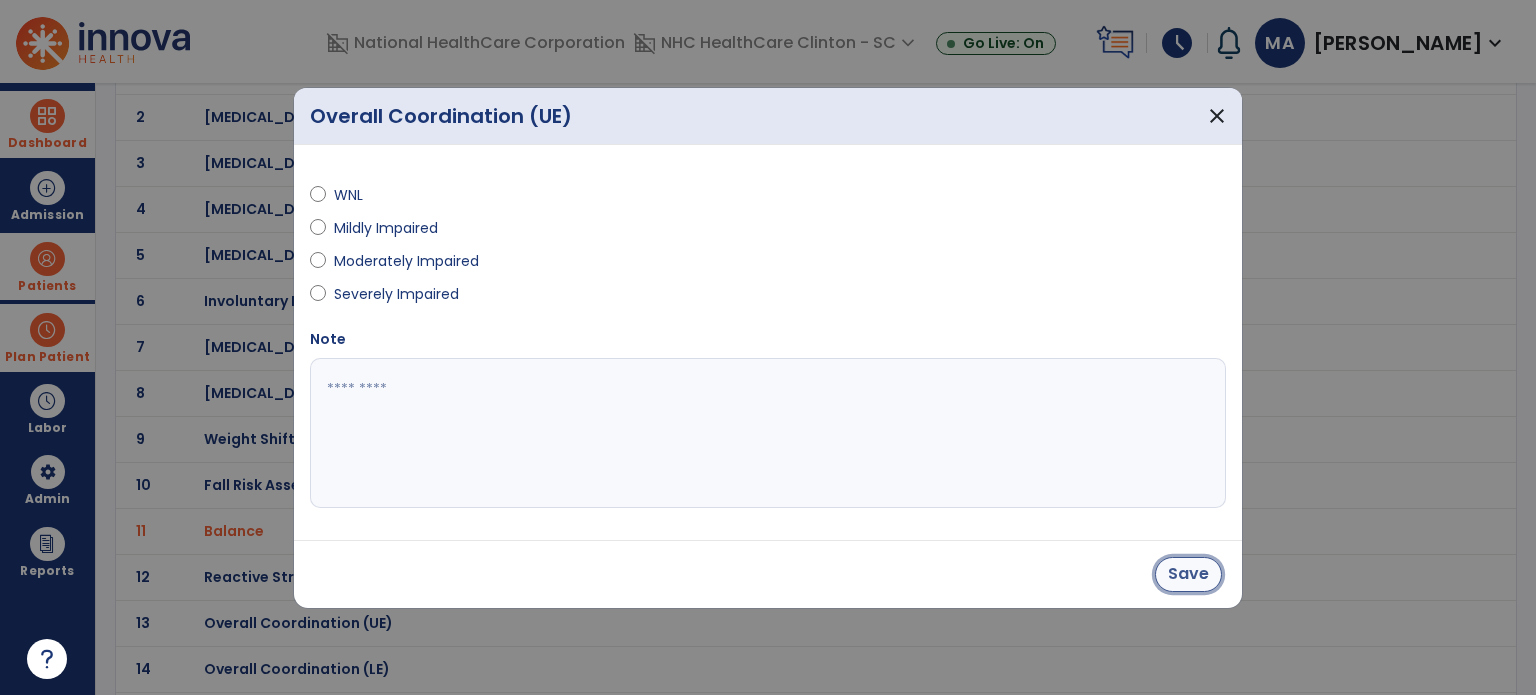 click on "Save" at bounding box center (1188, 574) 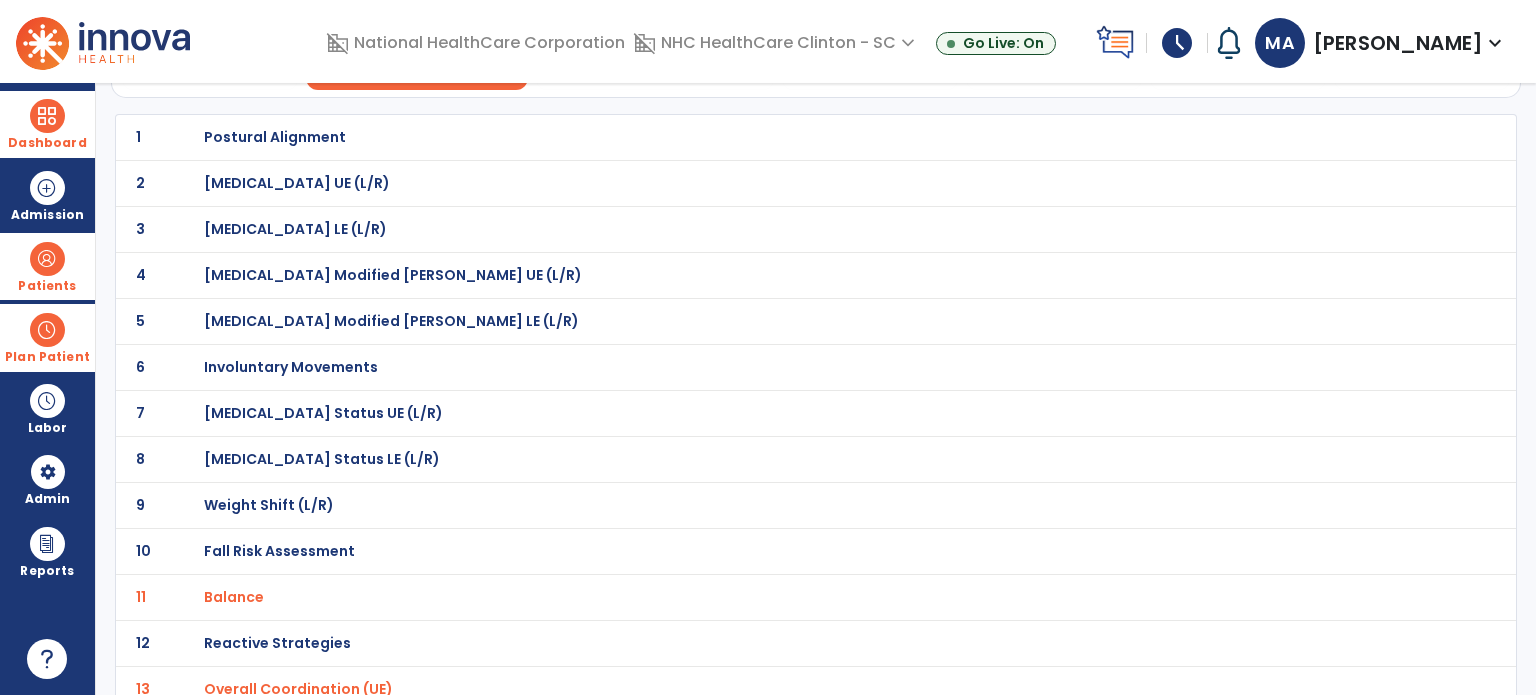 scroll, scrollTop: 7, scrollLeft: 0, axis: vertical 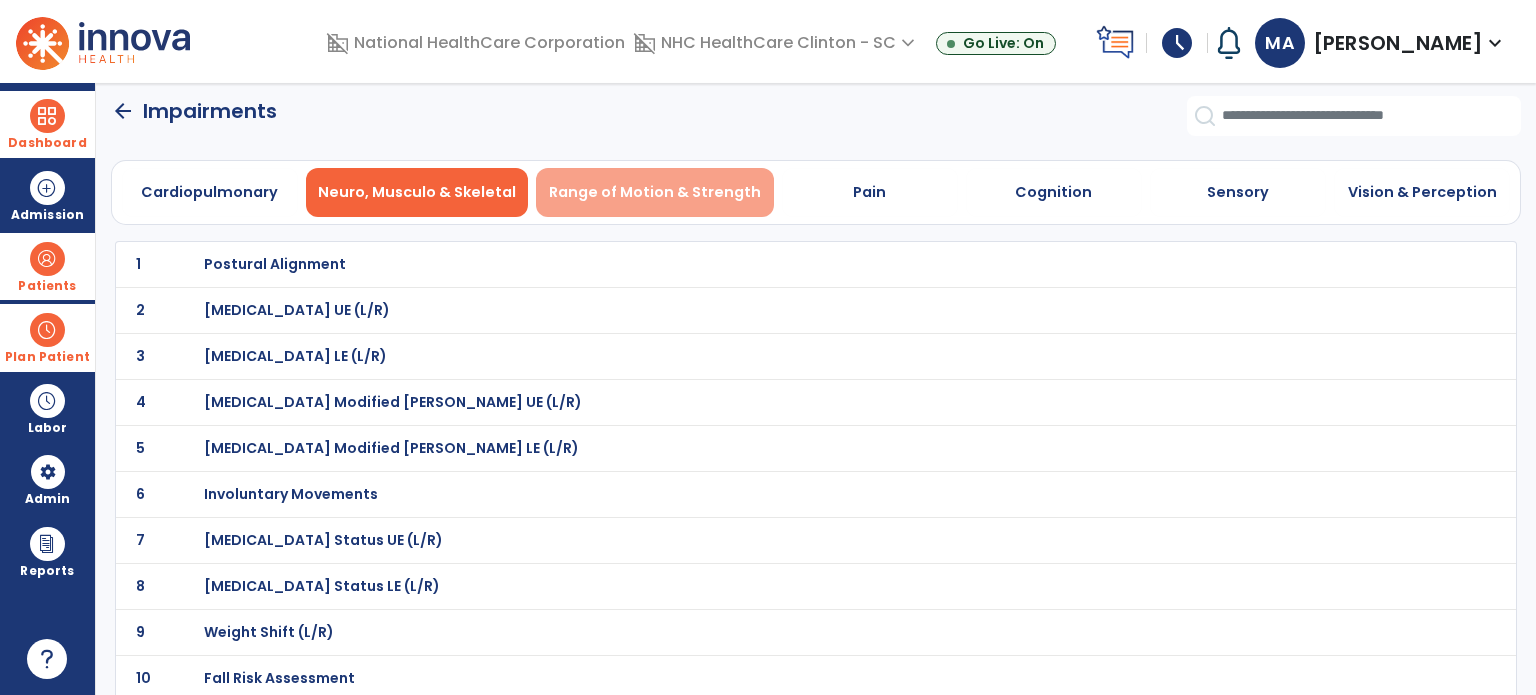 click on "Range of Motion & Strength" at bounding box center [655, 192] 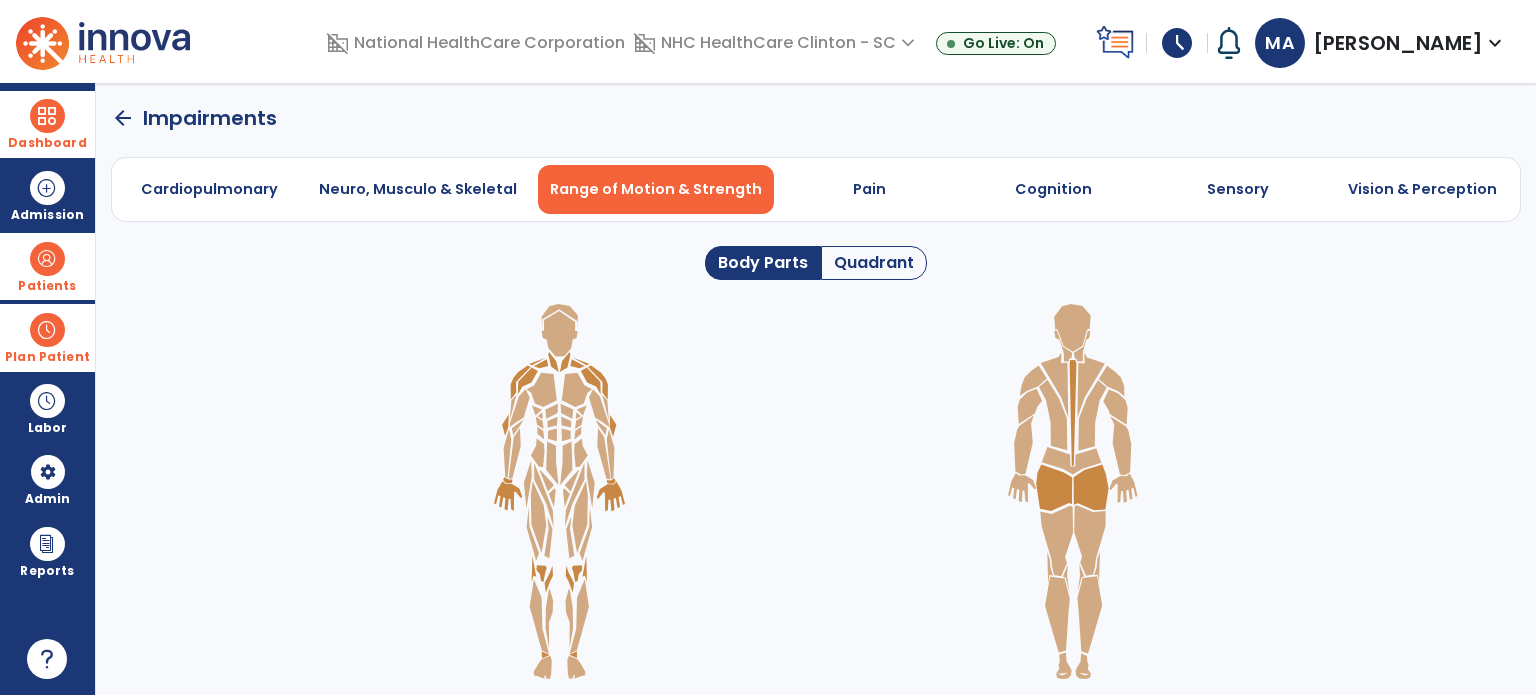 scroll, scrollTop: 0, scrollLeft: 0, axis: both 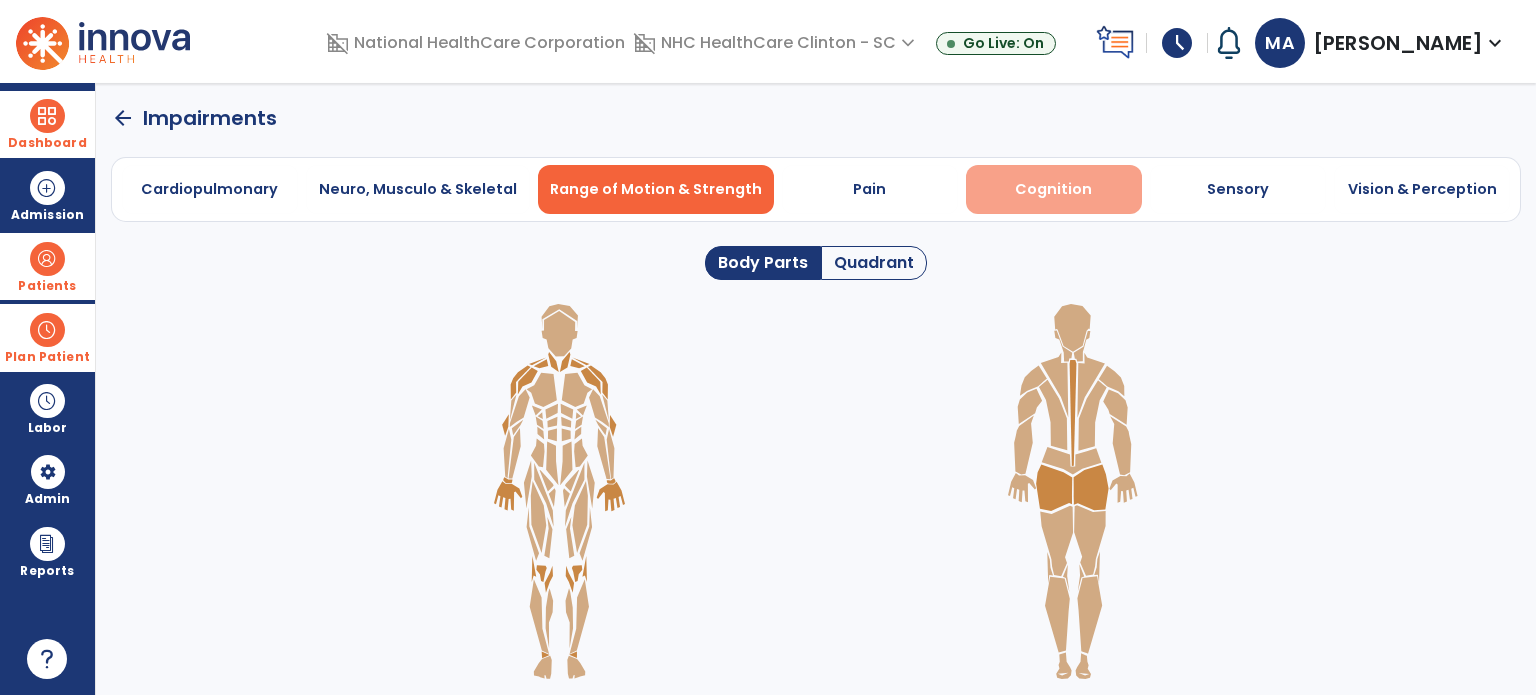 click on "Cognition" at bounding box center (1054, 189) 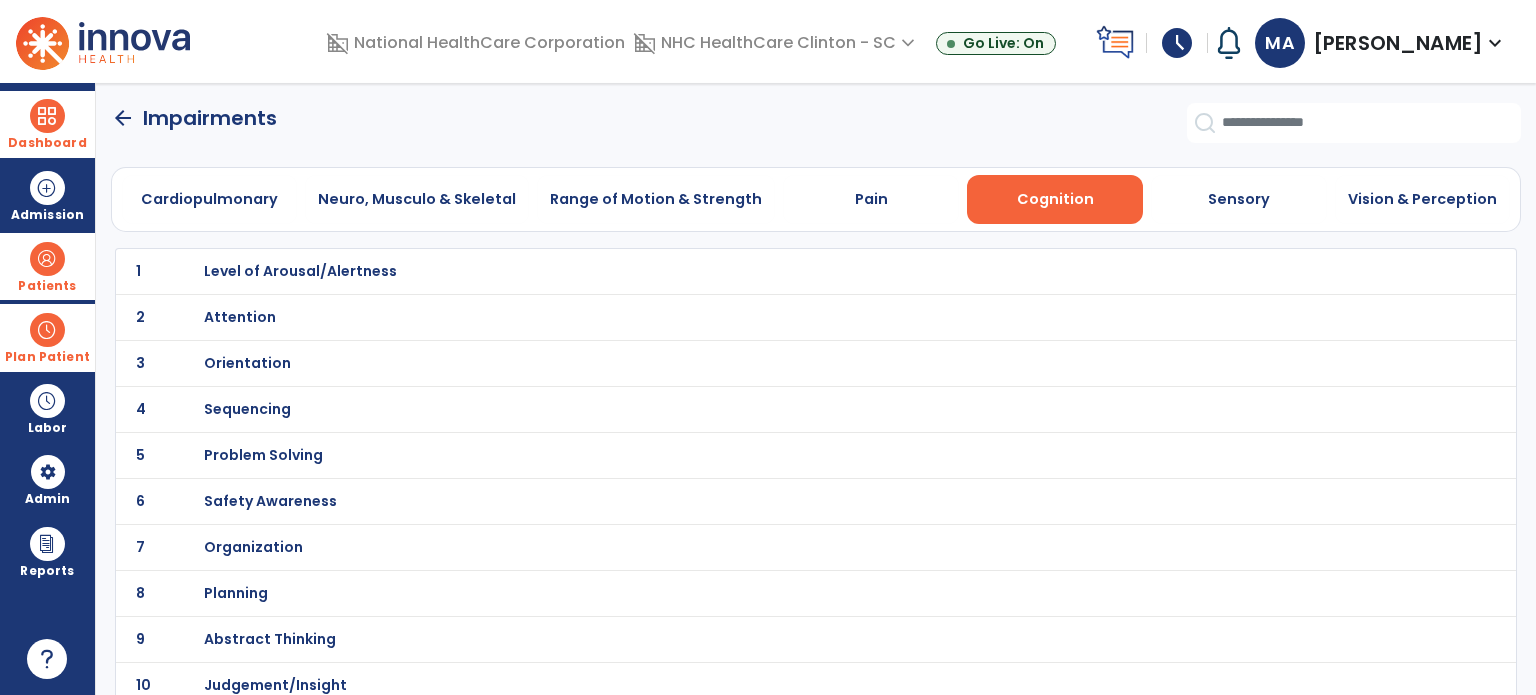 click on "Level of Arousal/Alertness" at bounding box center (300, 271) 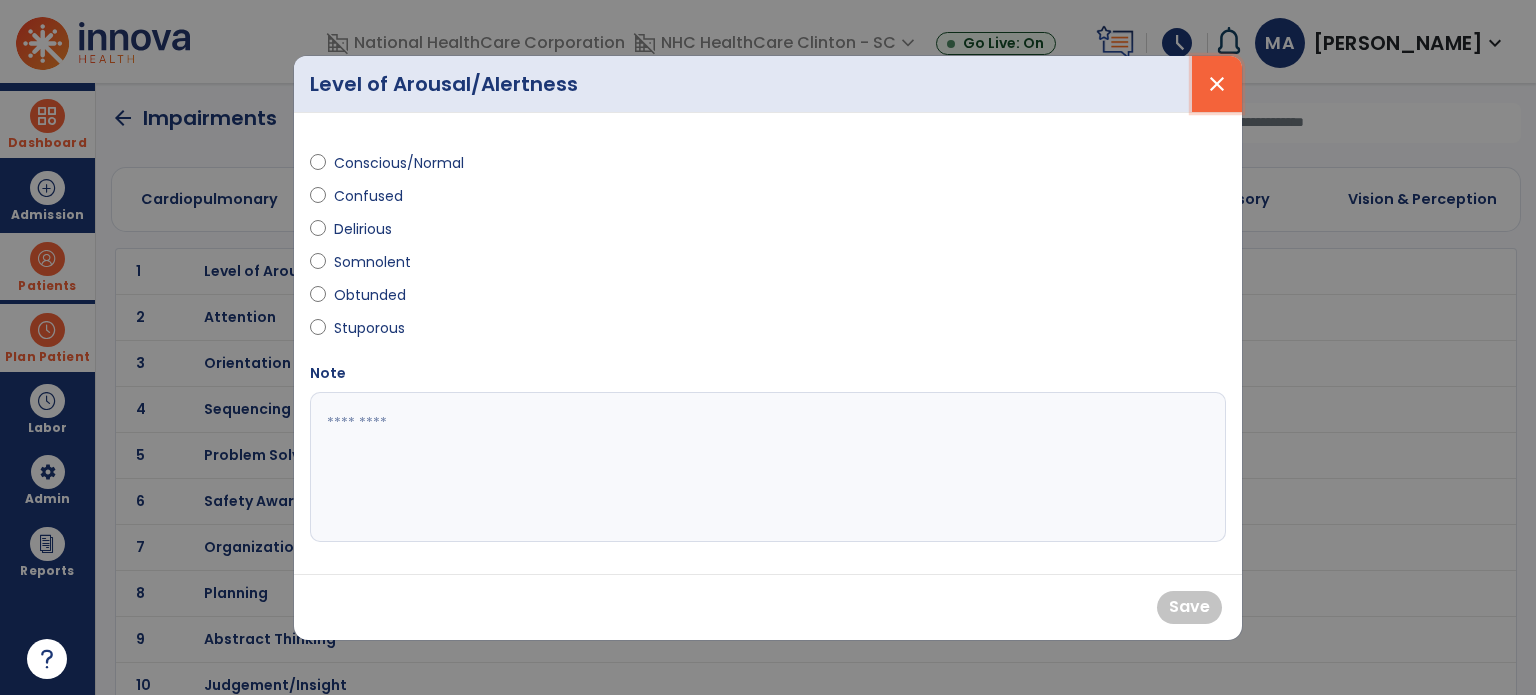 click on "close" at bounding box center [1217, 84] 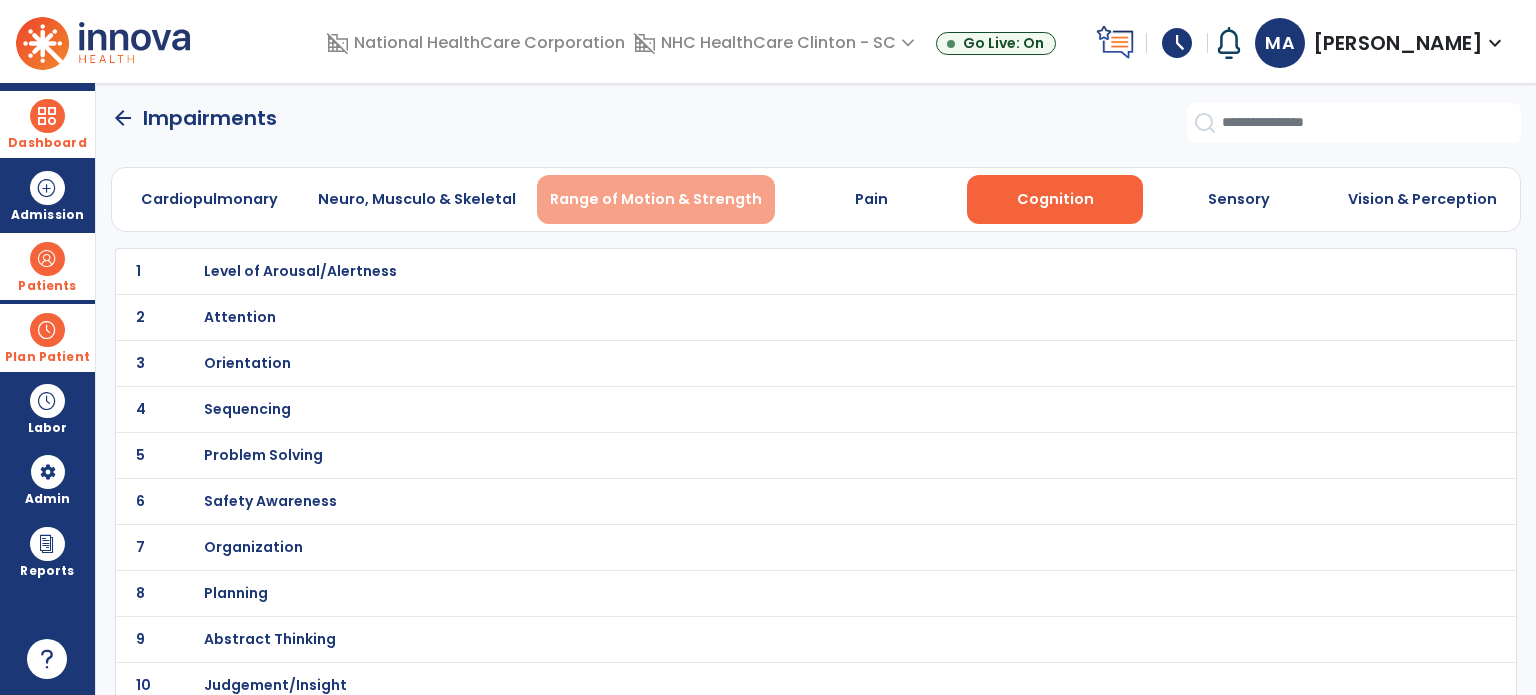 click on "Range of Motion & Strength" at bounding box center [656, 199] 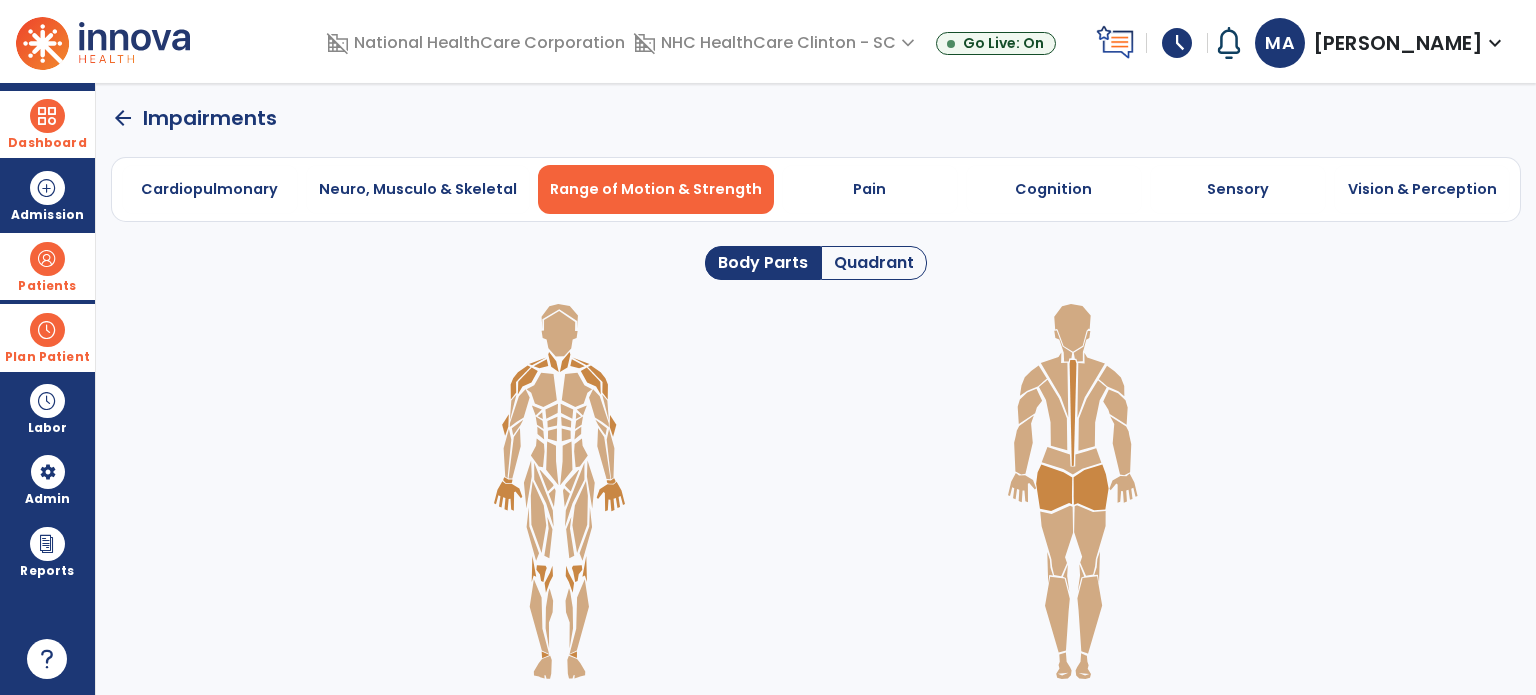 click on "Quadrant" 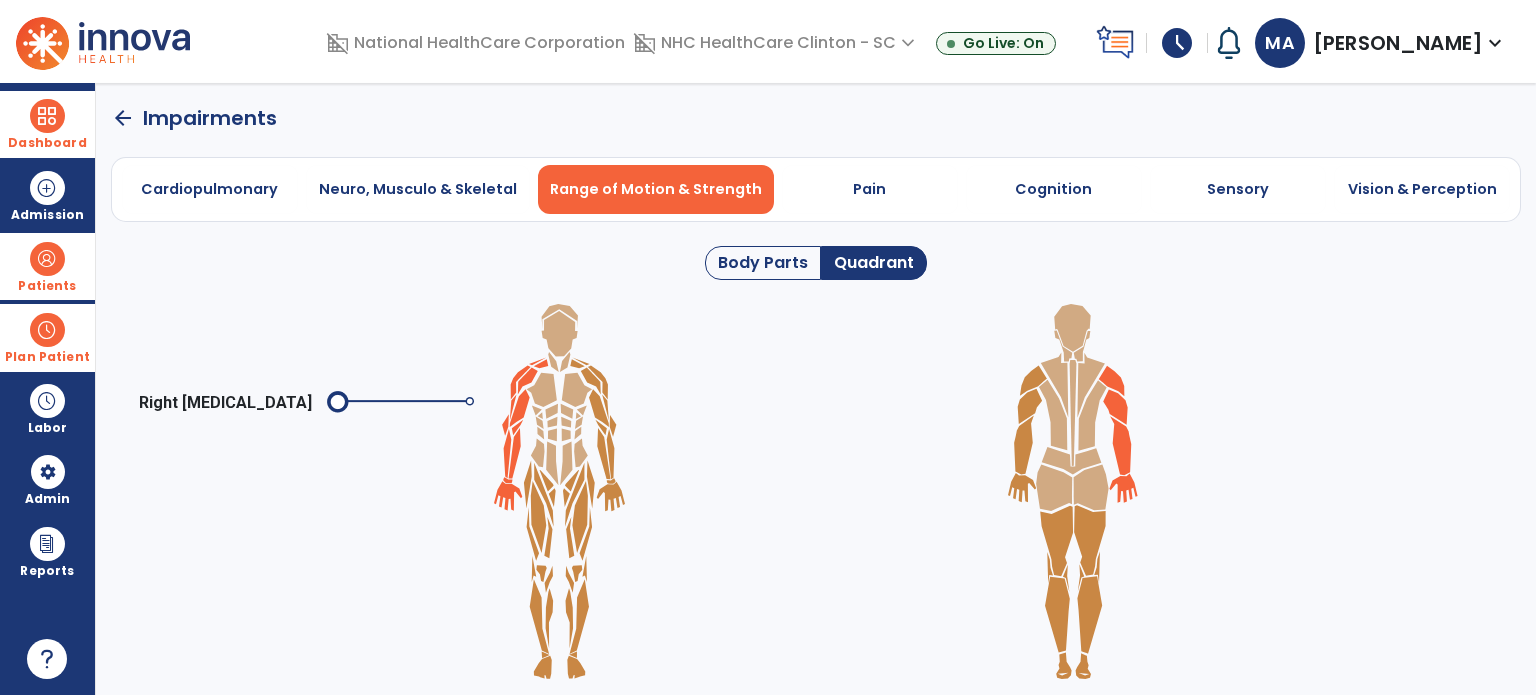 click 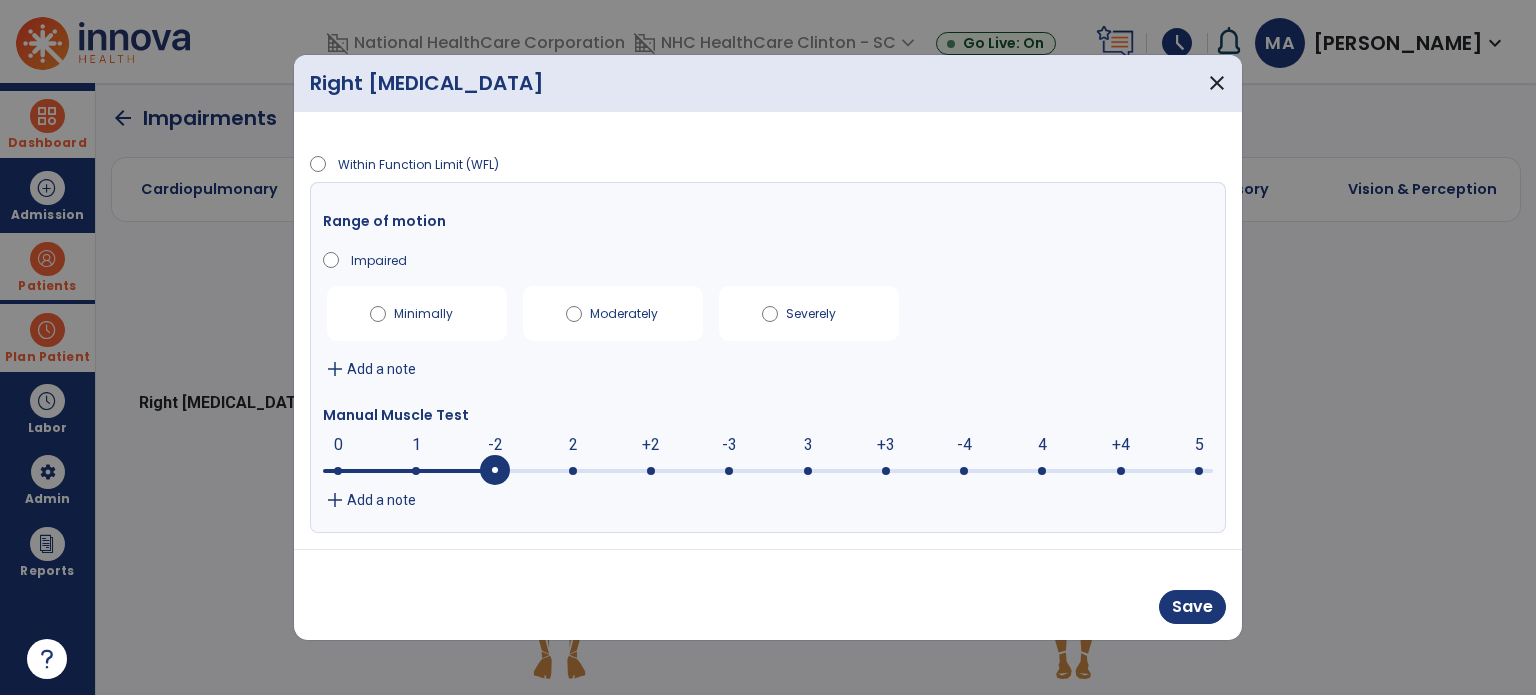 click at bounding box center [495, 471] 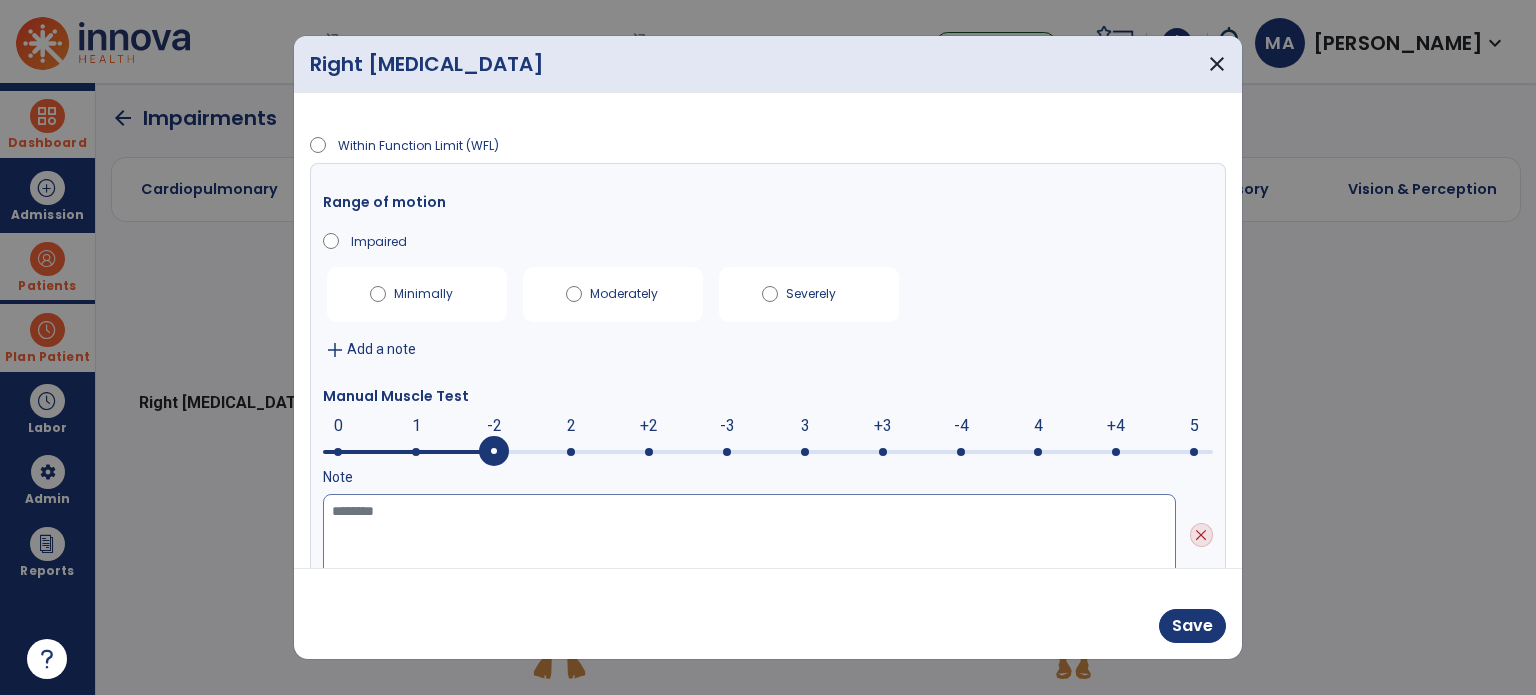 click at bounding box center [749, 535] 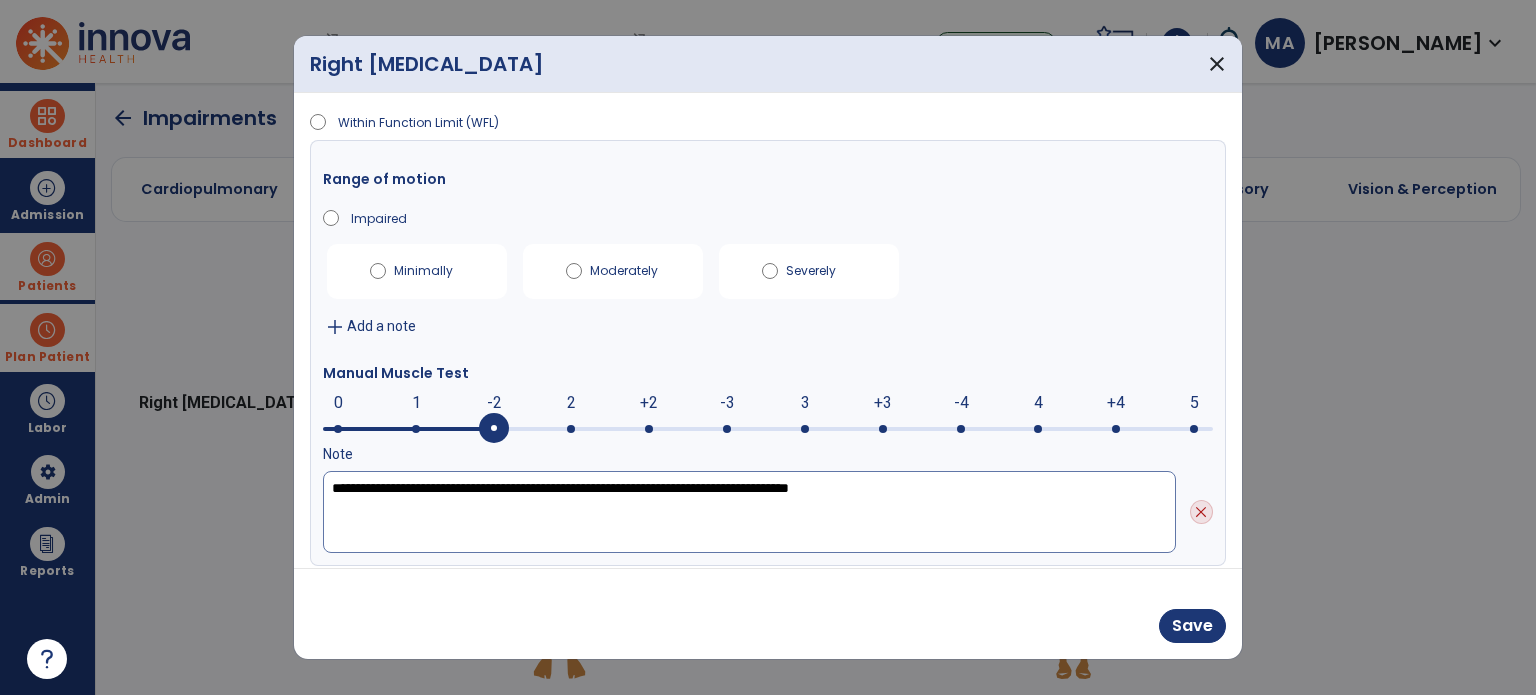 scroll, scrollTop: 33, scrollLeft: 0, axis: vertical 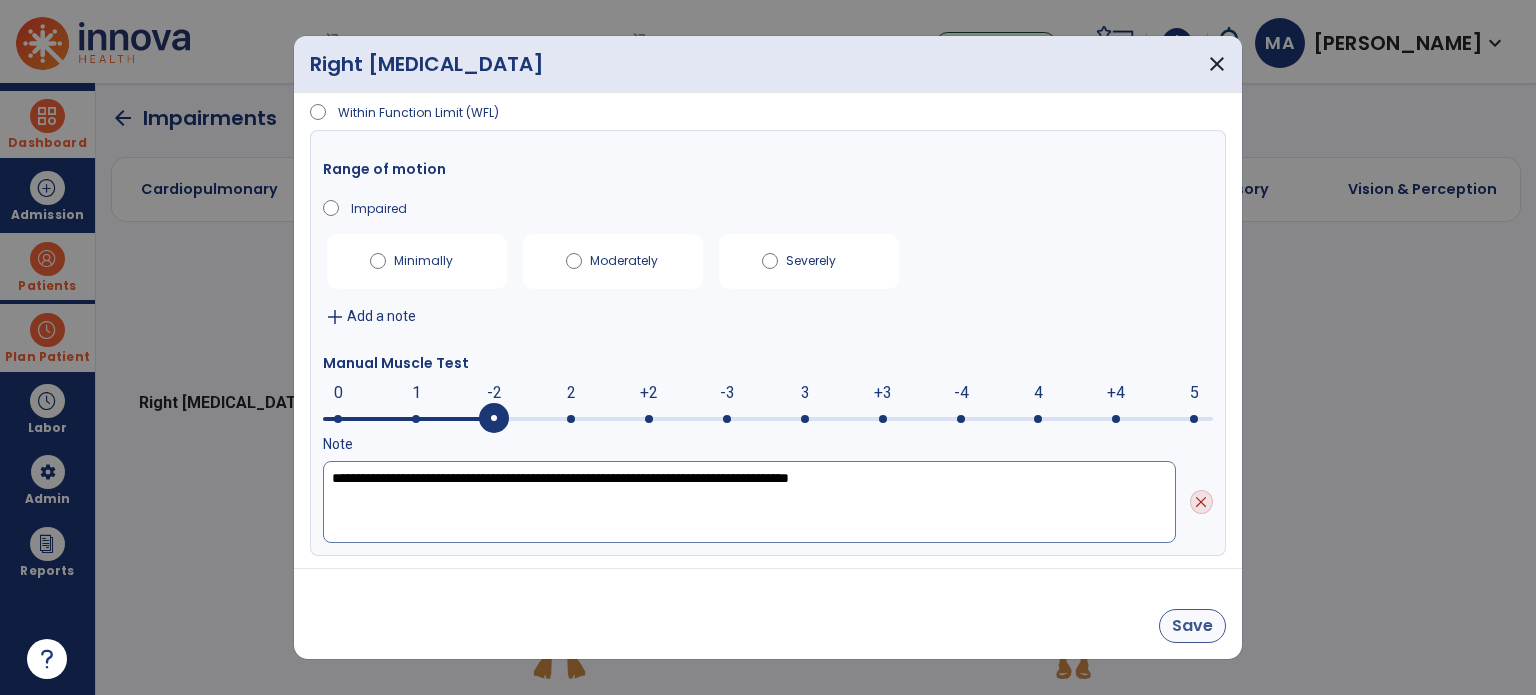 type on "**********" 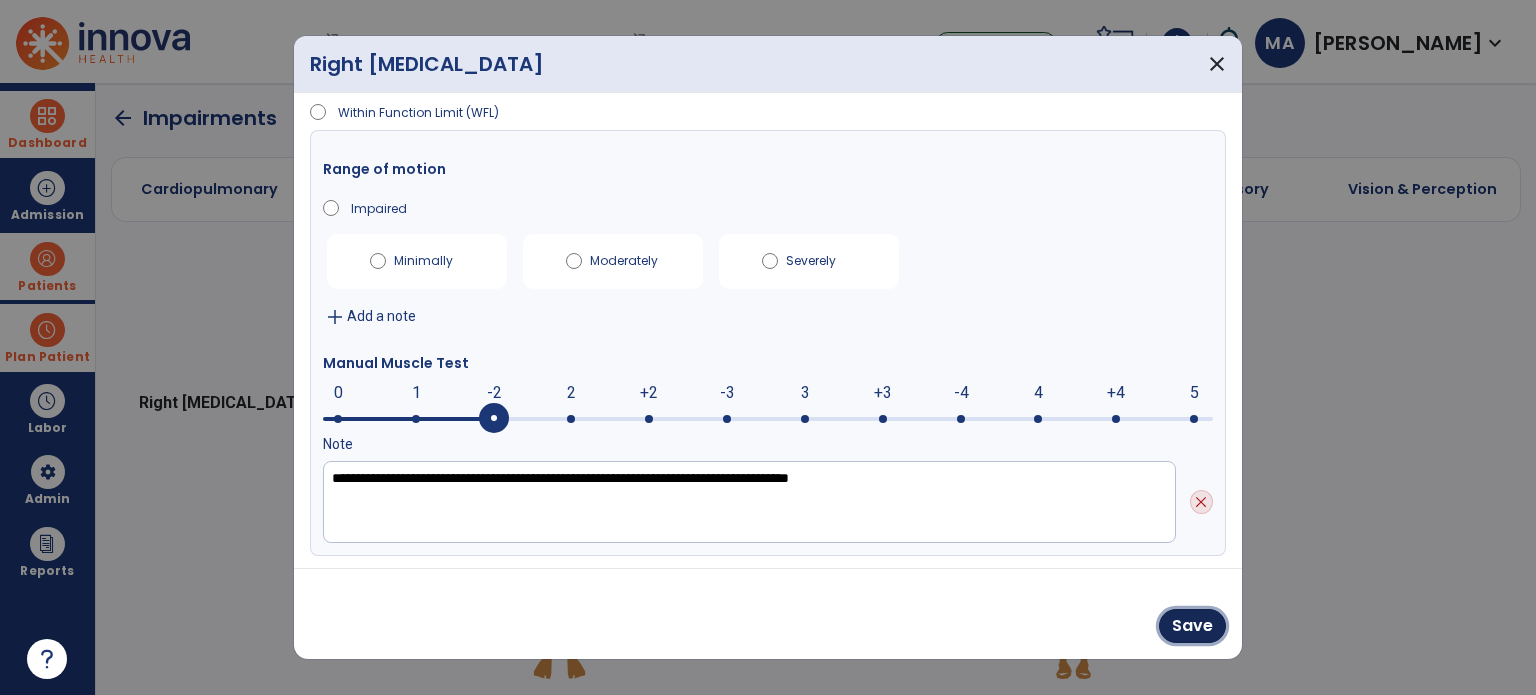 click on "Save" at bounding box center (1192, 626) 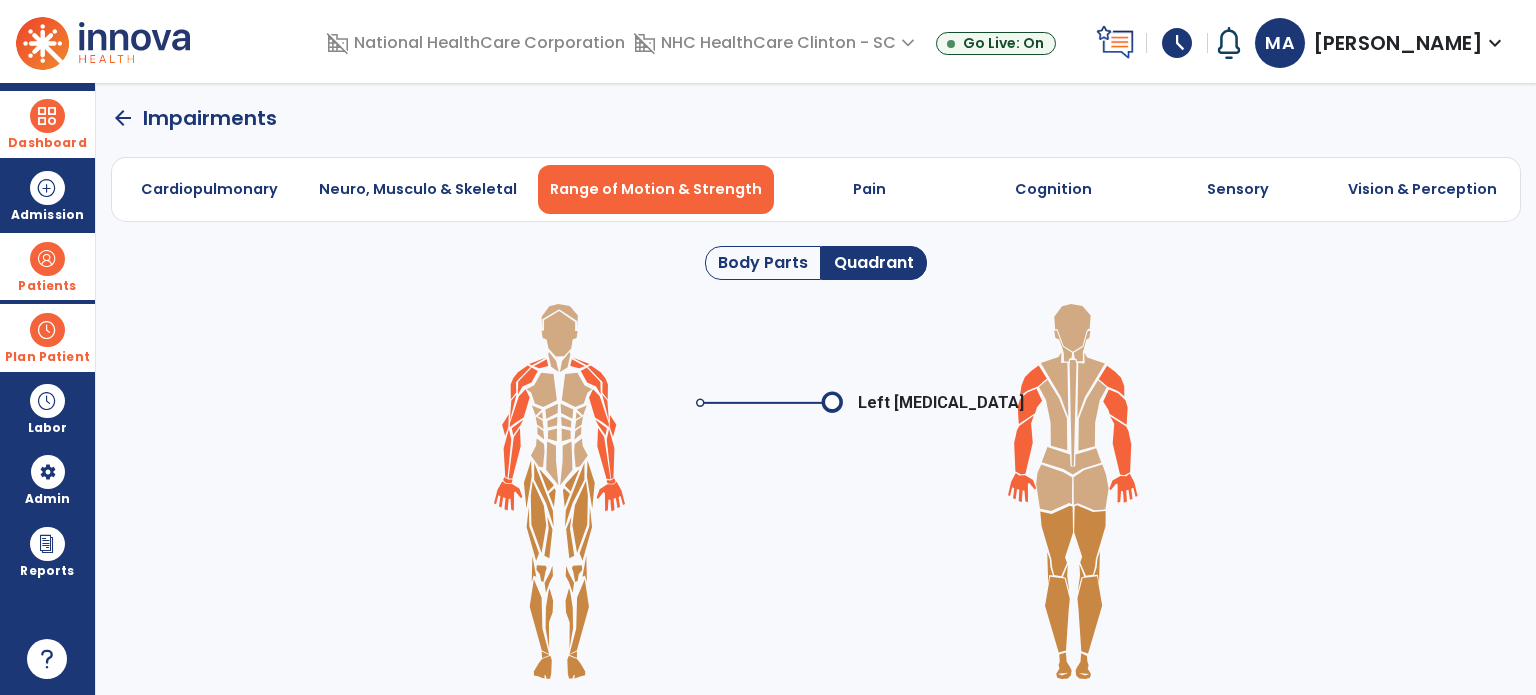click 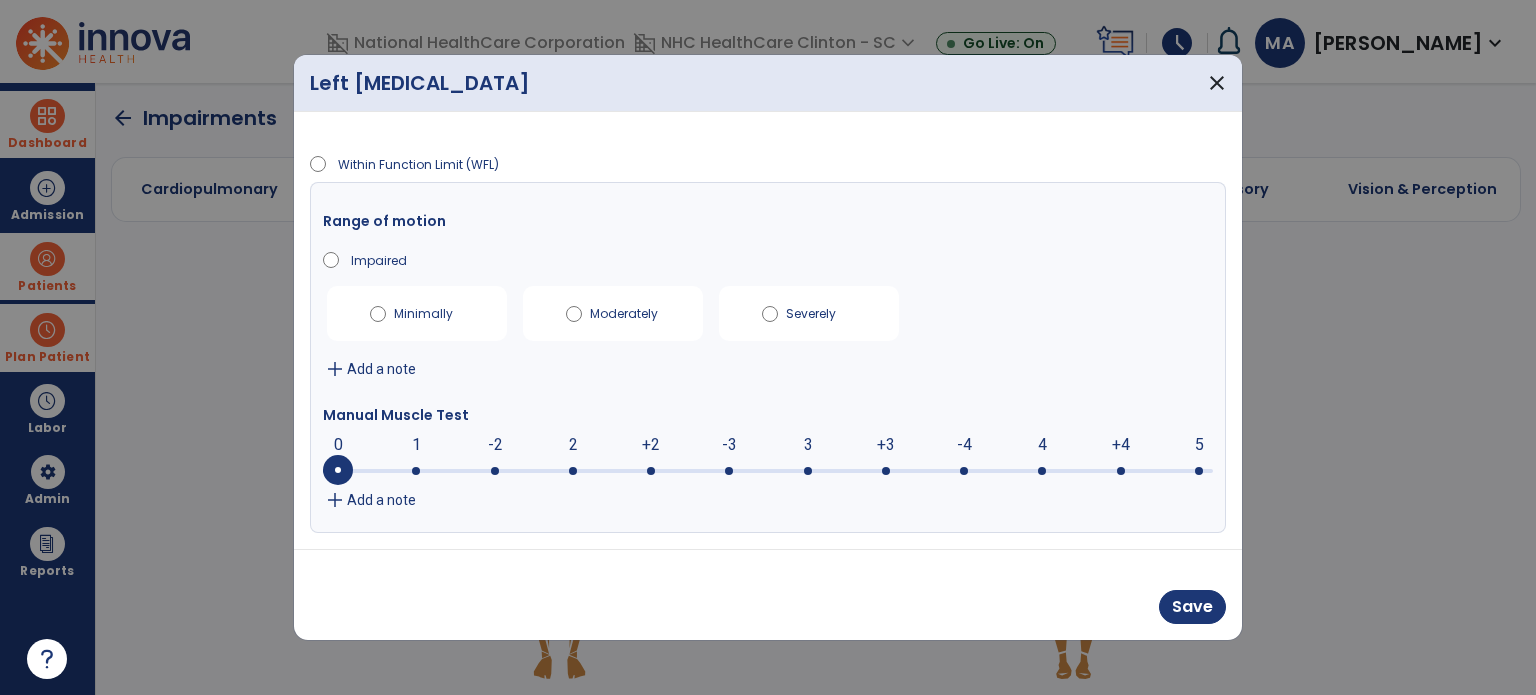 click at bounding box center (768, 469) 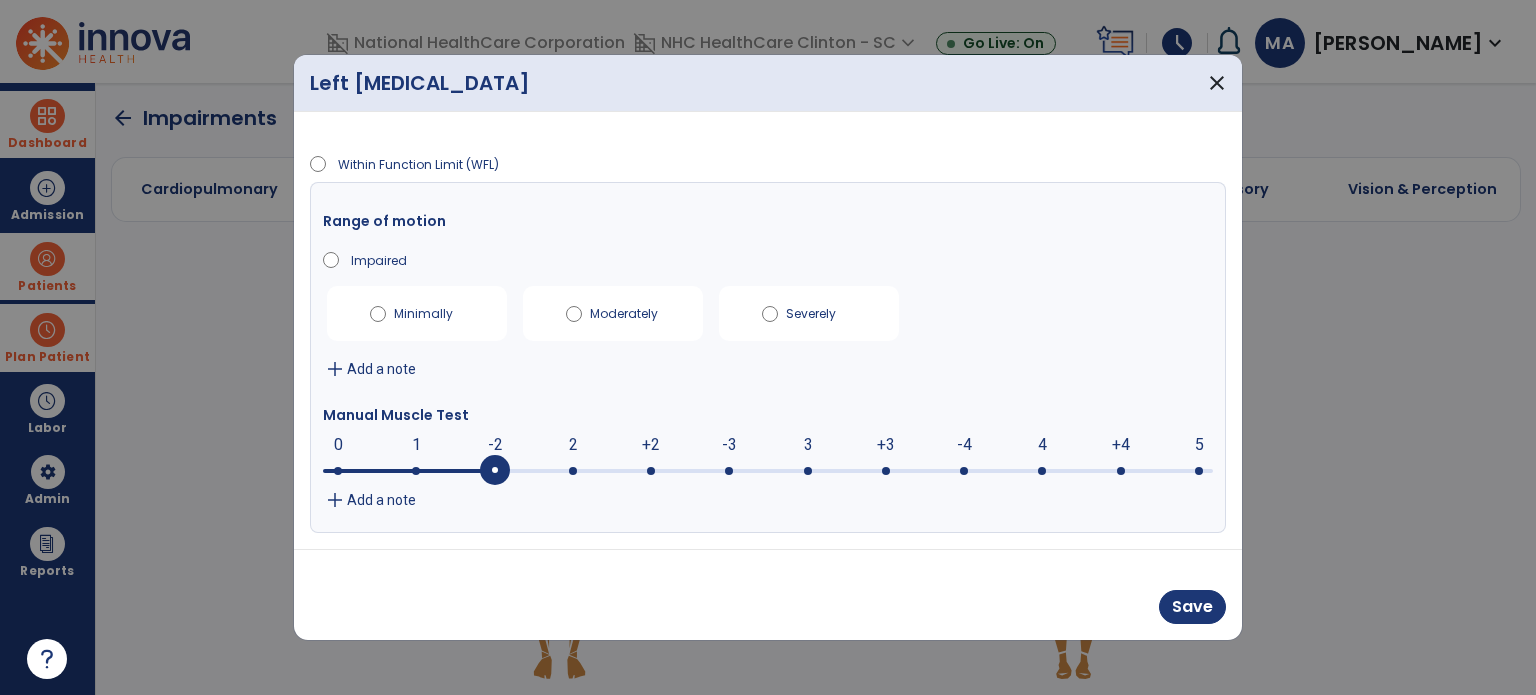 click on "add" at bounding box center (335, 369) 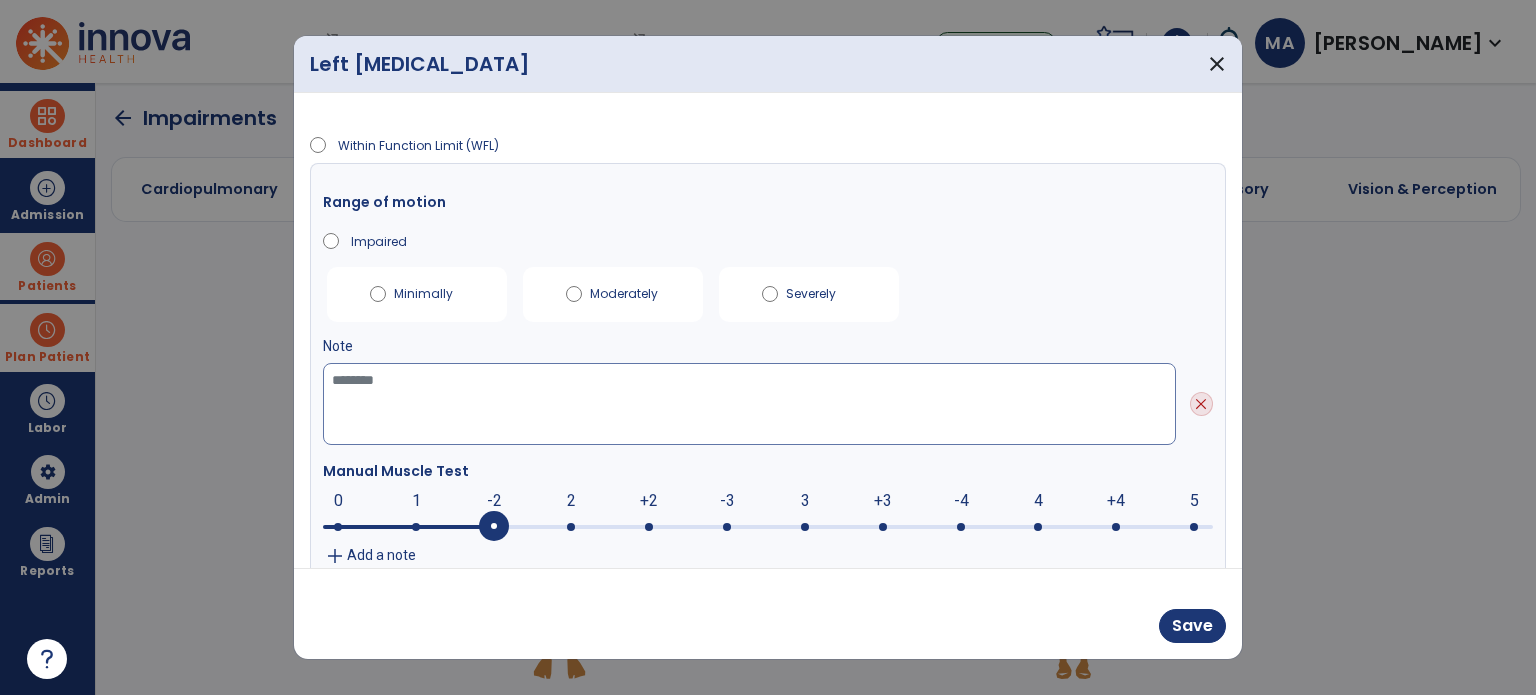 click at bounding box center (749, 404) 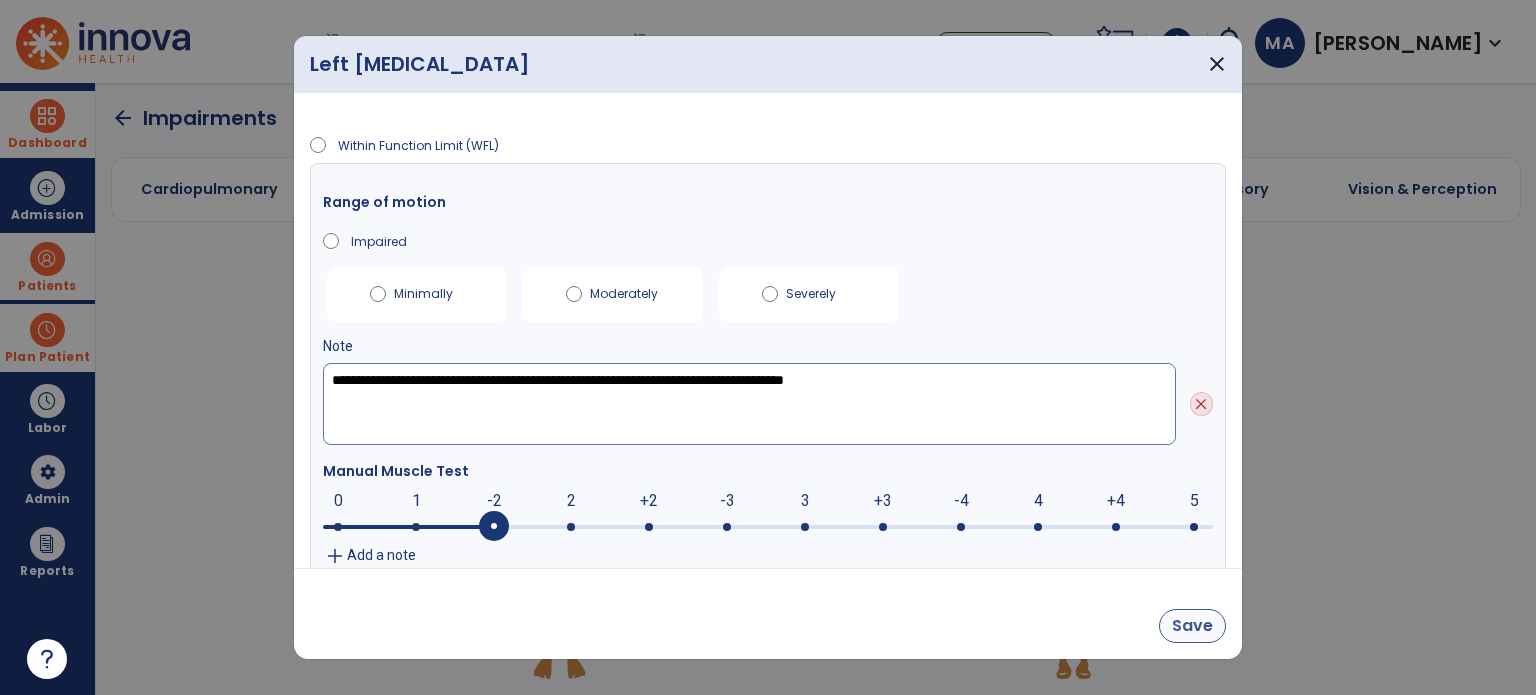 type on "**********" 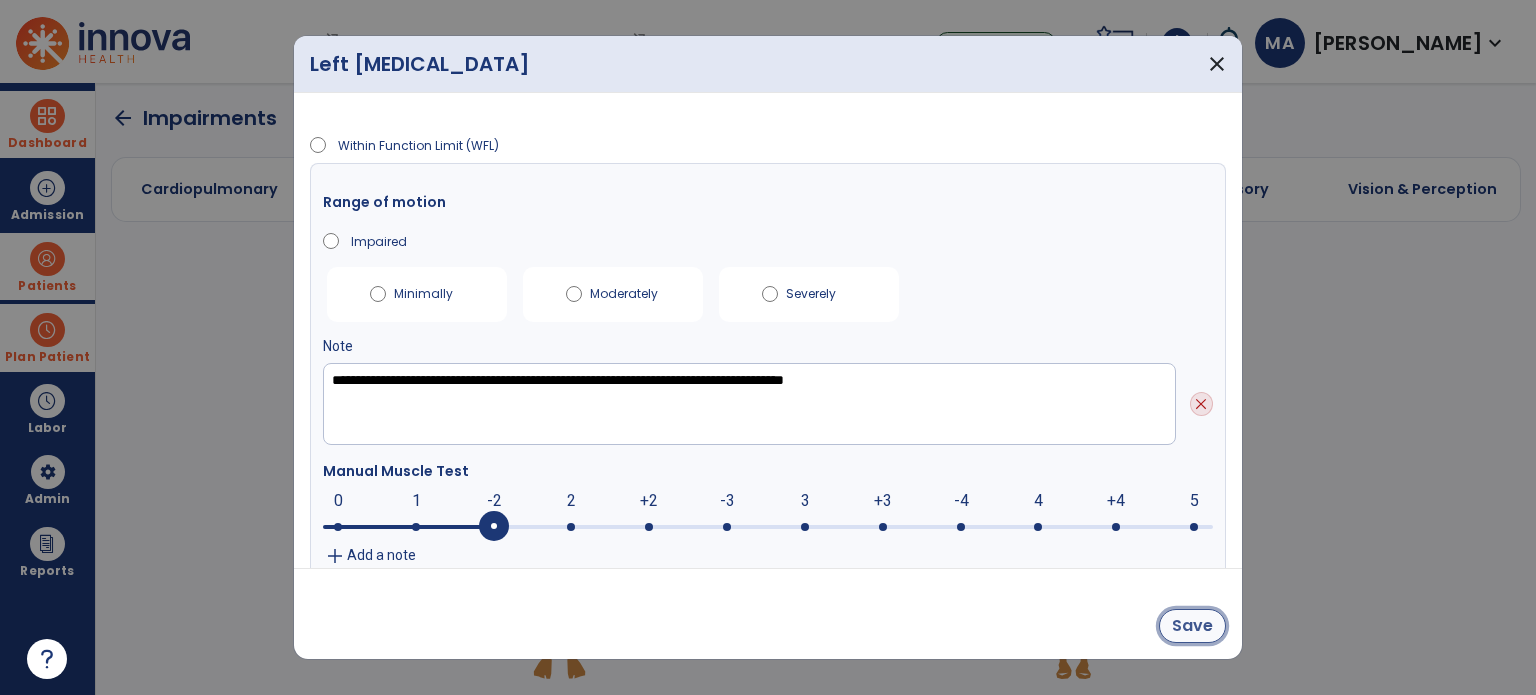 click on "Save" at bounding box center (1192, 626) 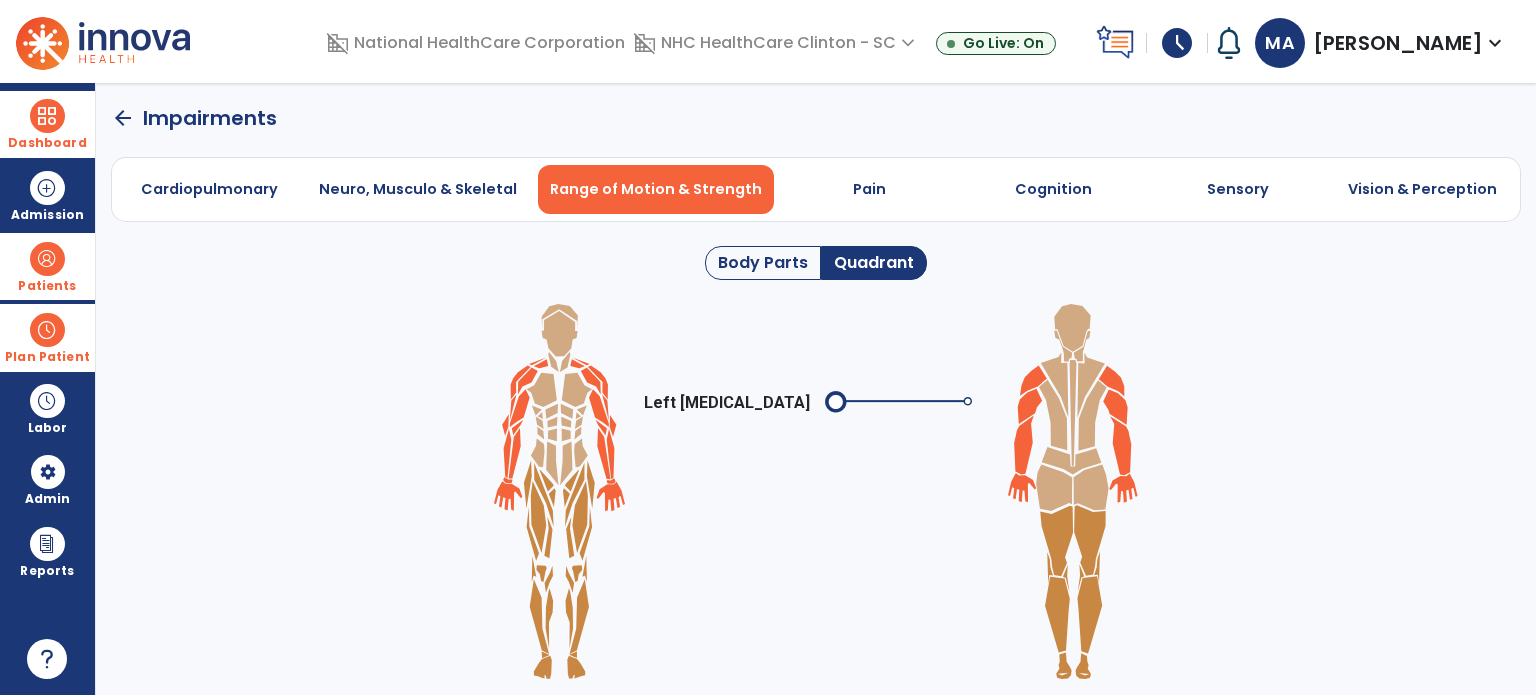 click on "arrow_back" 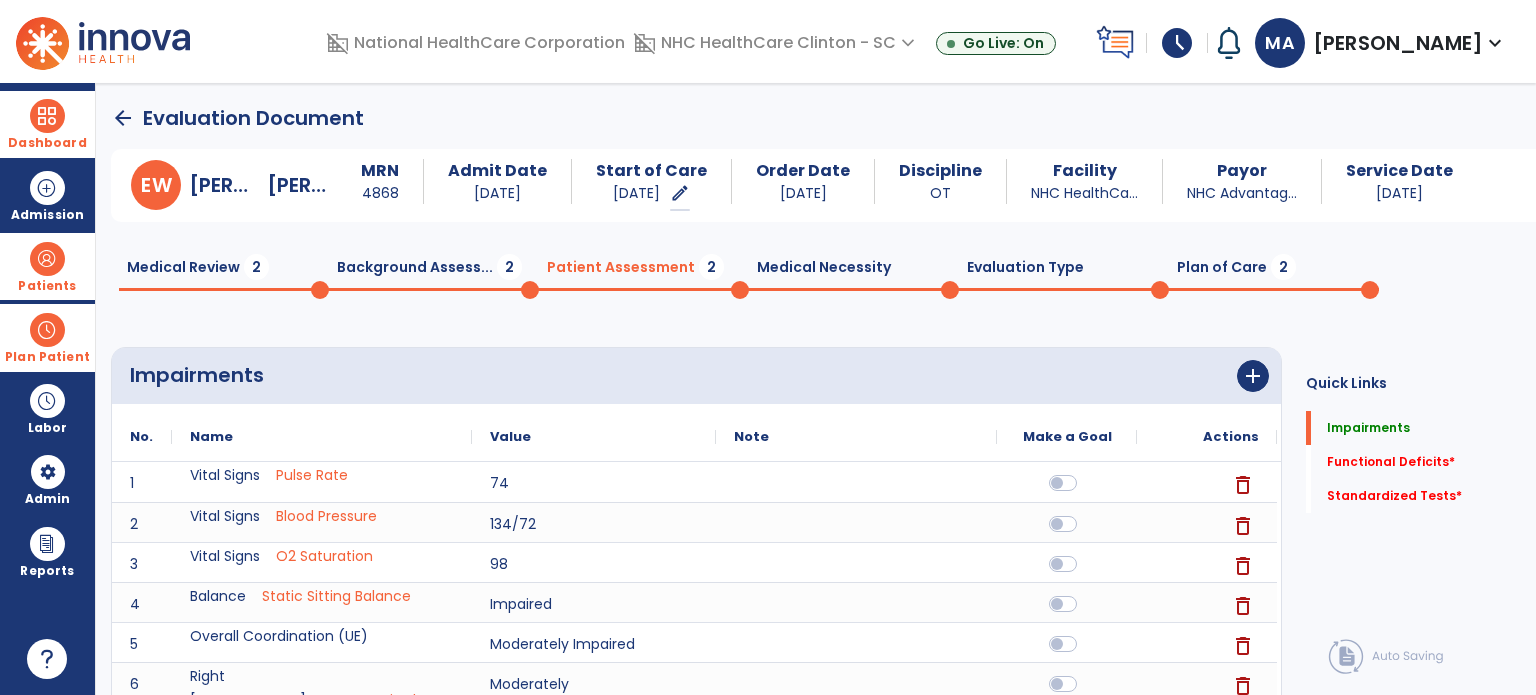 click on "arrow_back" 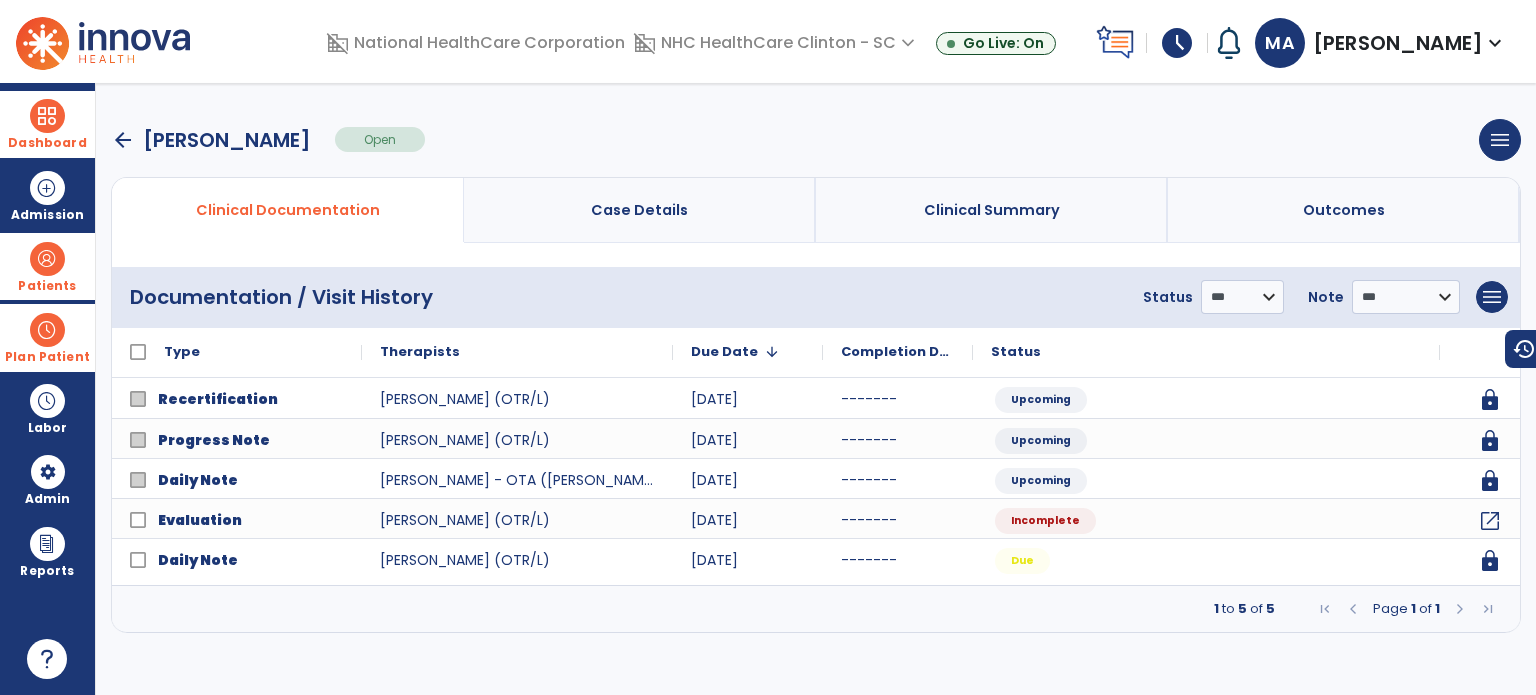 click on "arrow_back" at bounding box center (123, 140) 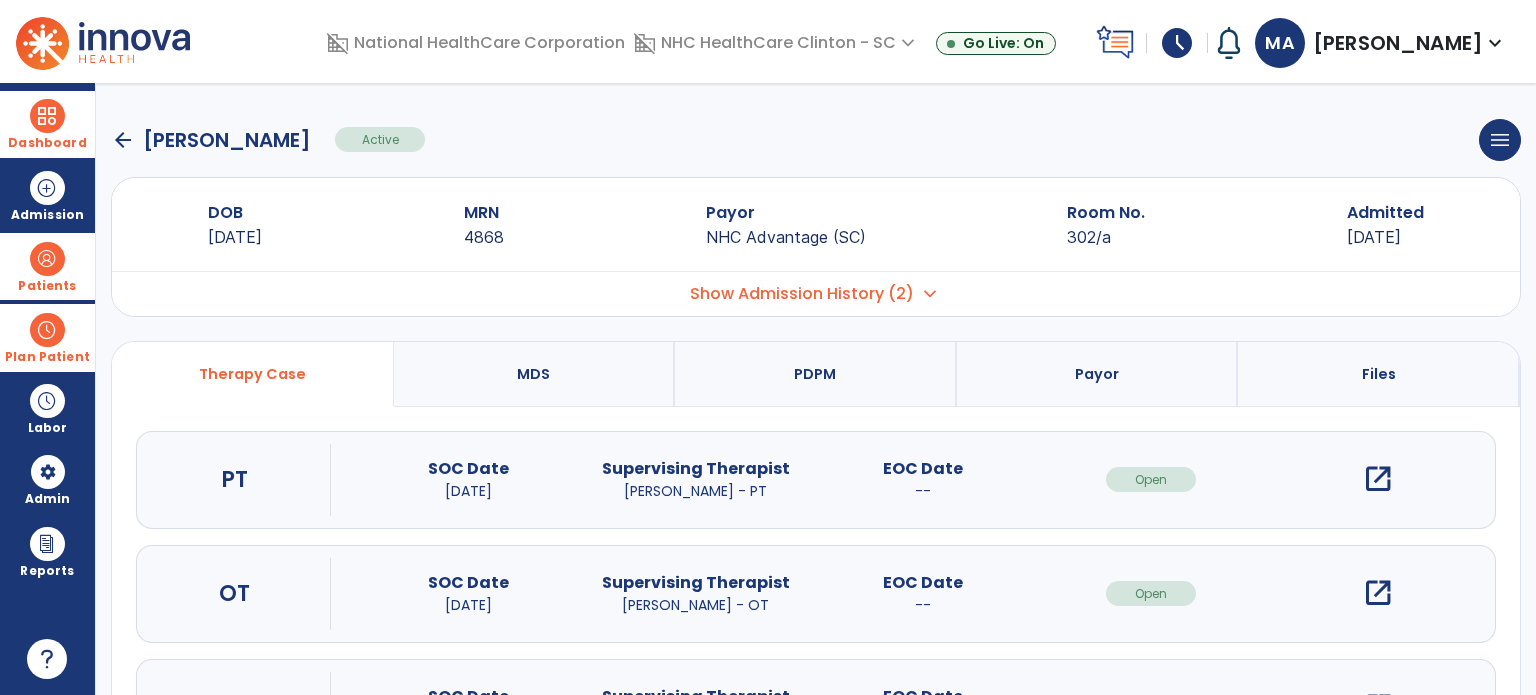 click on "arrow_back" 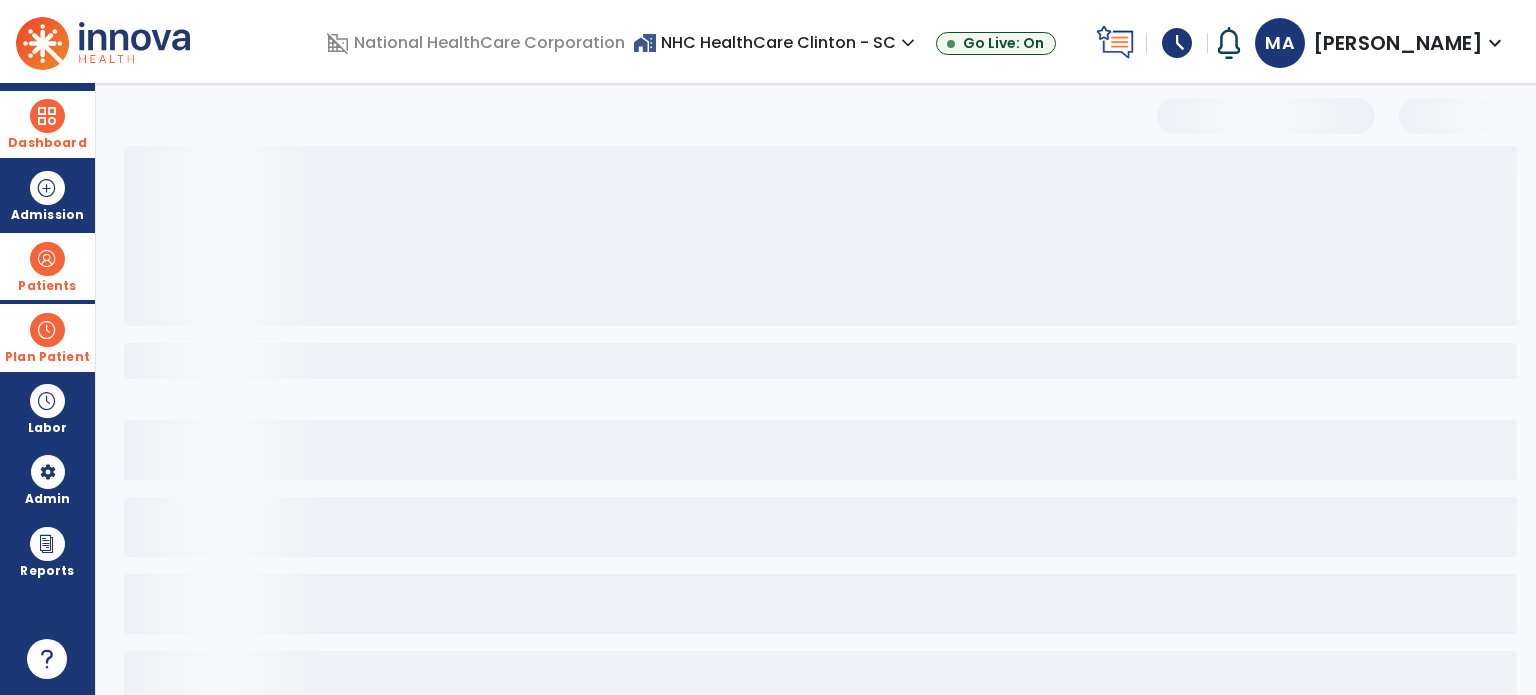 select on "***" 